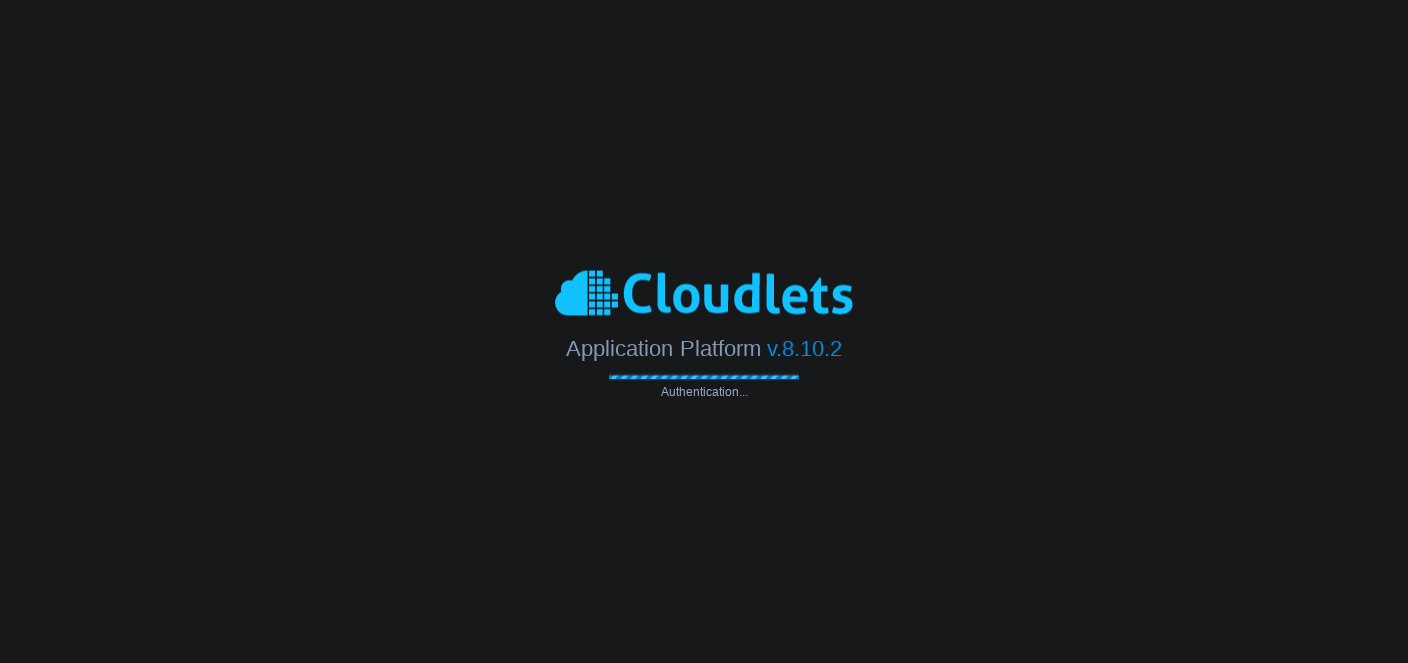 scroll, scrollTop: 0, scrollLeft: 0, axis: both 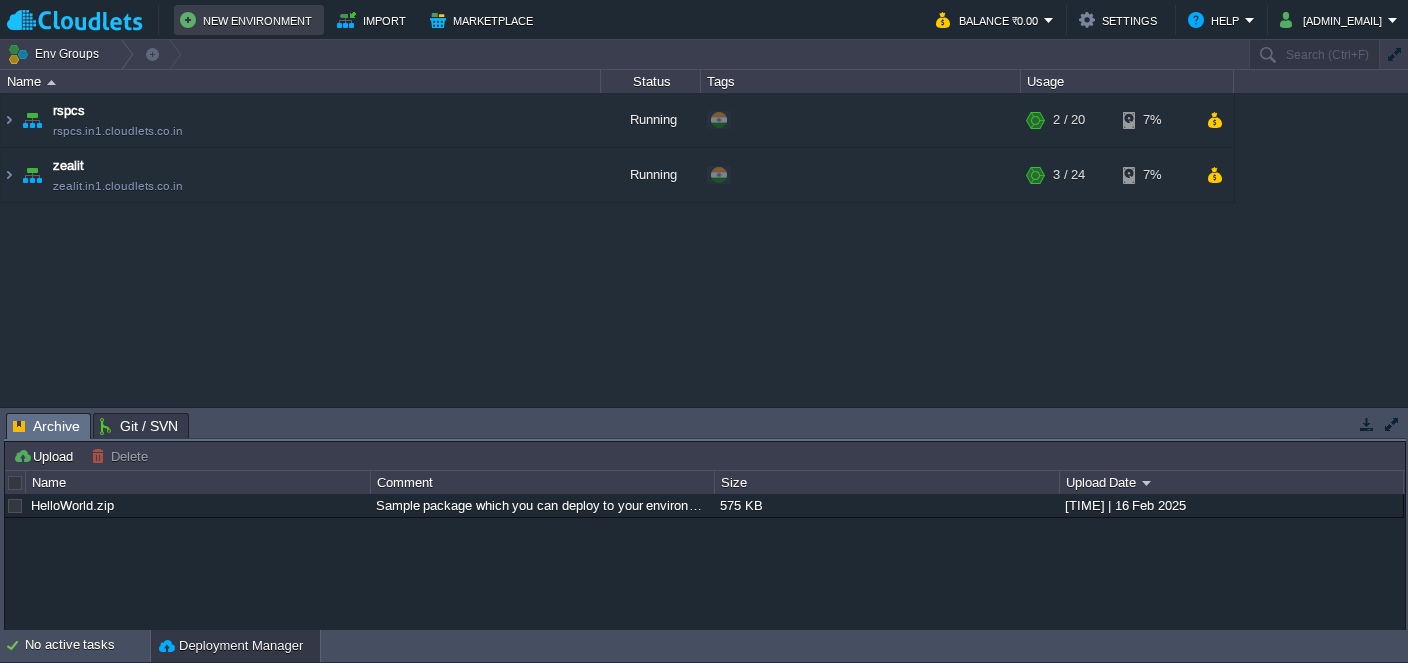 click on "New Environment" at bounding box center [249, 20] 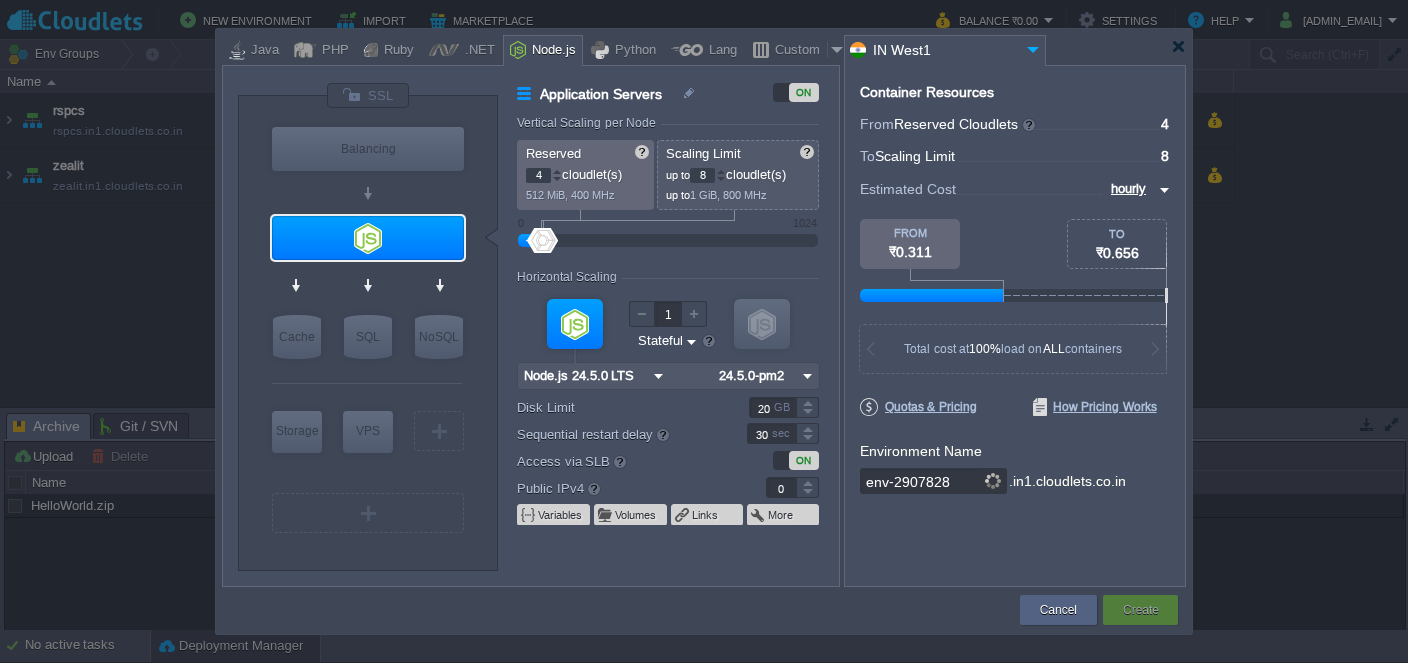 type on "NGINX 1.28.0" 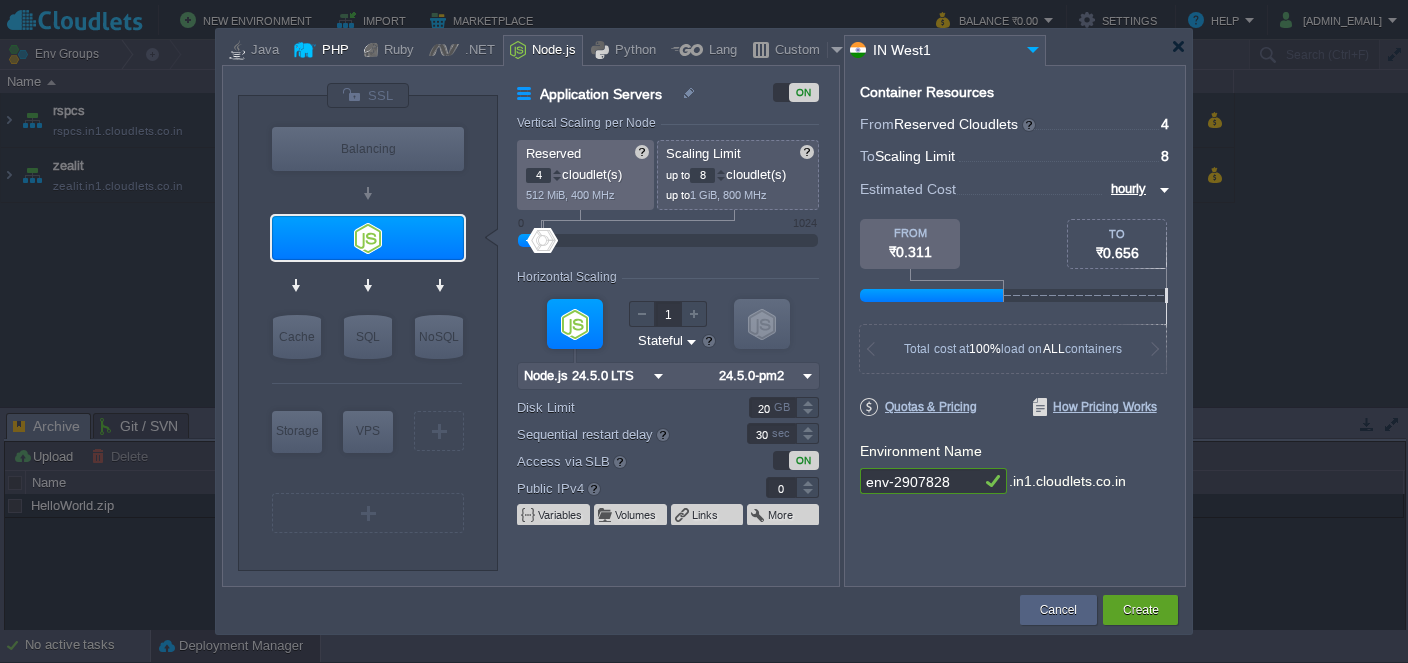 click on "PHP" at bounding box center (332, 51) 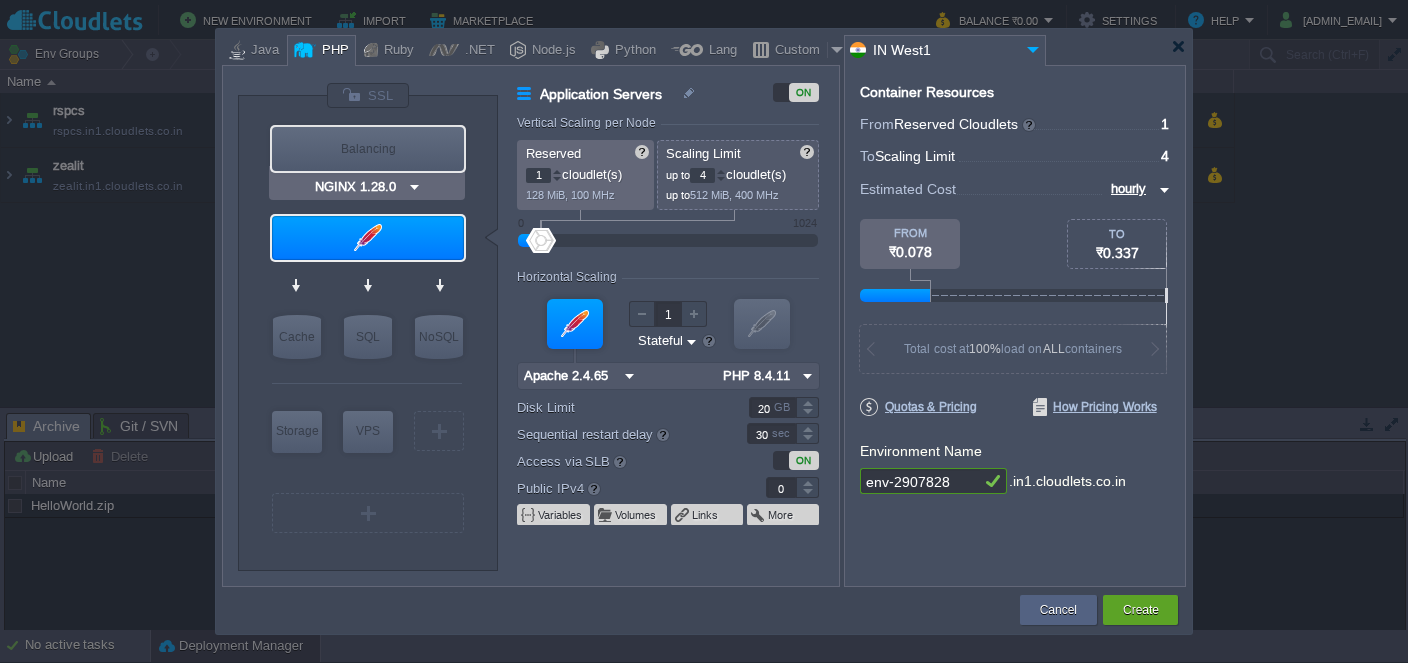 click on "Balancing" at bounding box center (368, 149) 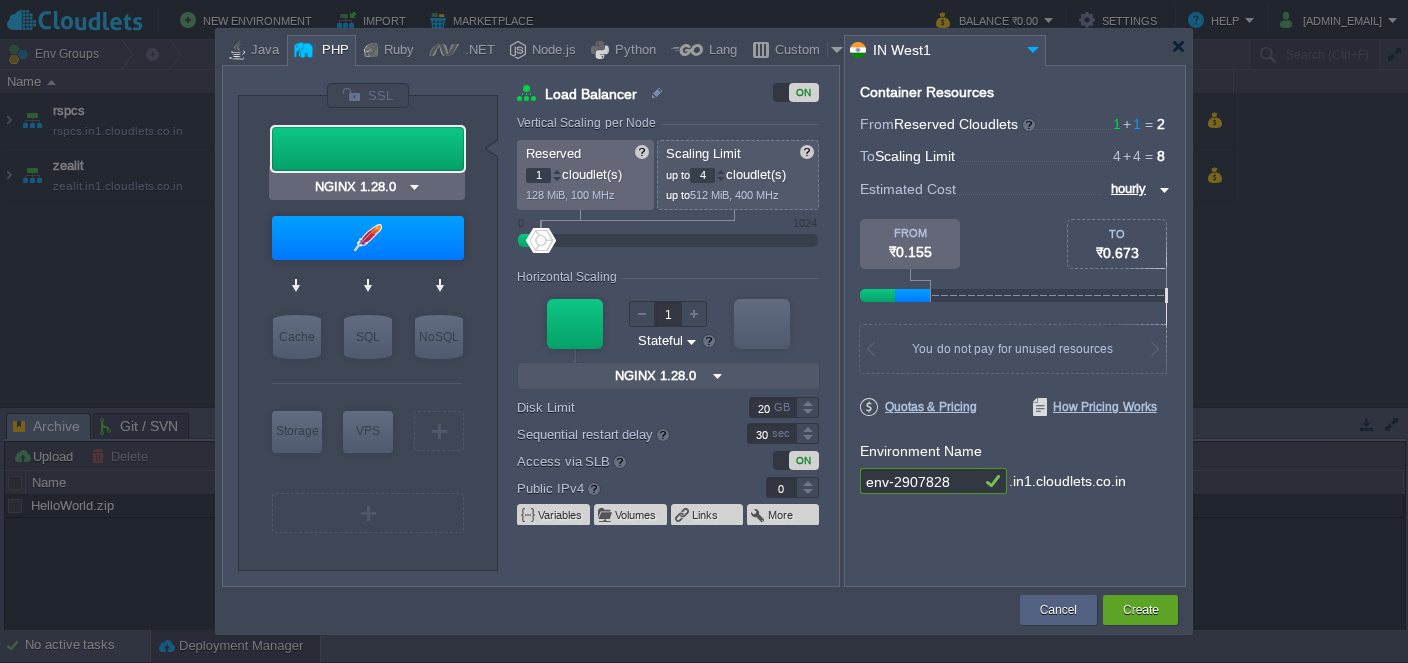 type on "Apache 2.4.65" 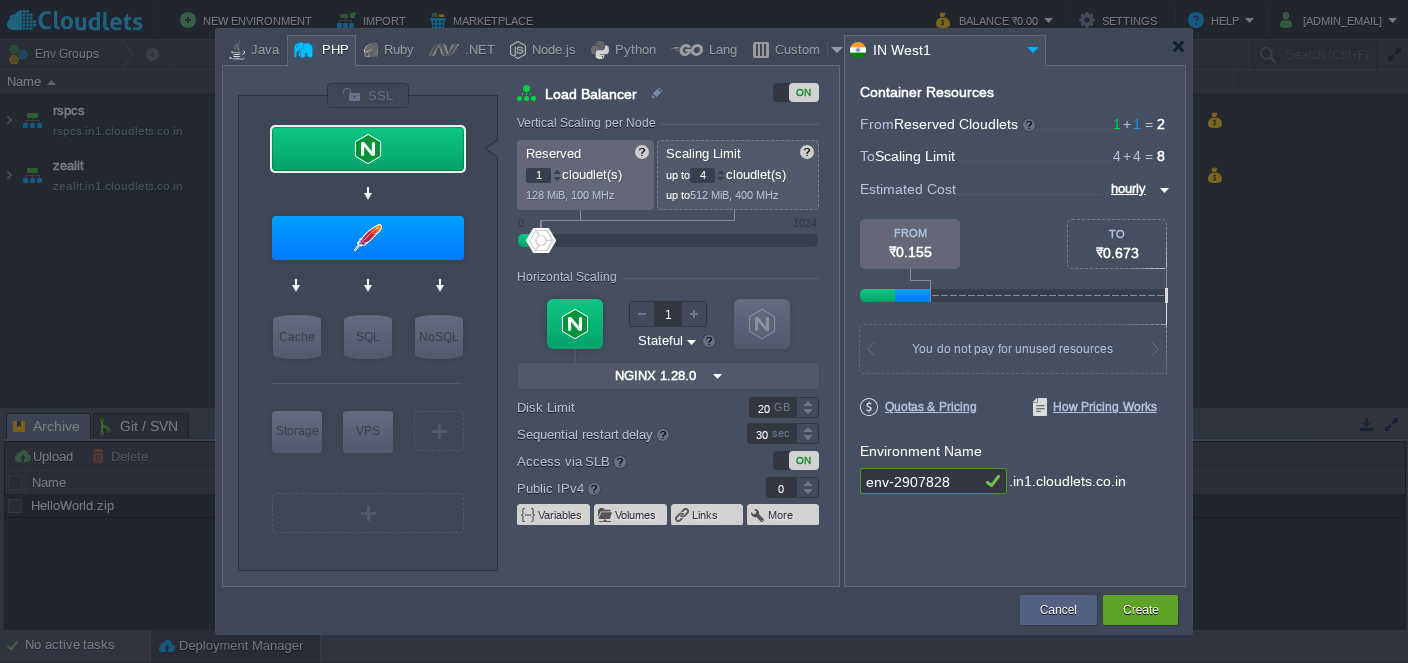 click on "up to" at bounding box center (678, 175) 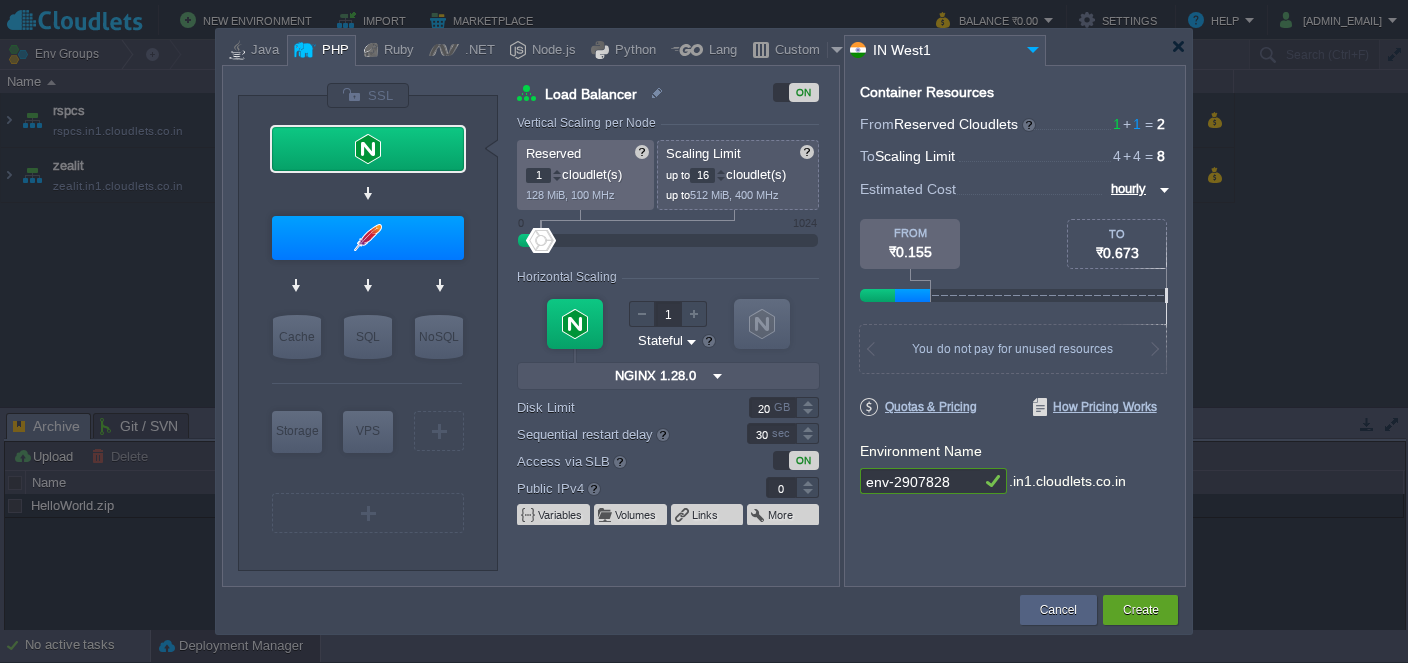 type on "16" 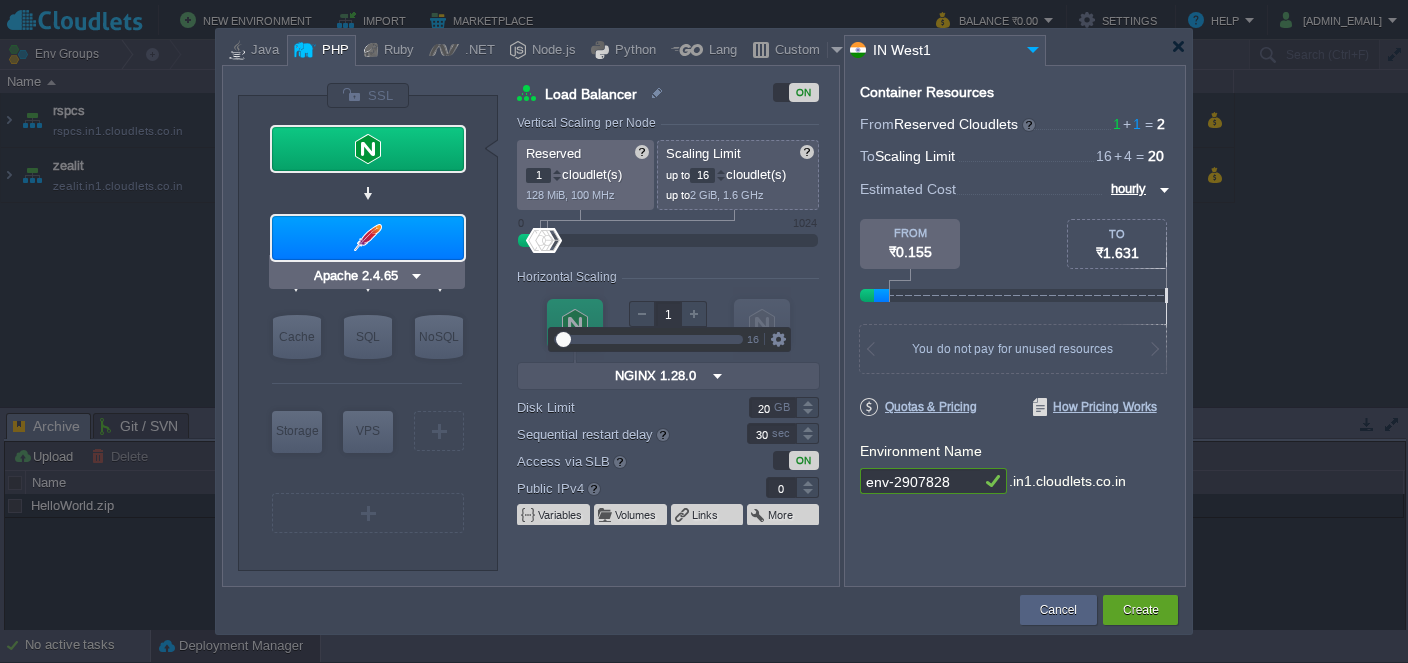 click at bounding box center (368, 238) 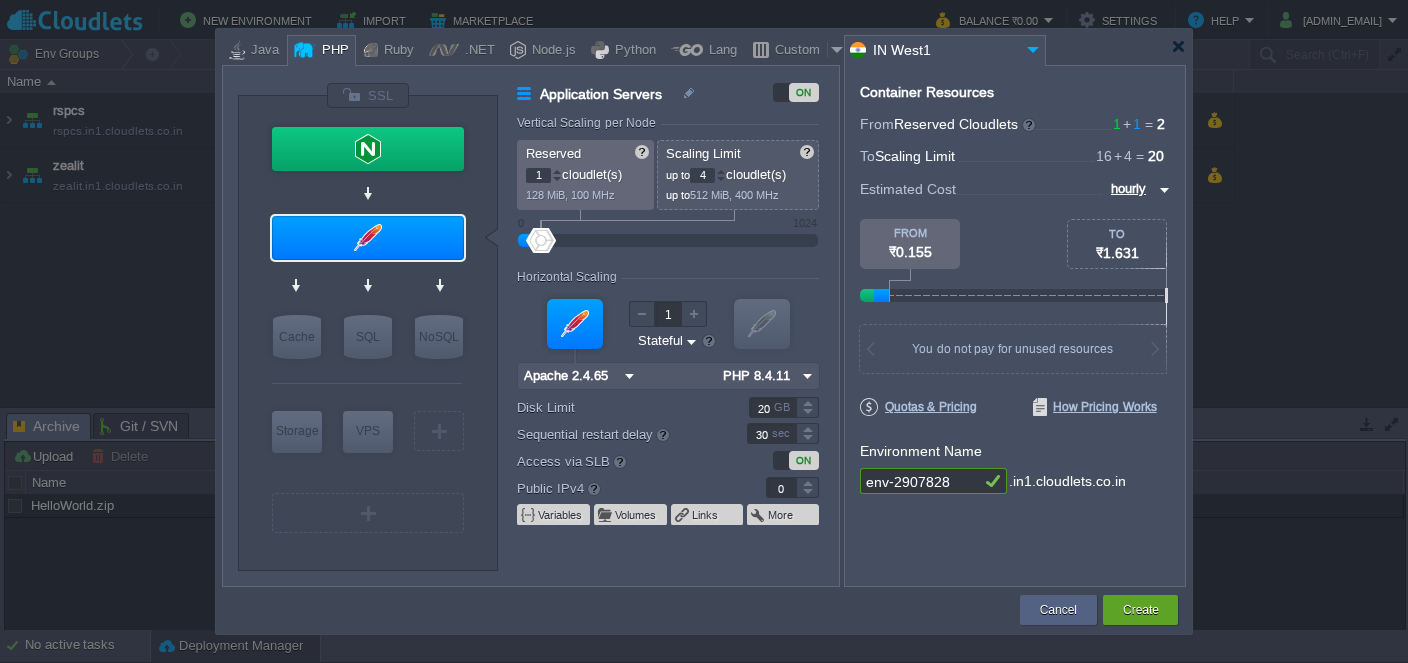 click on "4" at bounding box center [702, 175] 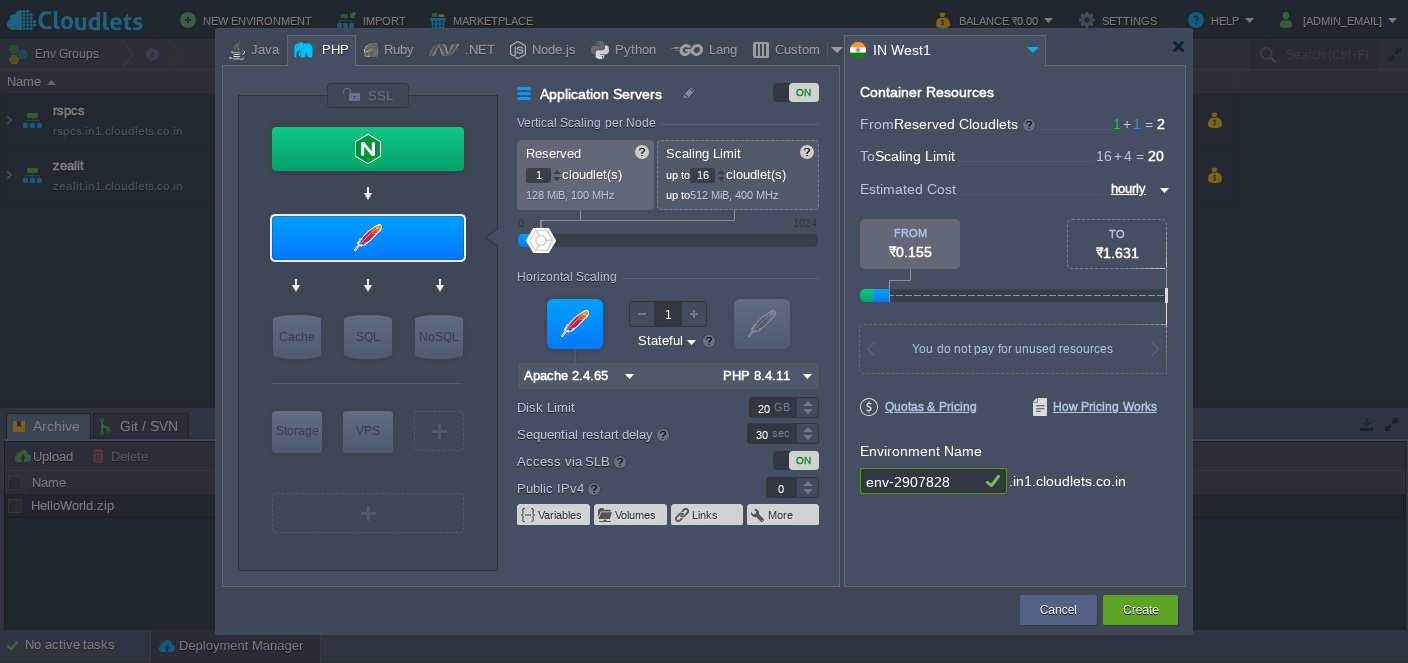type on "16" 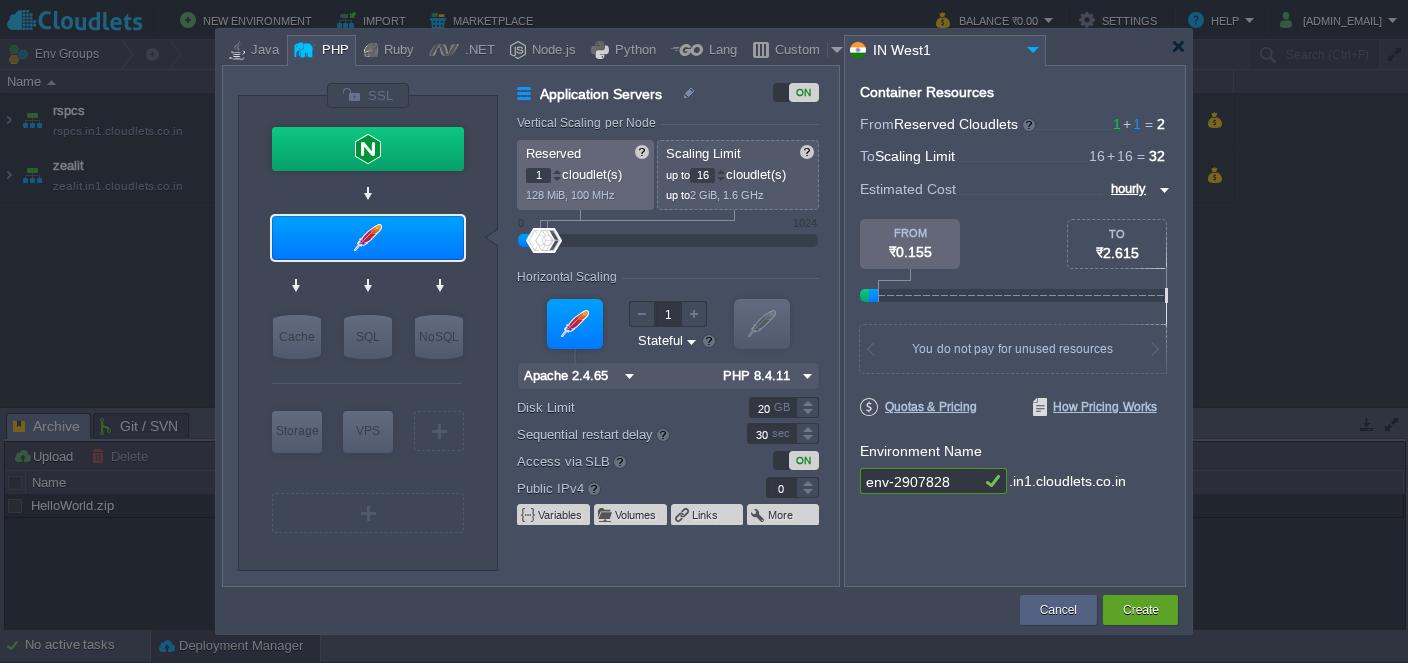 drag, startPoint x: 958, startPoint y: 484, endPoint x: 722, endPoint y: 469, distance: 236.47621 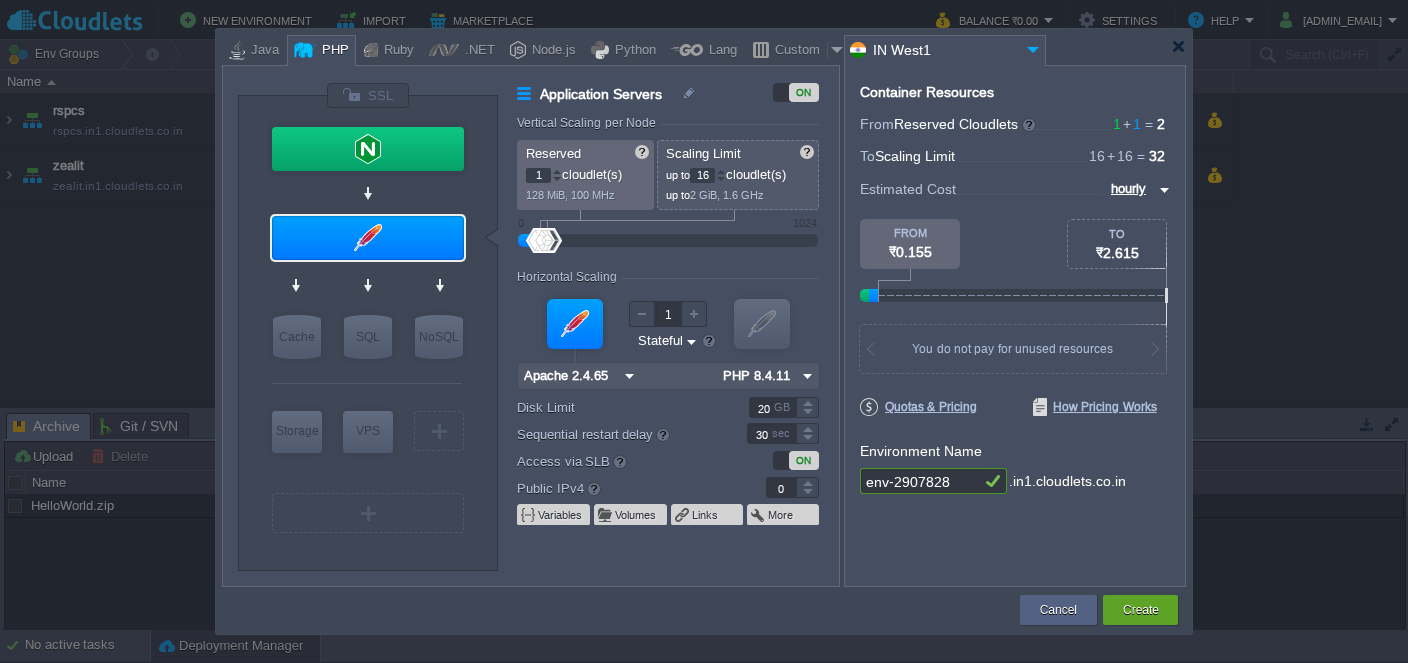 click on "env-2907828" at bounding box center [920, 481] 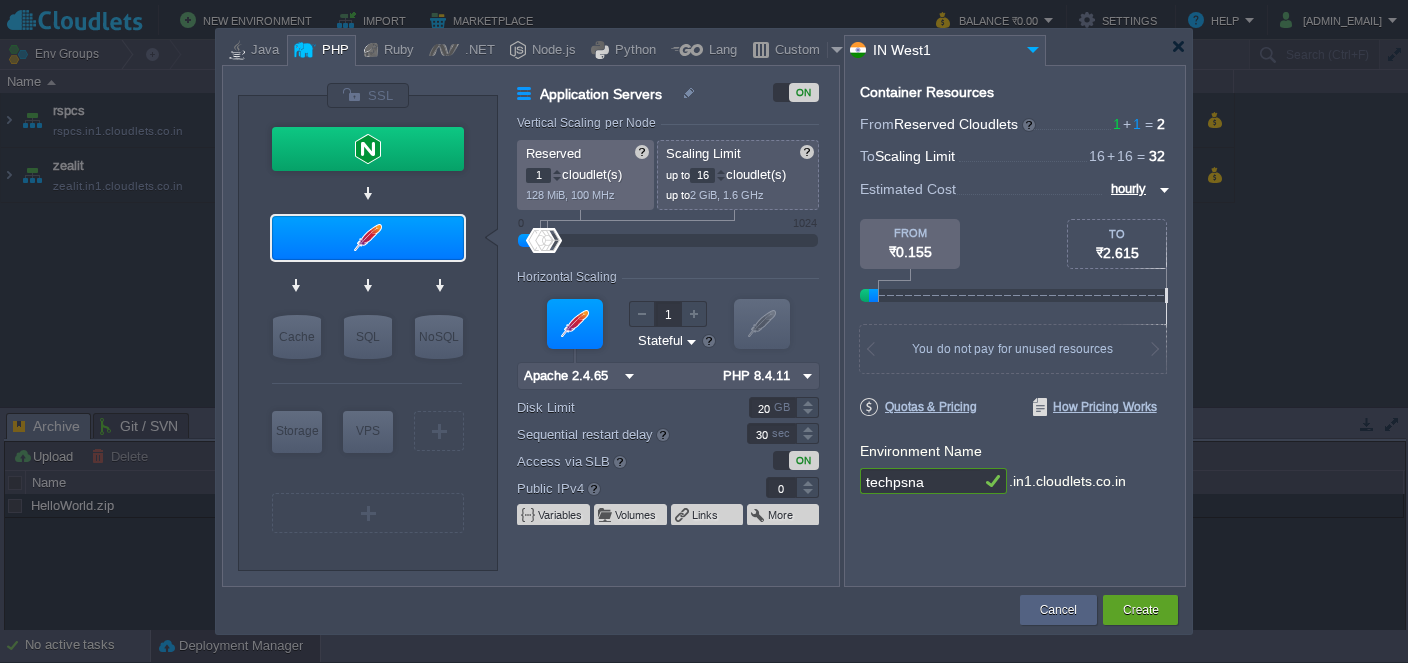 type on "techpsna" 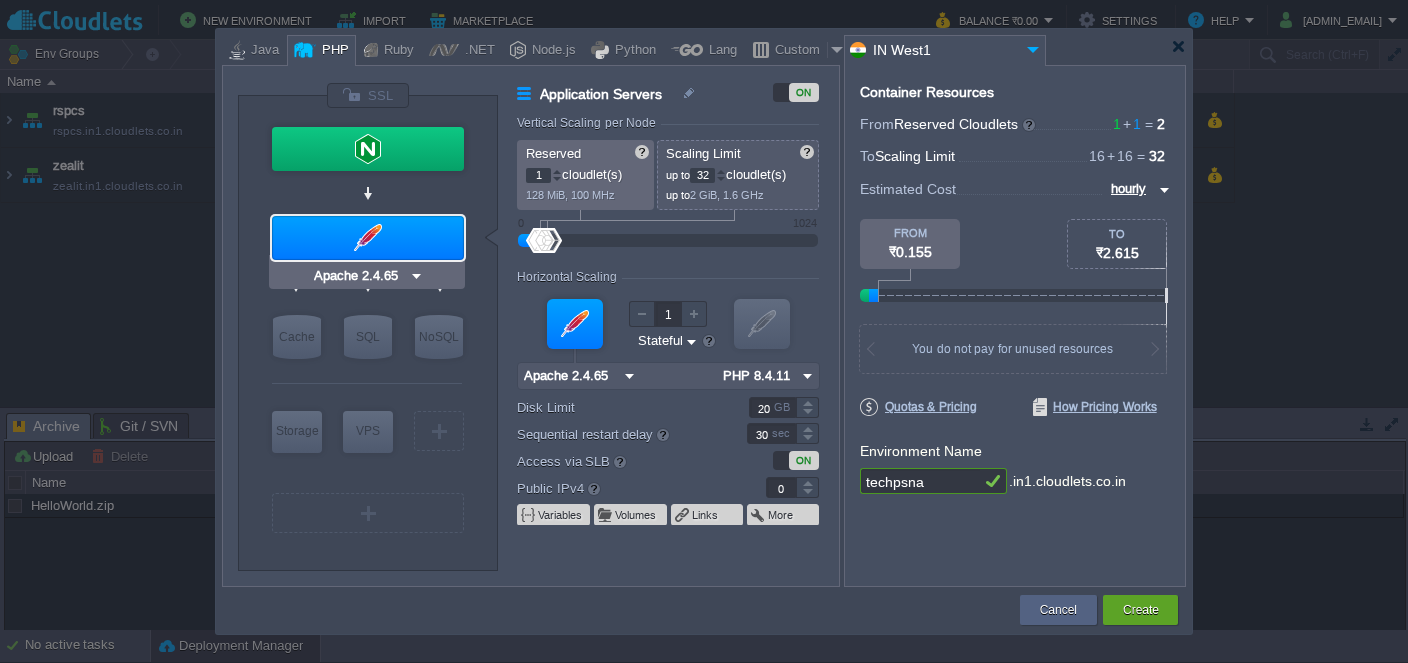 type on "32" 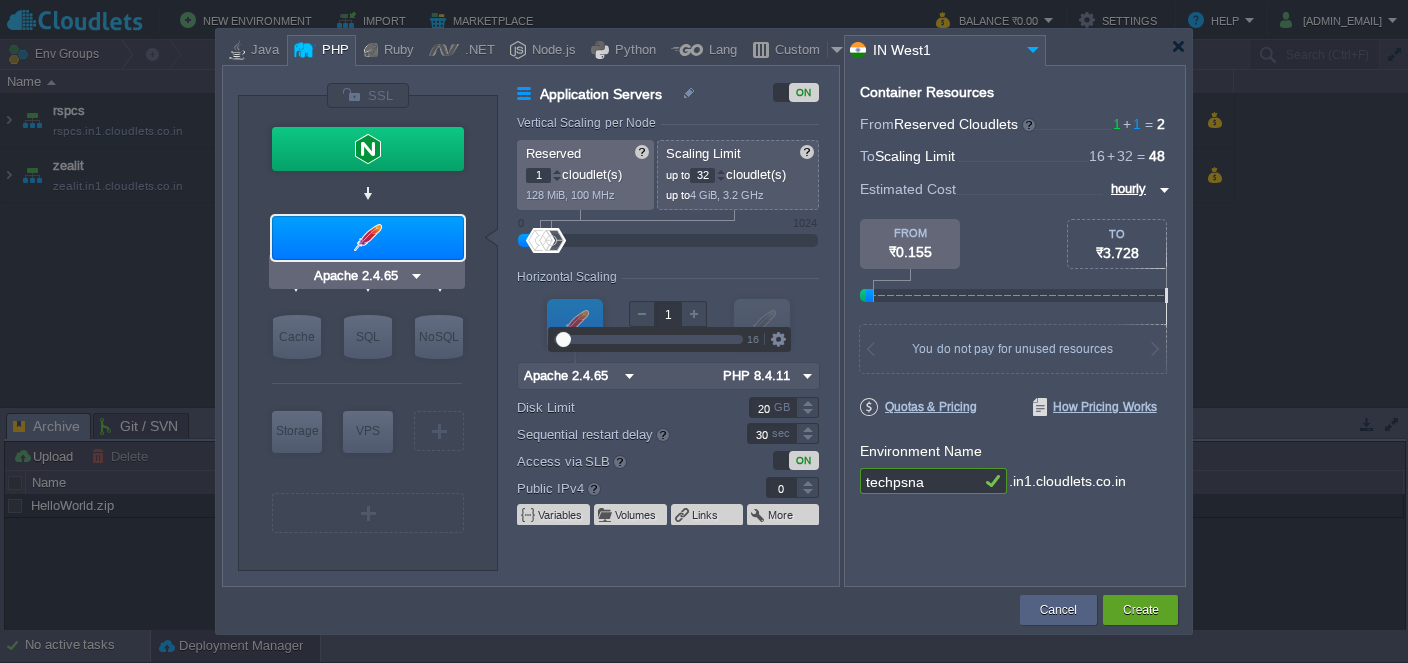 click at bounding box center [368, 238] 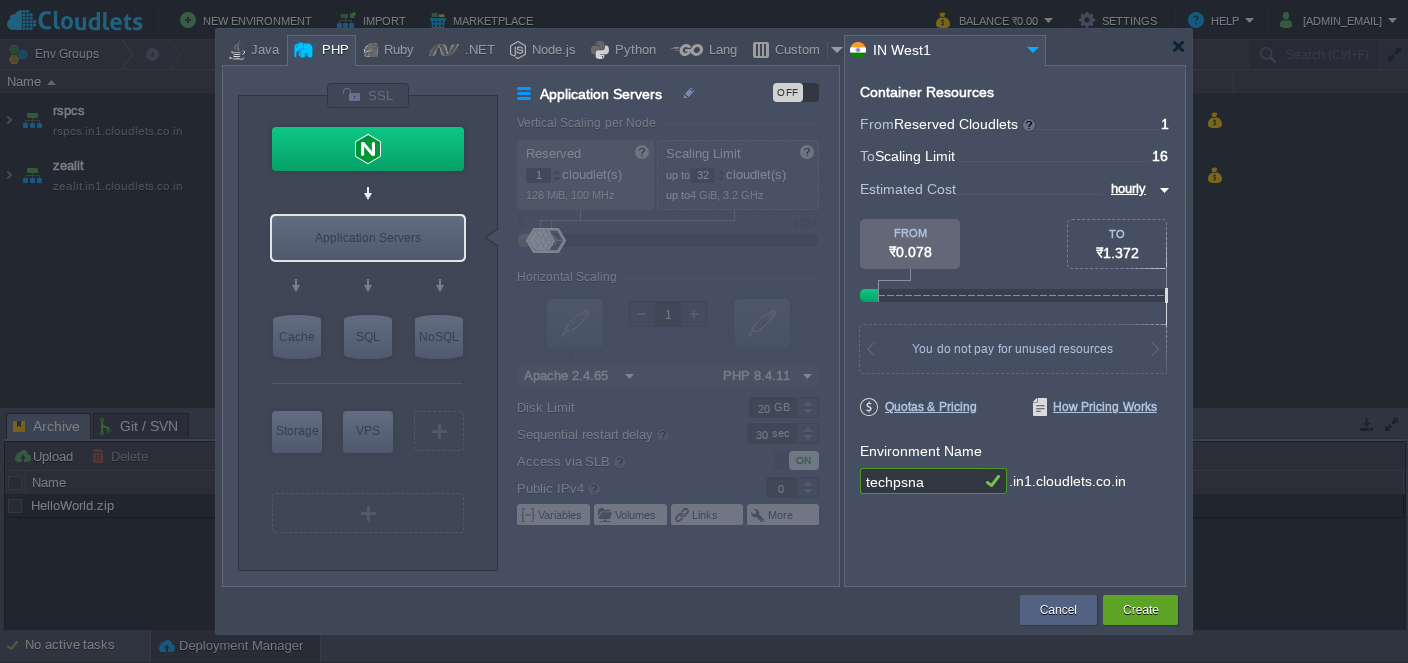 click on "Application Servers" at bounding box center [368, 238] 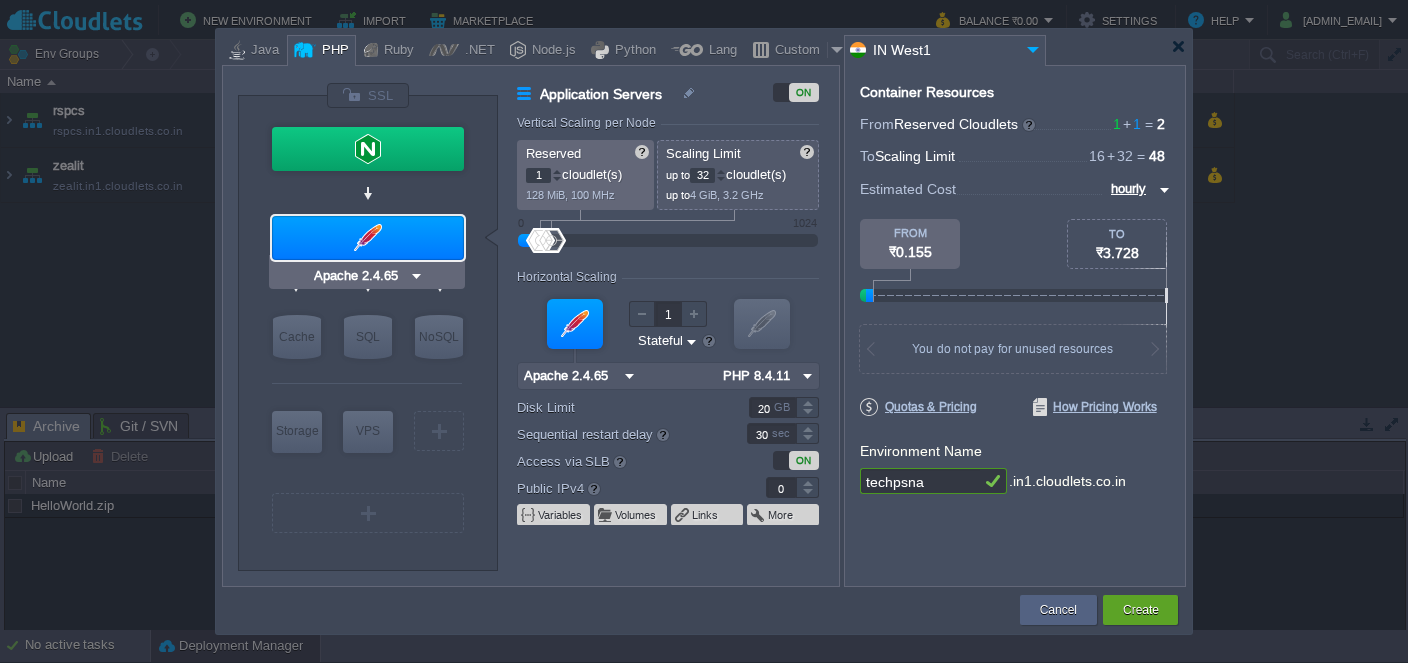 type on "NGINX 1.28.0" 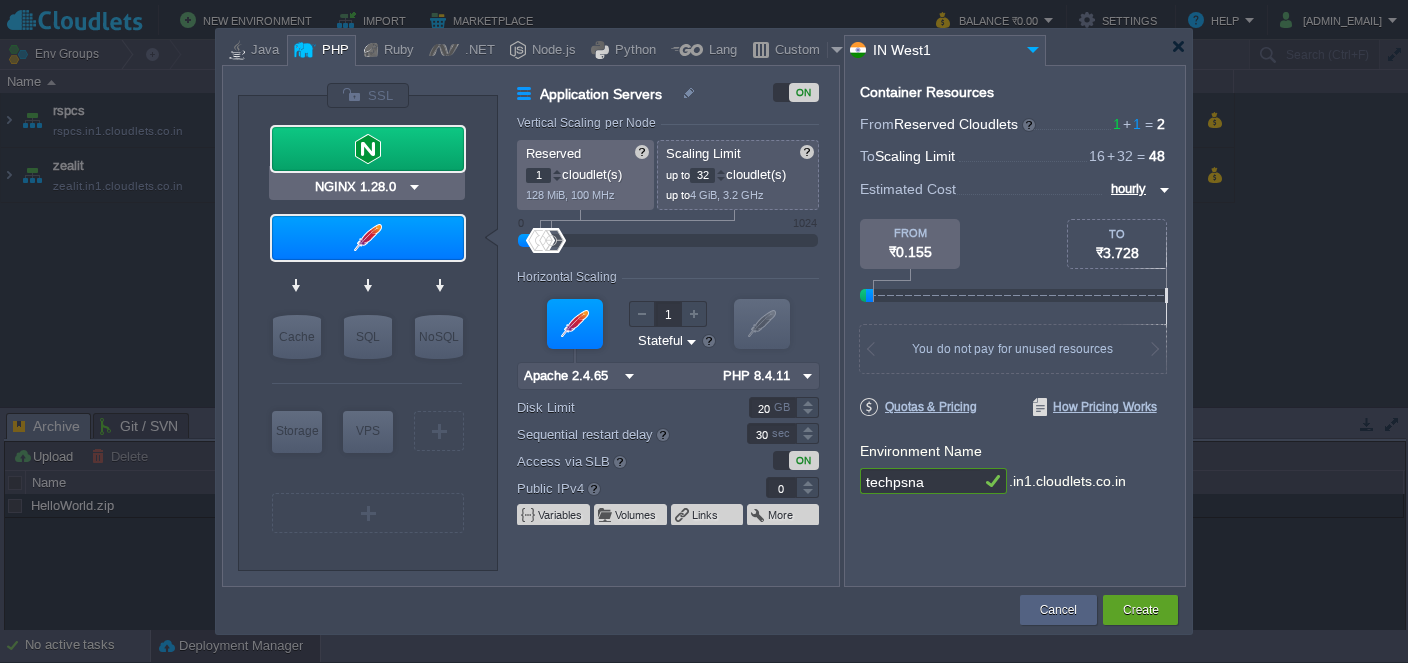 click at bounding box center [368, 149] 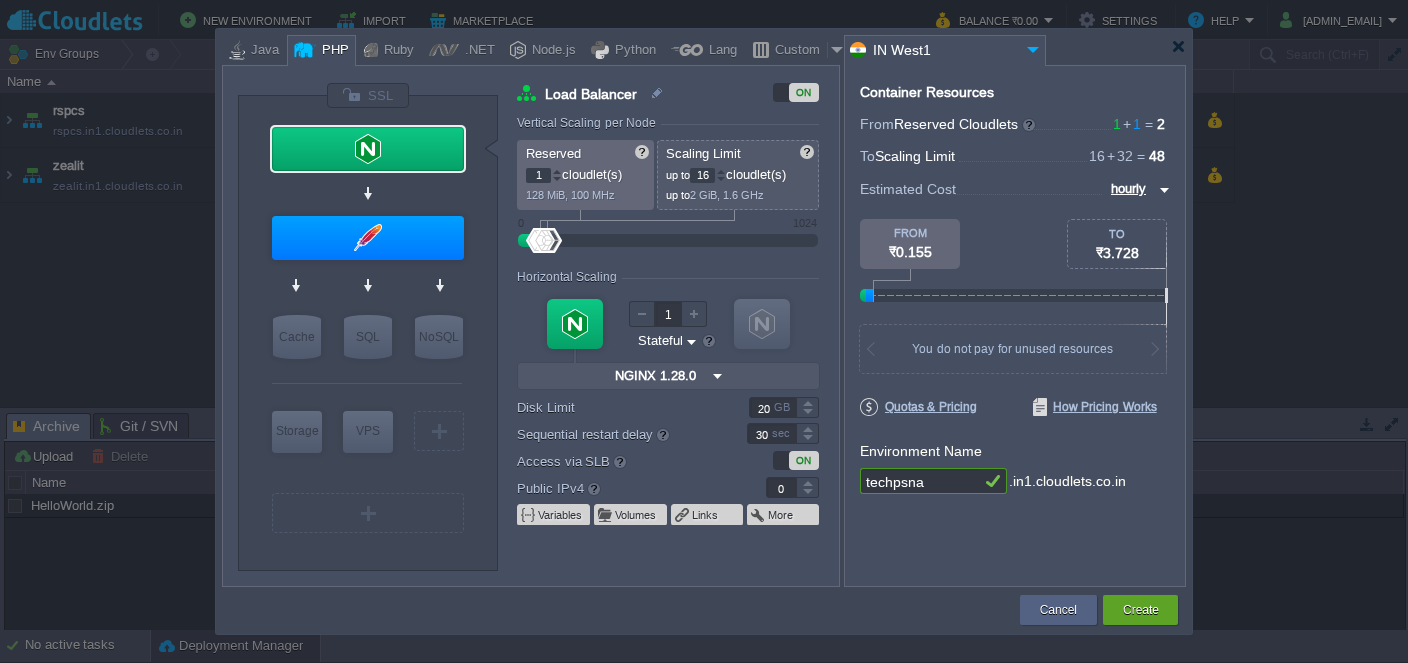 click on "16" at bounding box center (702, 175) 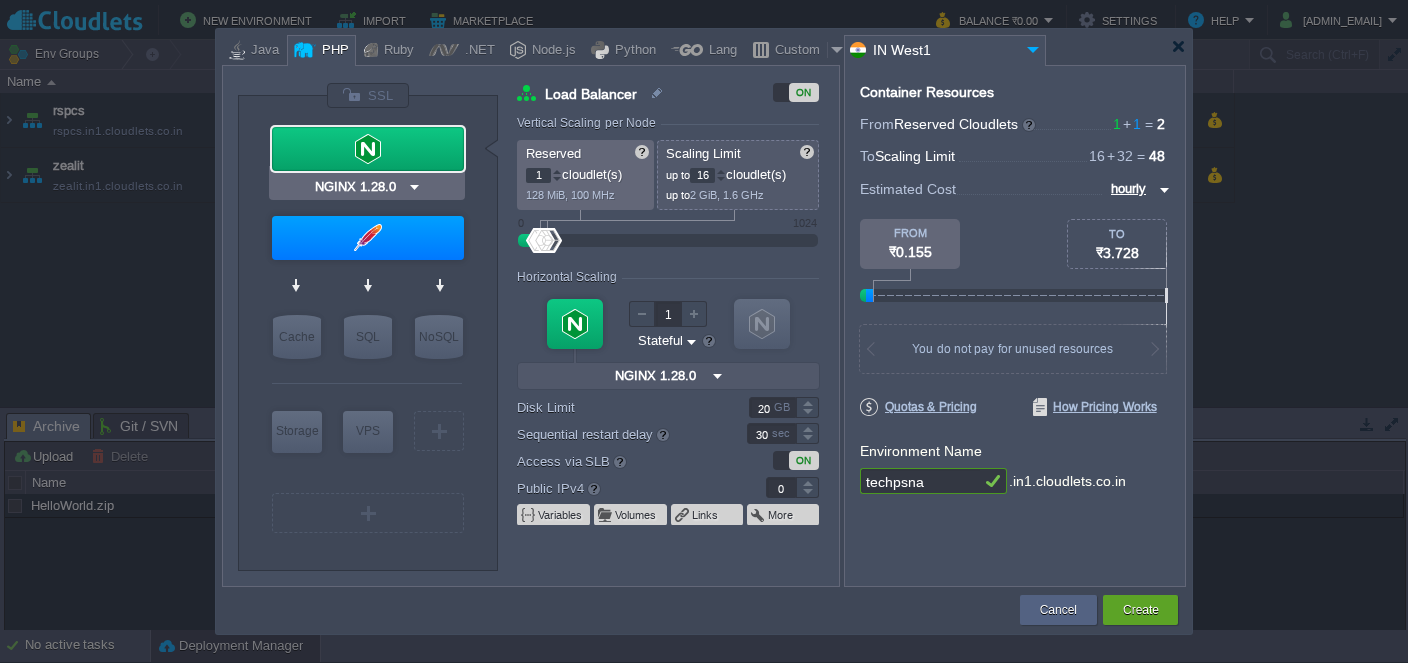 click at bounding box center [368, 149] 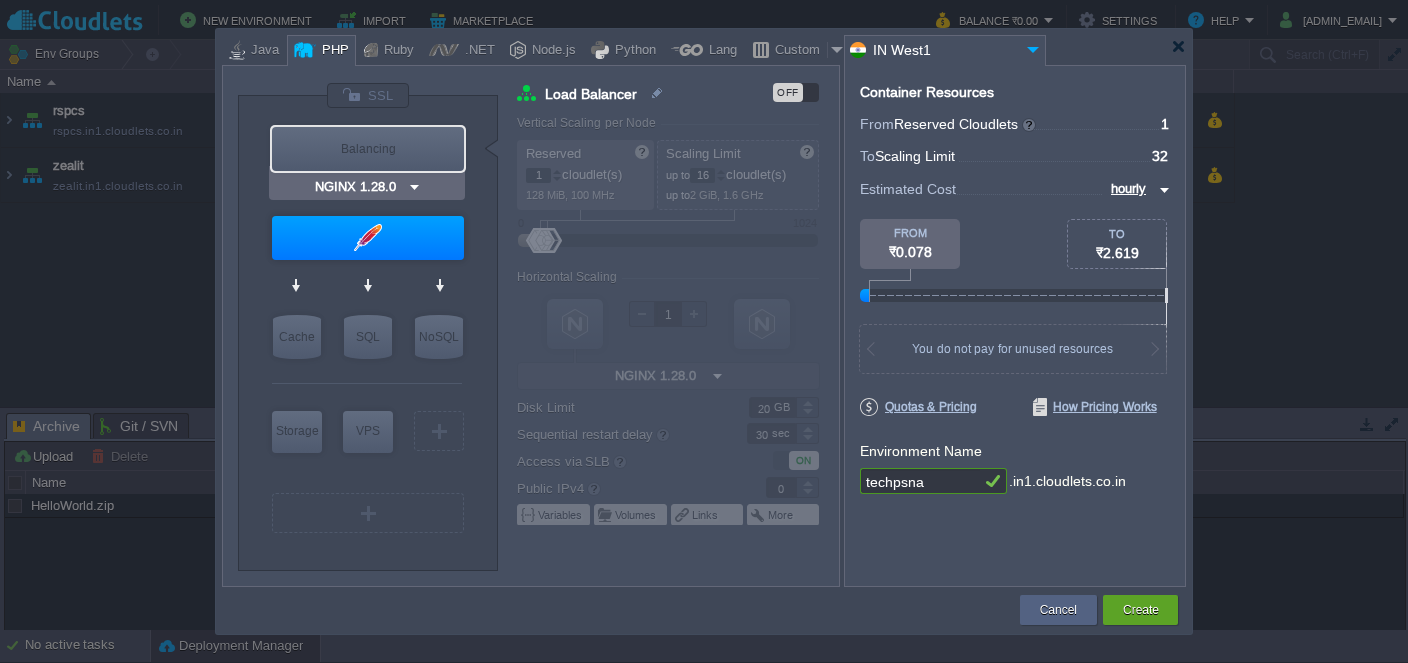 click on "Balancing" at bounding box center [368, 149] 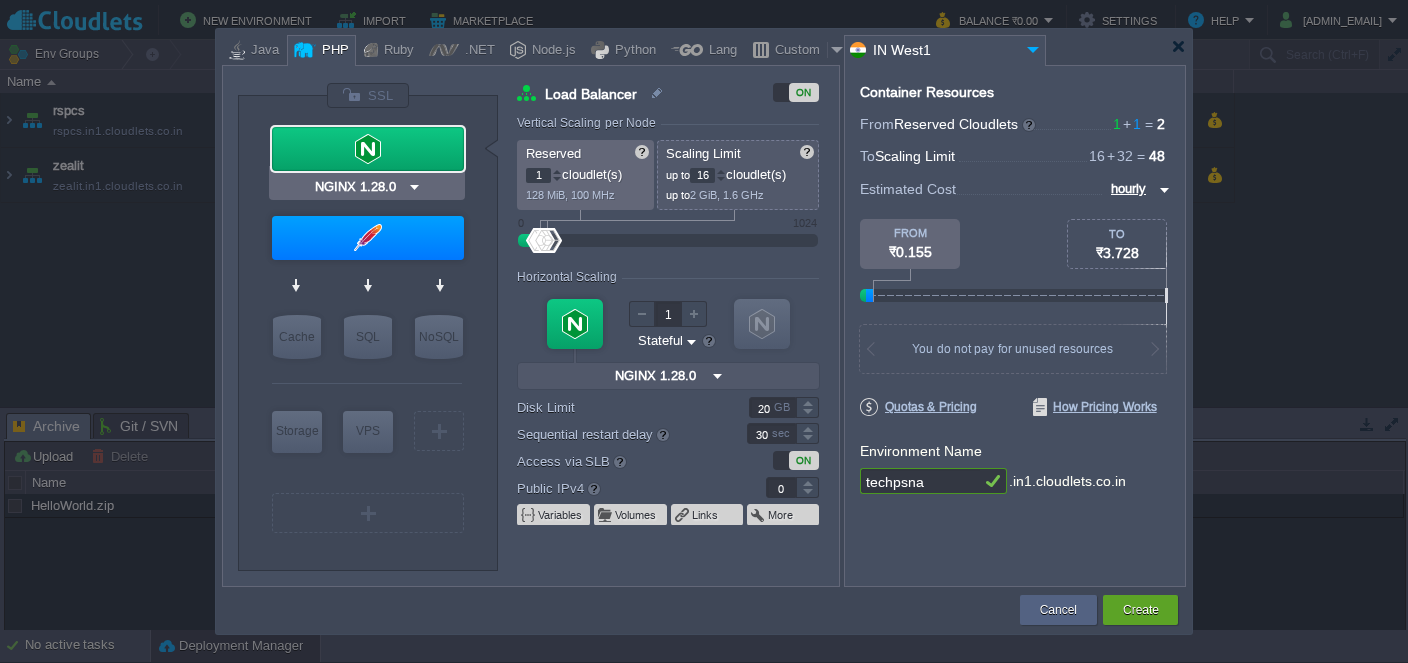type on "Apache 2.4.65" 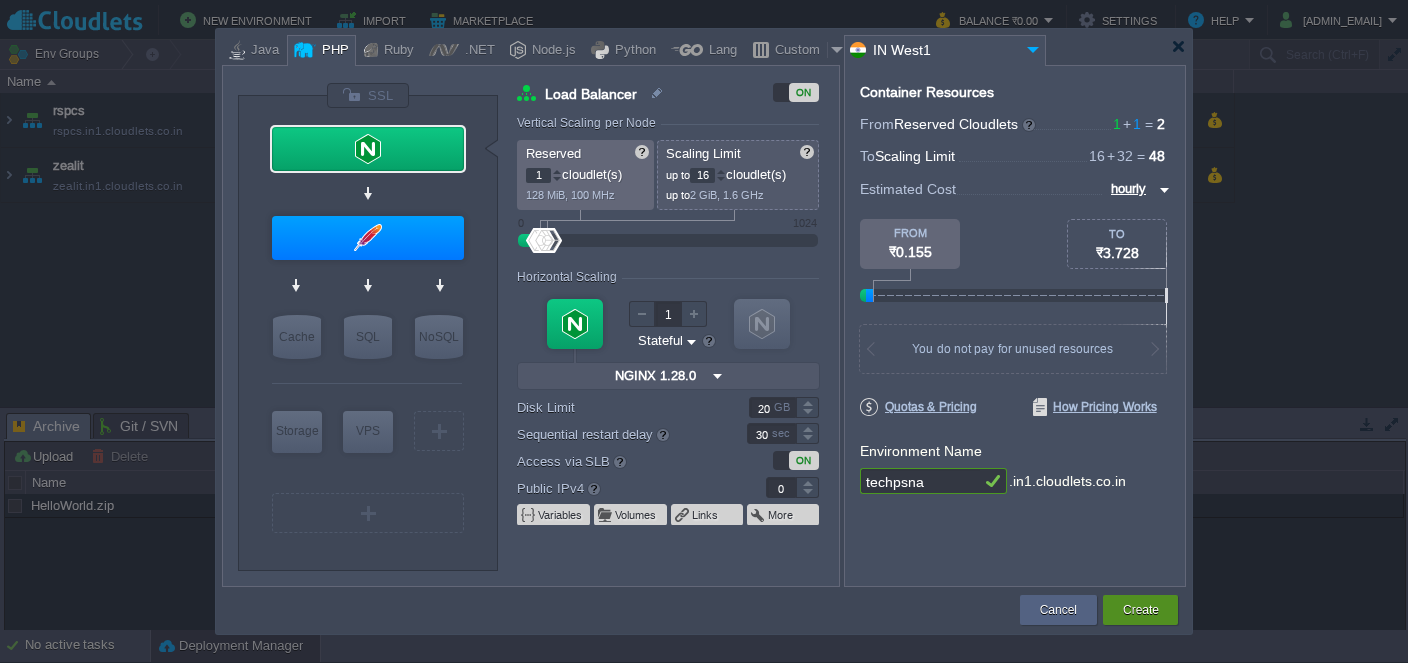 click on "Create" at bounding box center [1141, 610] 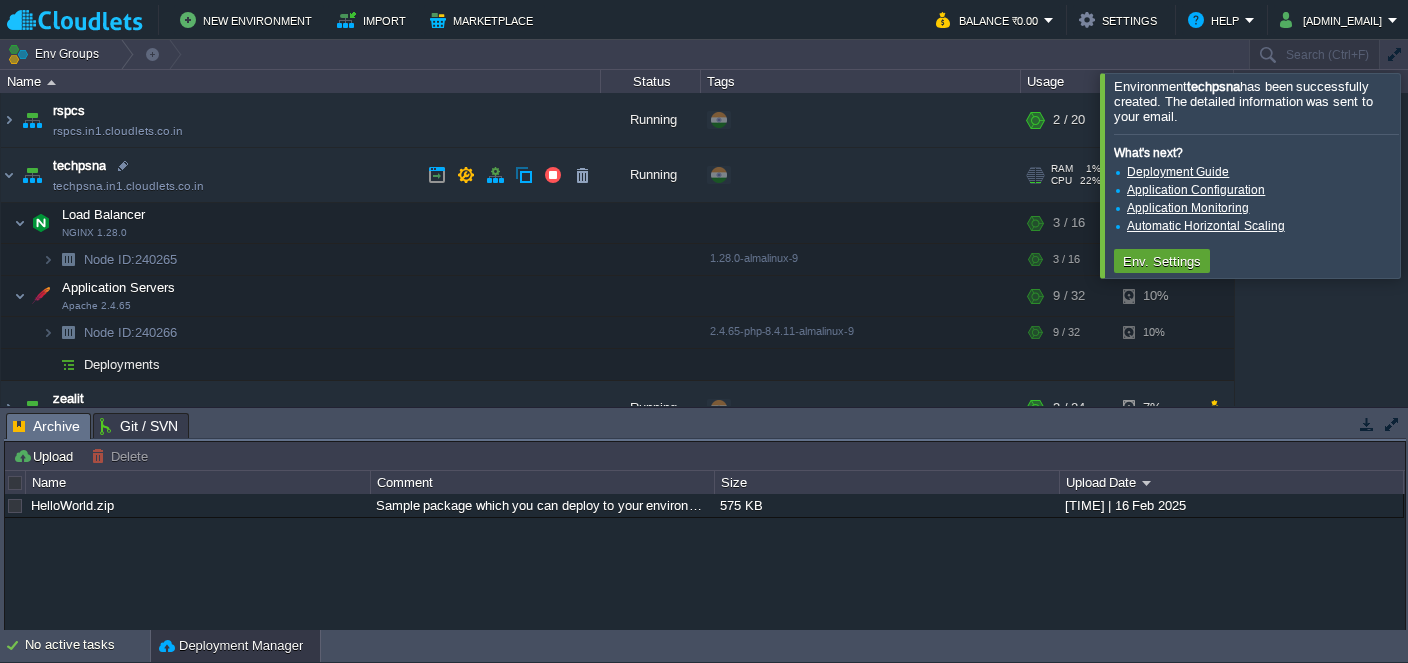 click on "techpsna.in1.cloudlets.co.in" at bounding box center (128, 186) 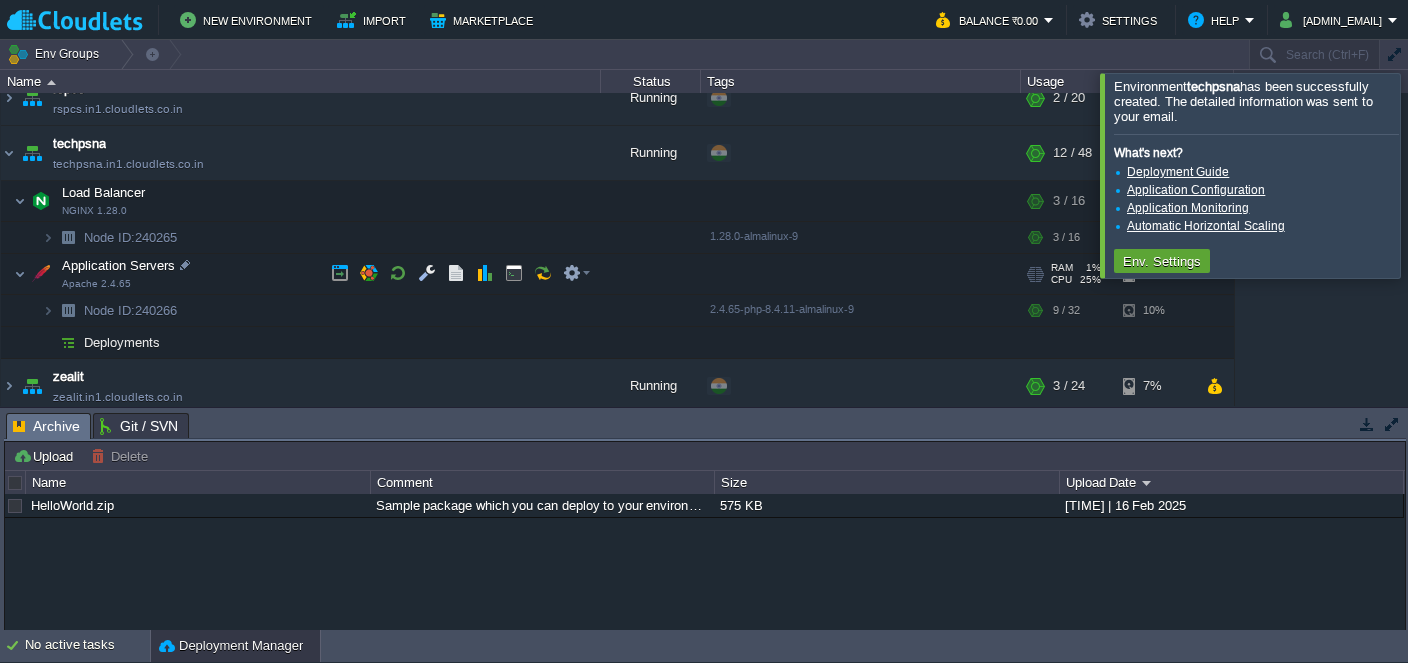 scroll, scrollTop: 27, scrollLeft: 0, axis: vertical 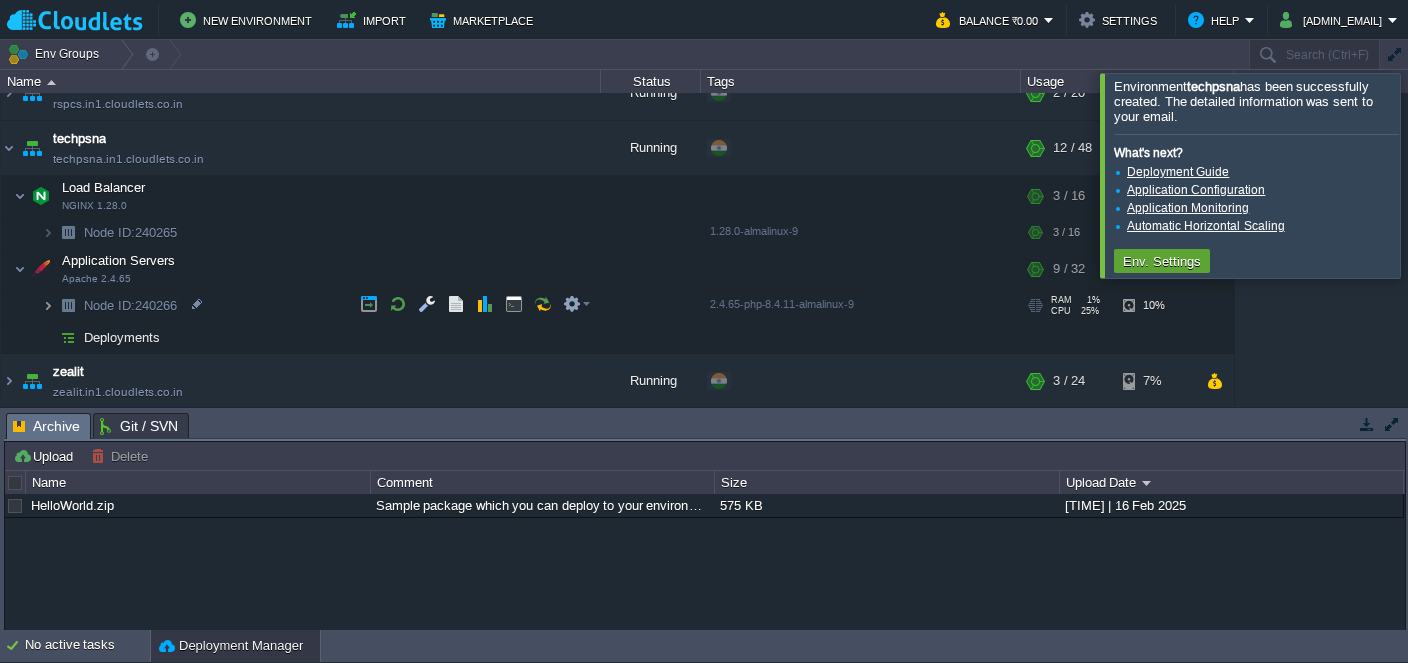click at bounding box center [48, 305] 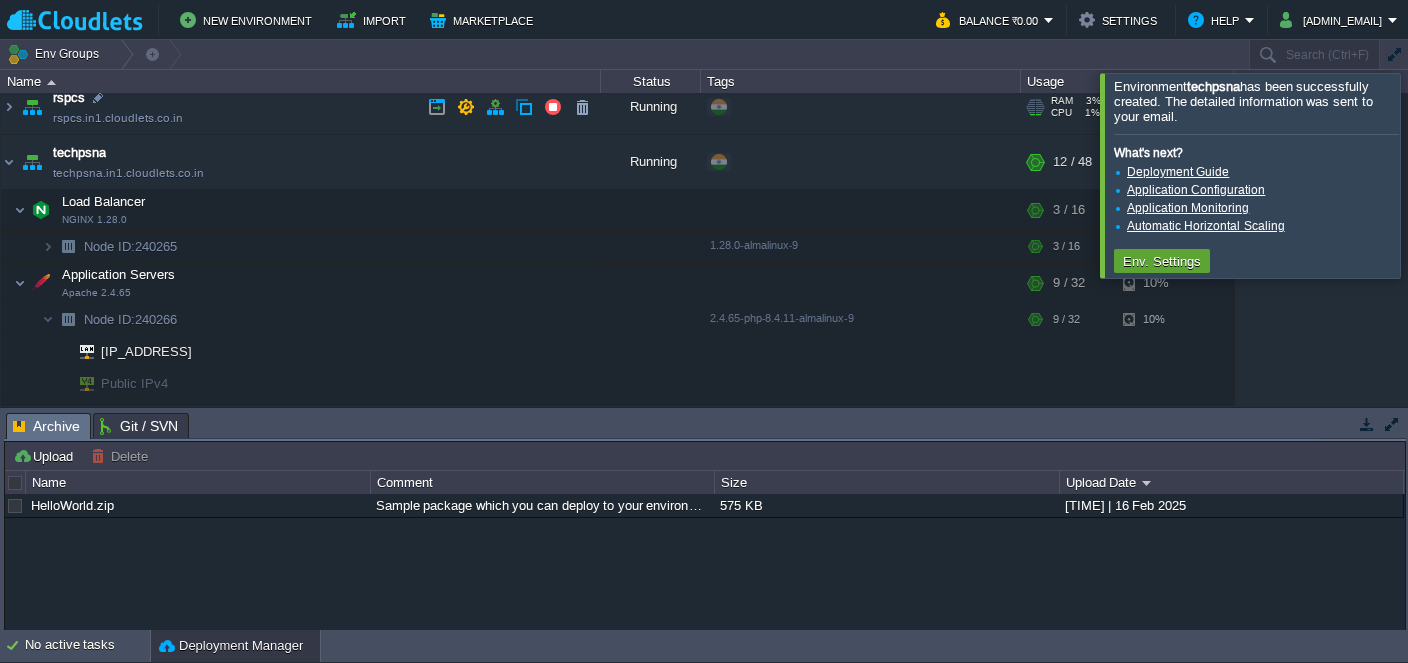 scroll, scrollTop: 0, scrollLeft: 0, axis: both 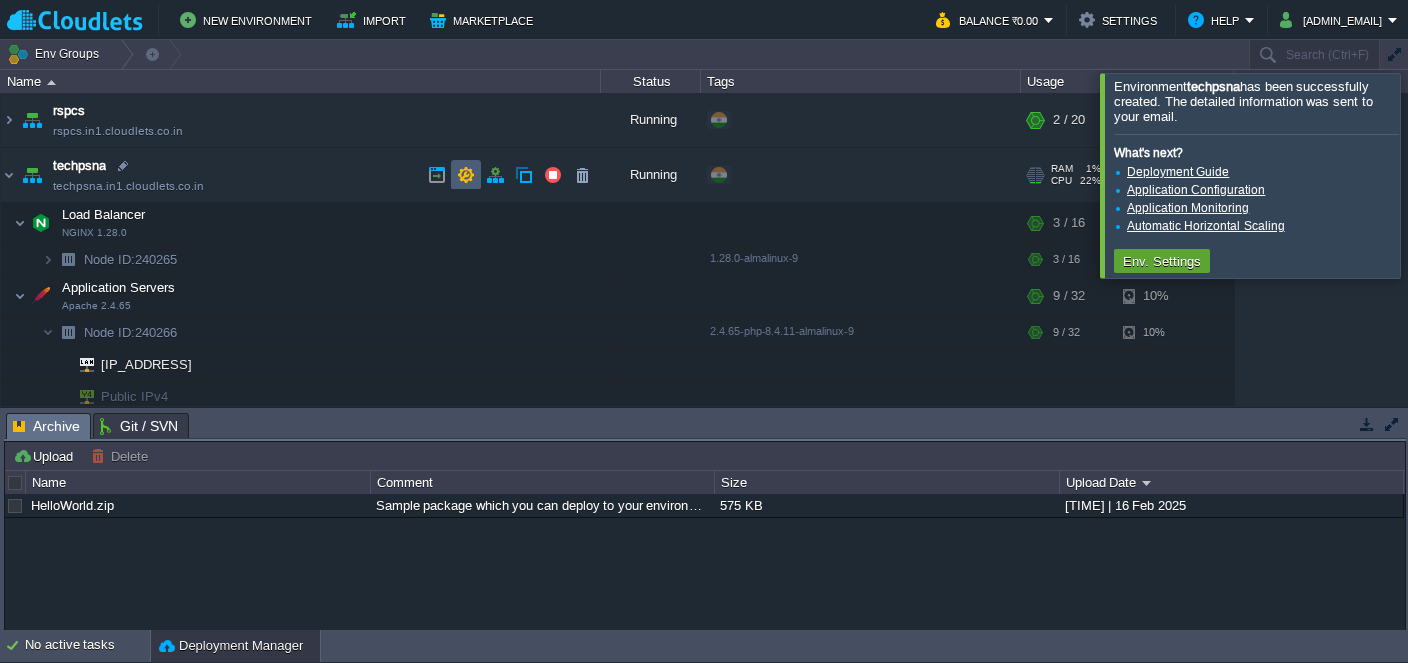 click at bounding box center [466, 175] 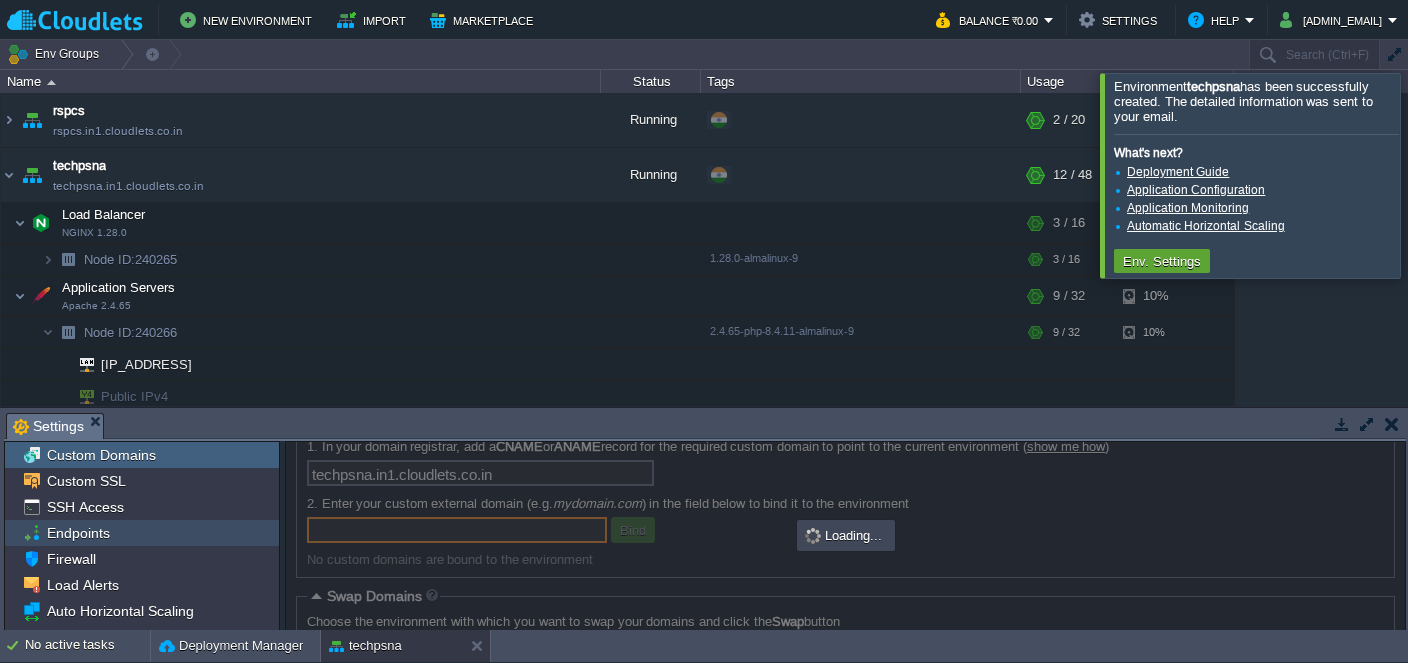 scroll, scrollTop: 110, scrollLeft: 0, axis: vertical 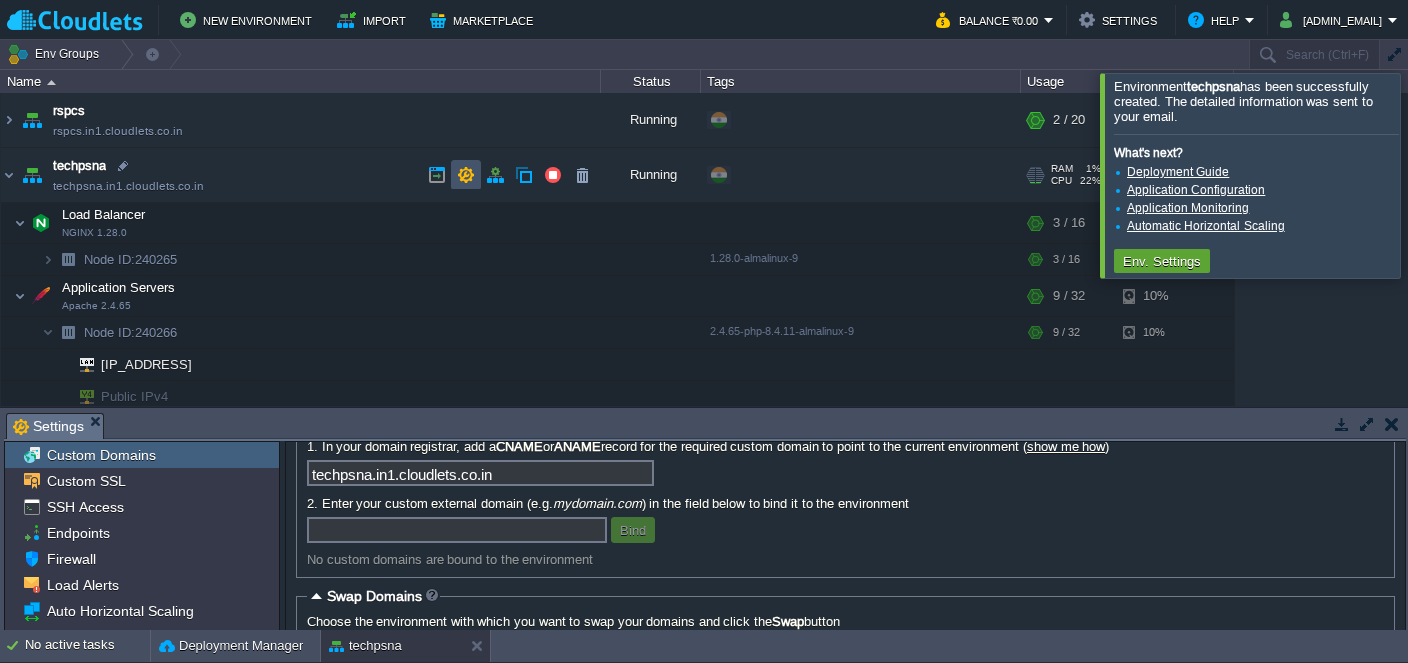 click at bounding box center (466, 175) 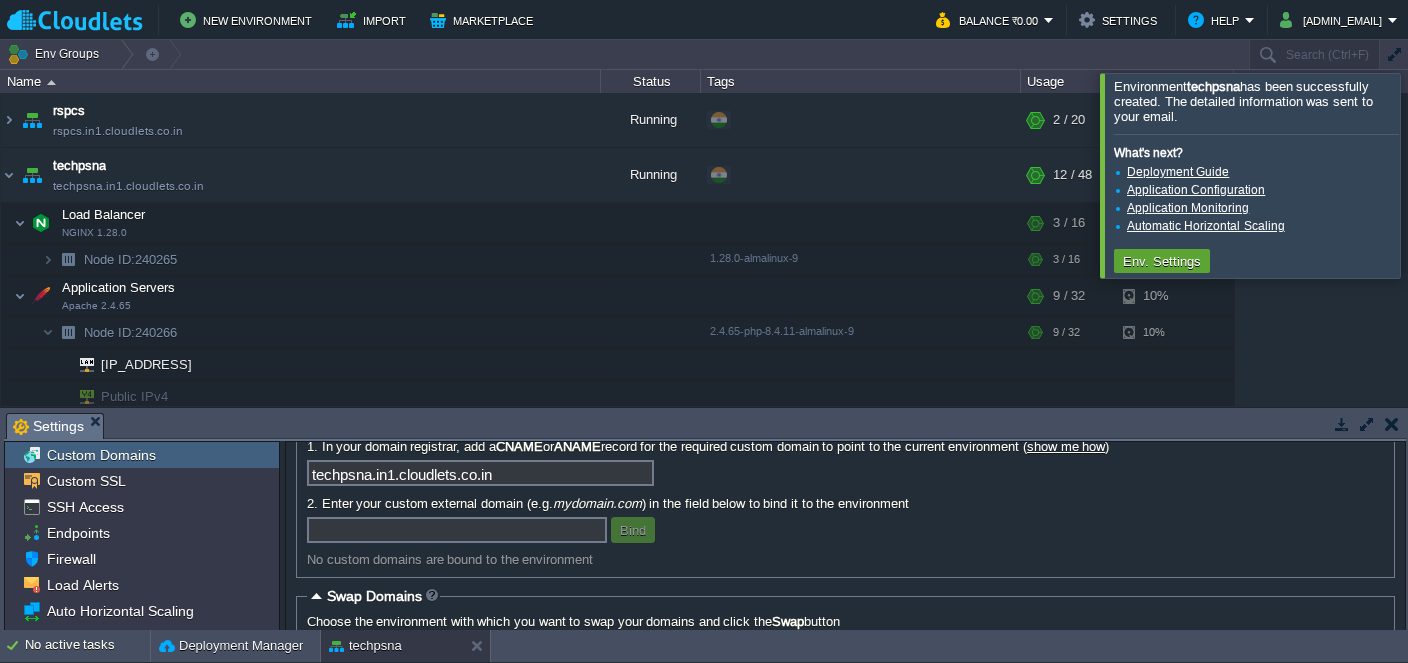 click on "Bind" at bounding box center [845, 532] 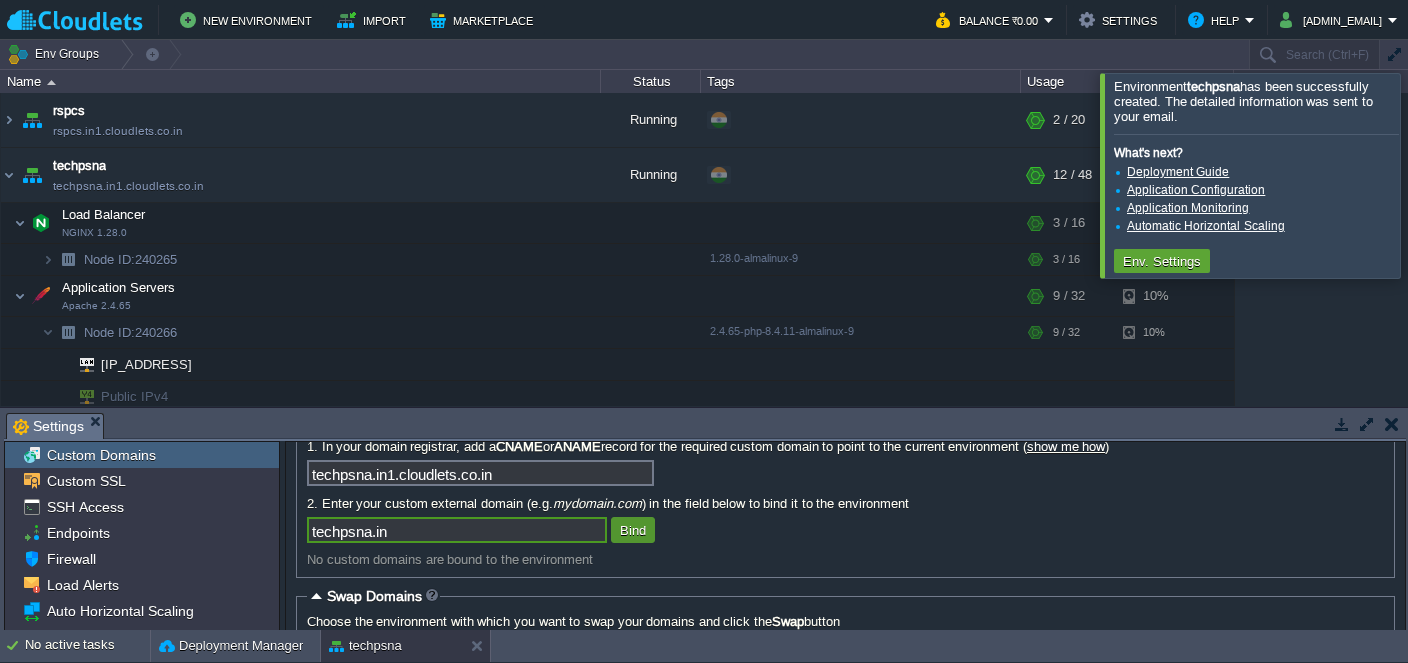 type on "techpsna.in" 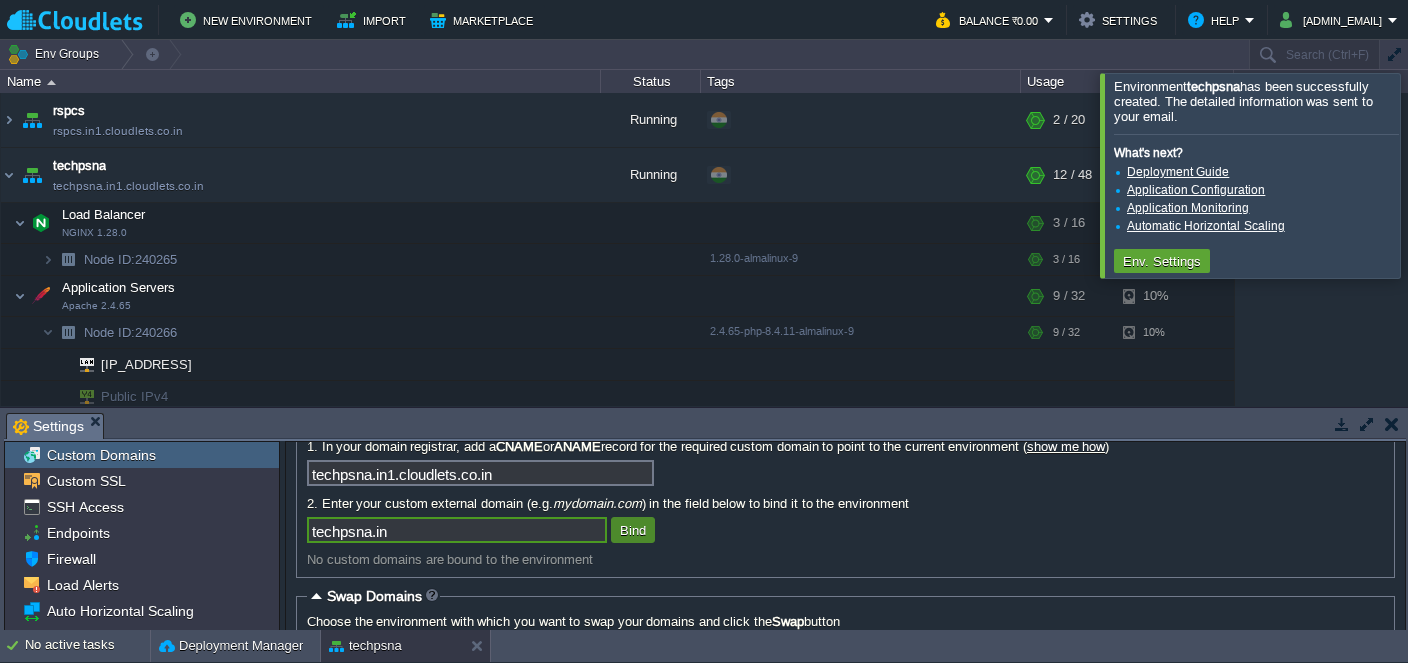 click on "Bind" at bounding box center [633, 530] 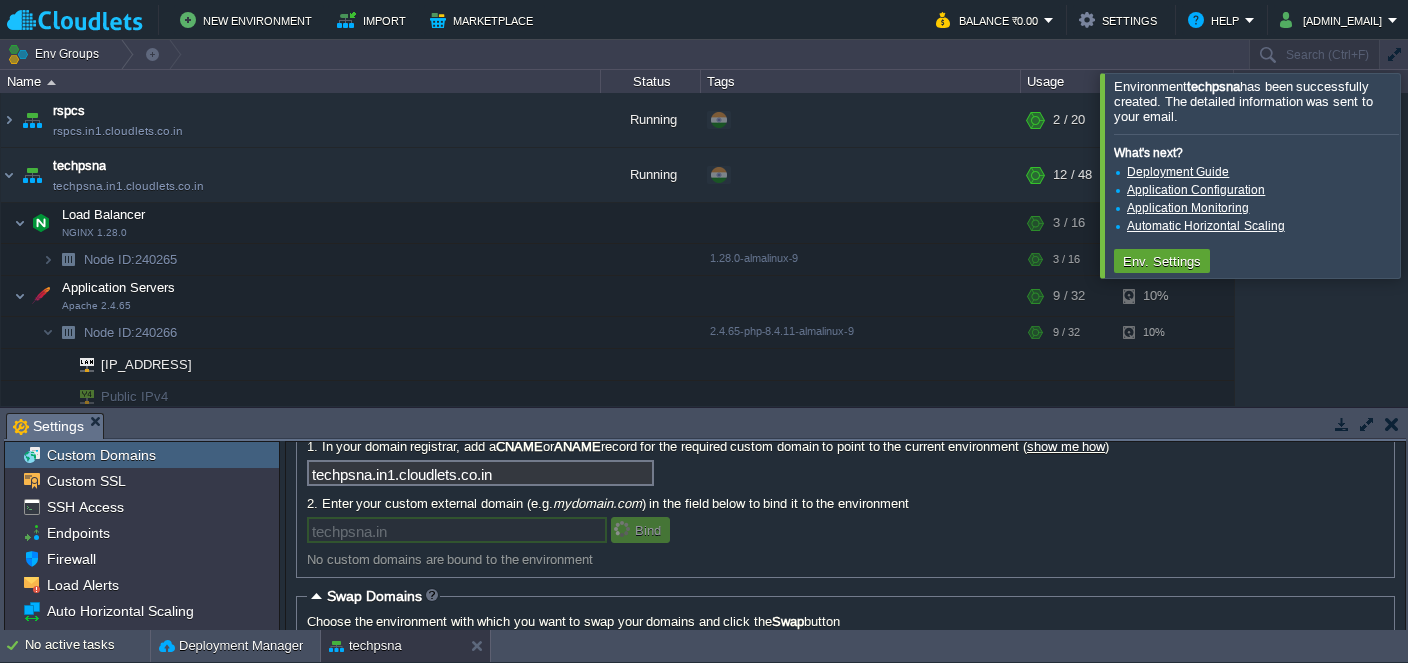 type 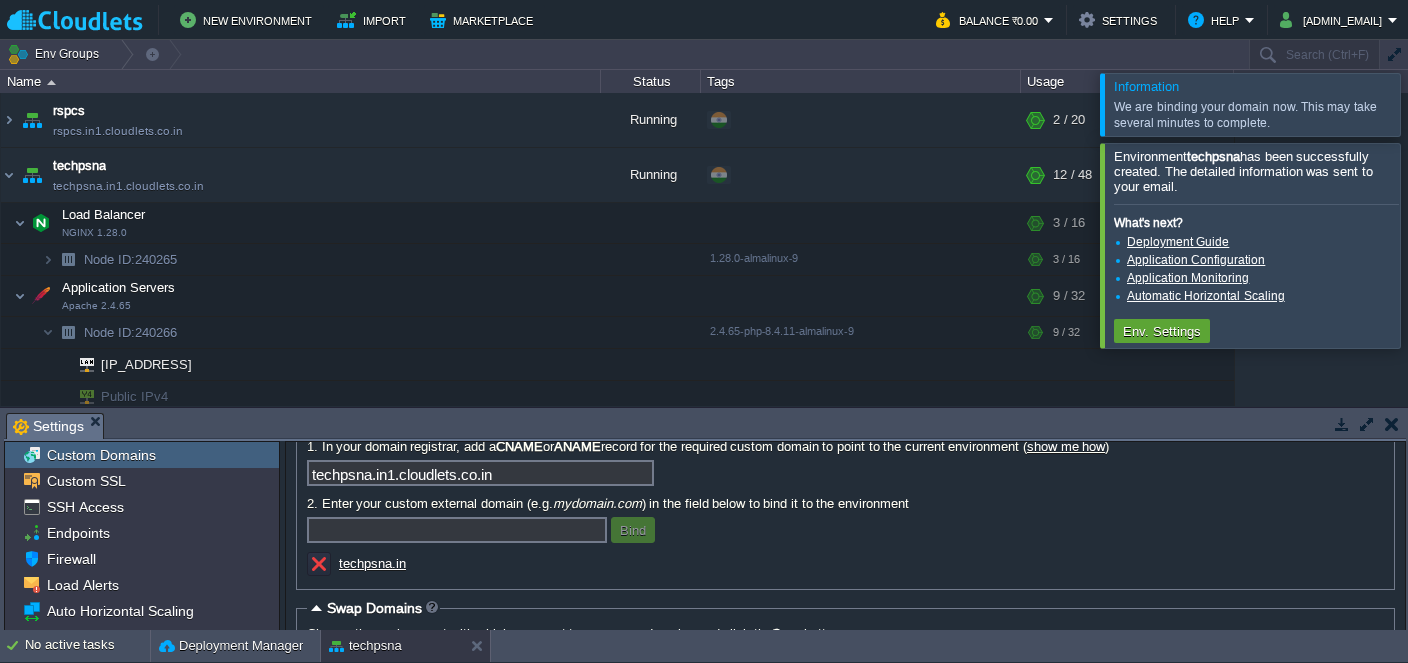 click at bounding box center (1432, 245) 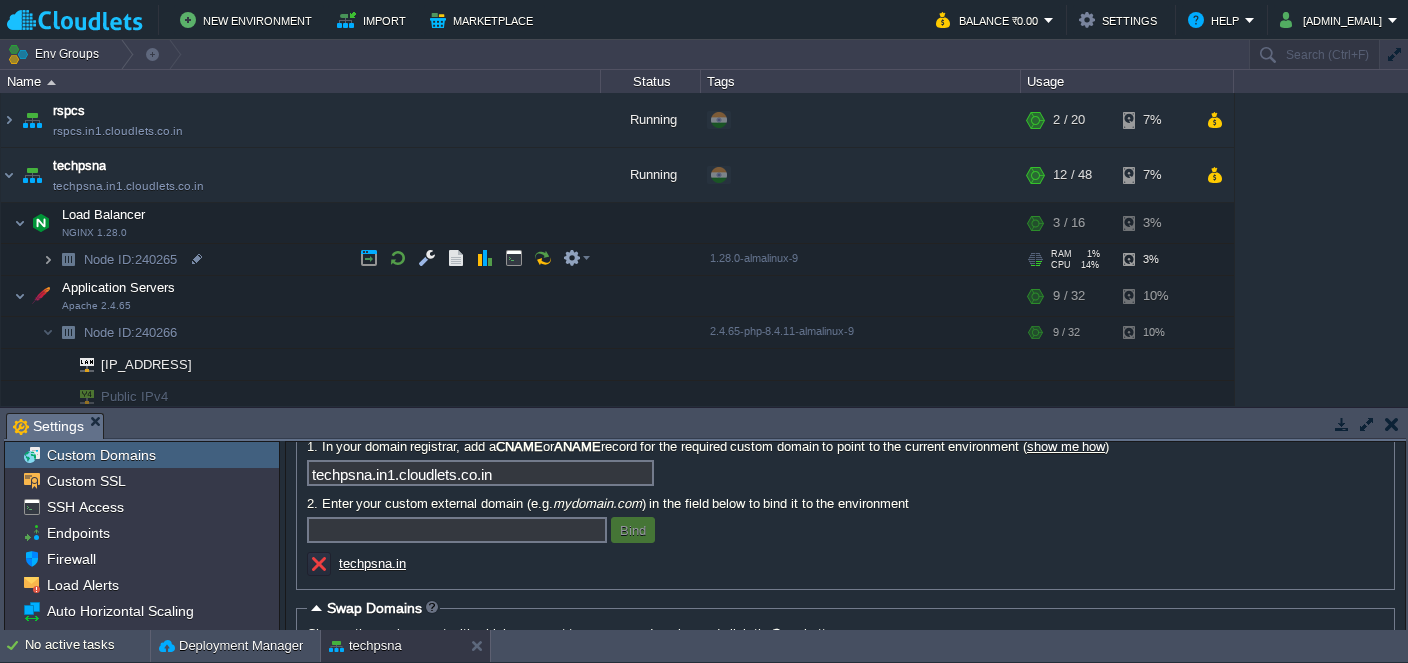 click at bounding box center [48, 259] 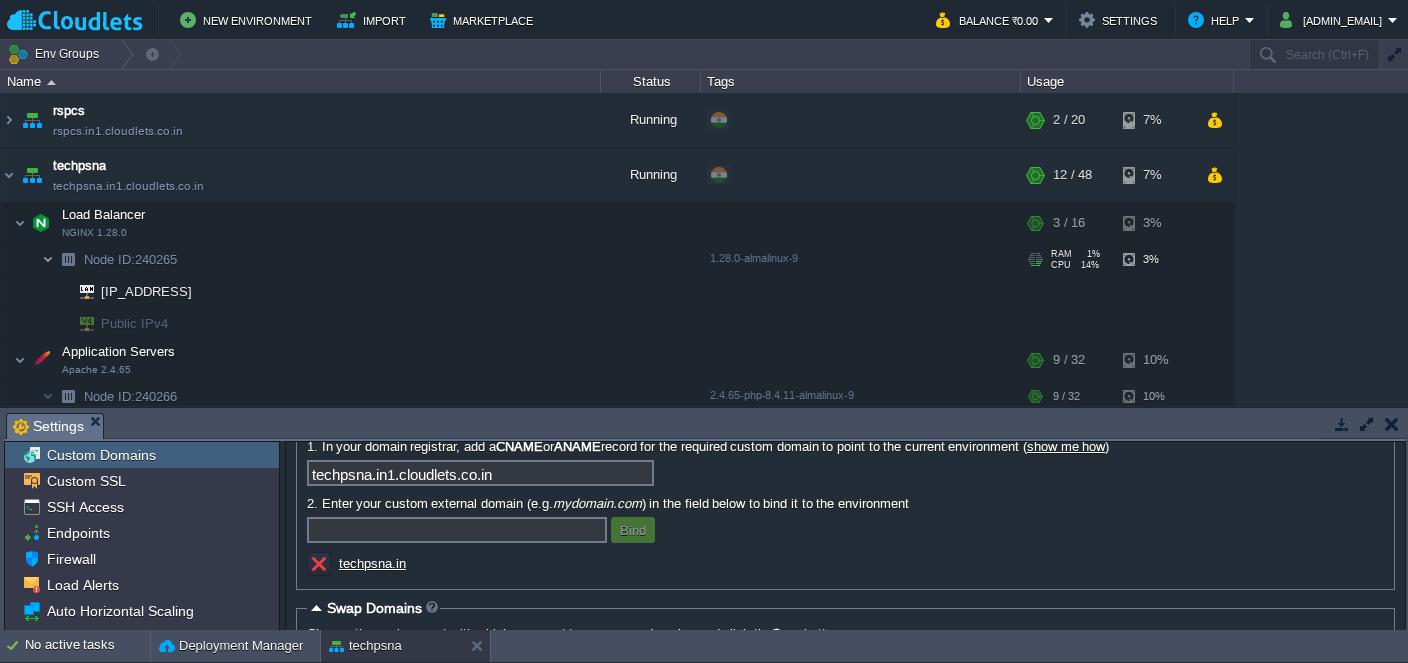 click at bounding box center [48, 259] 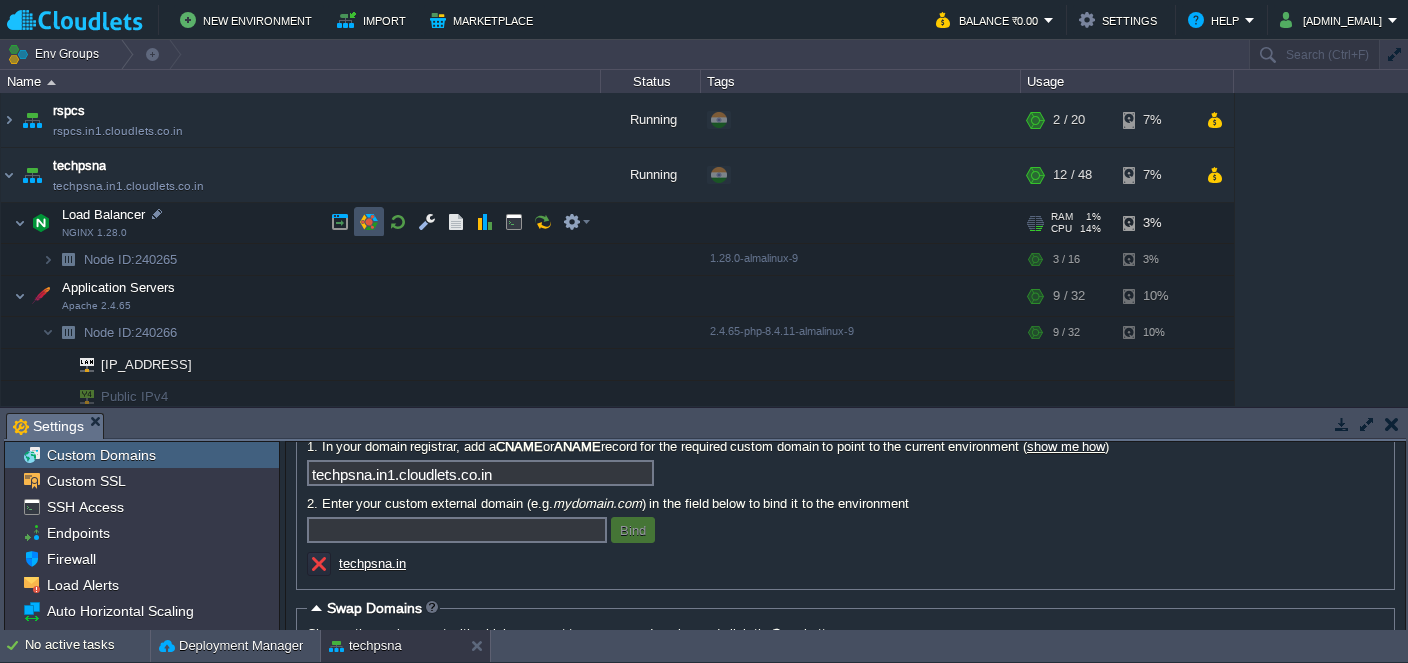 click at bounding box center (369, 222) 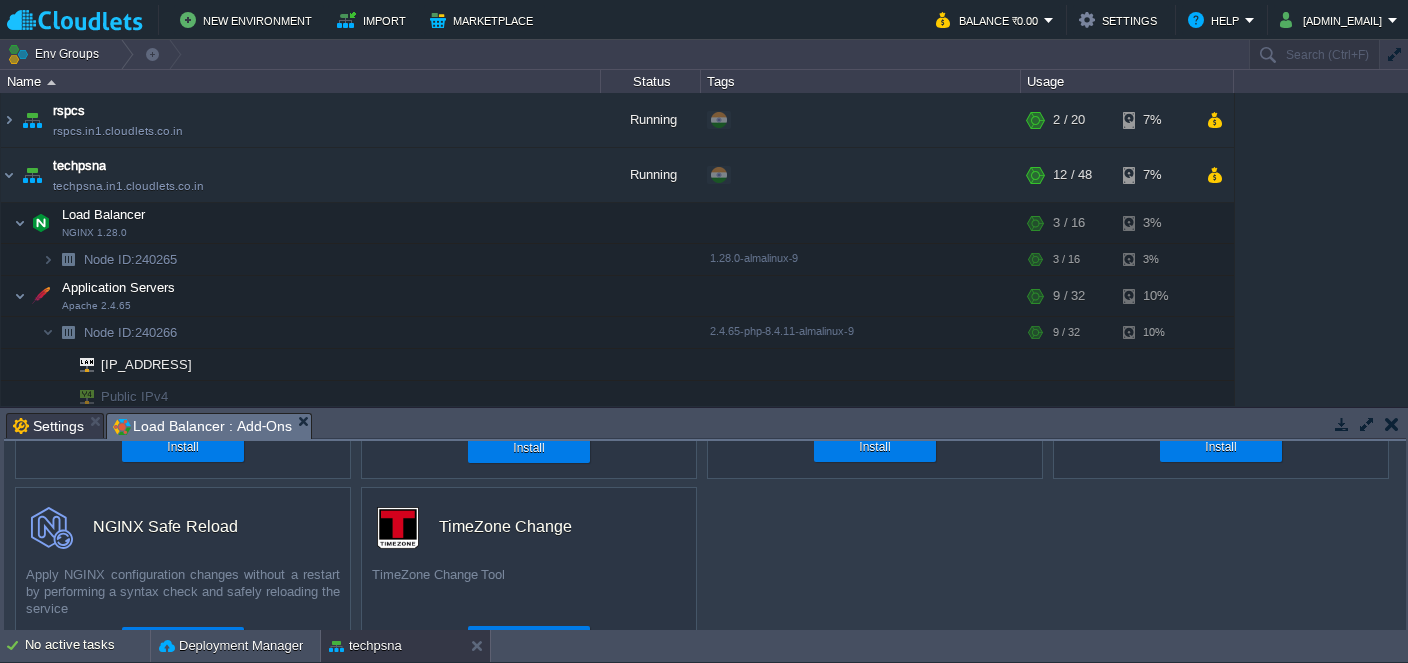 scroll, scrollTop: 213, scrollLeft: 0, axis: vertical 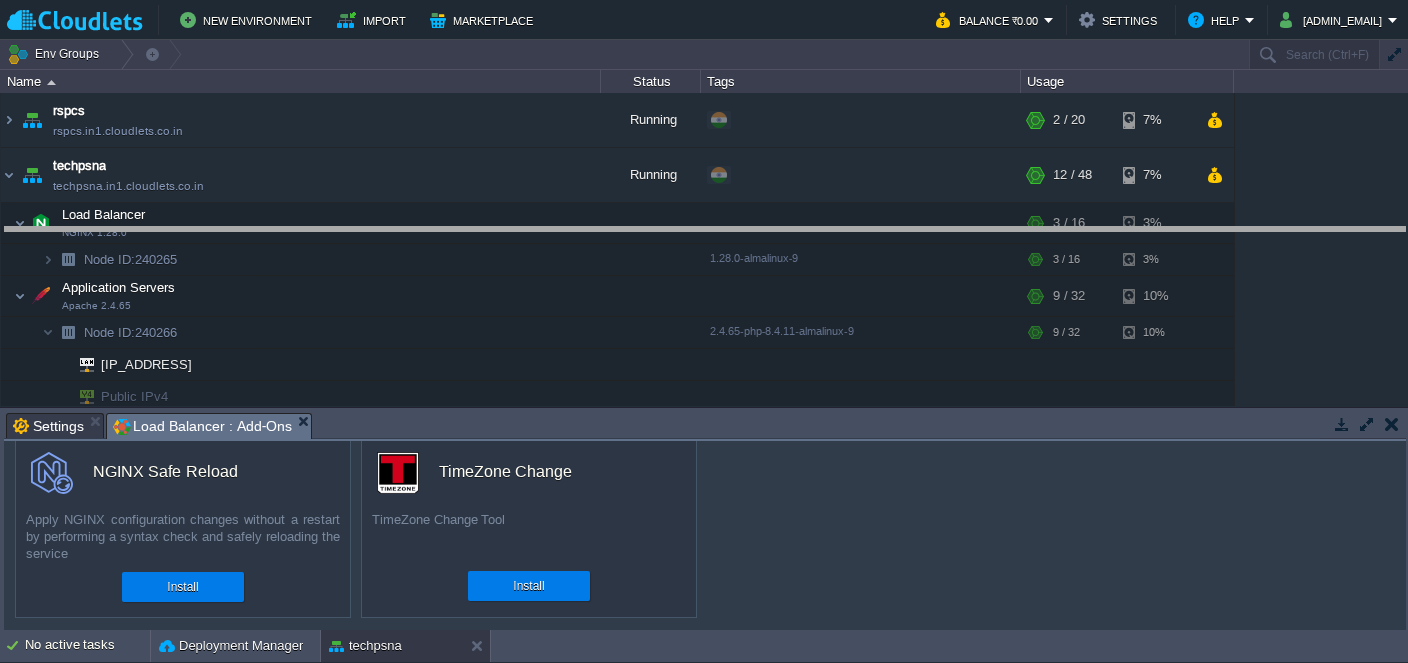 drag, startPoint x: 593, startPoint y: 421, endPoint x: 622, endPoint y: 240, distance: 183.30849 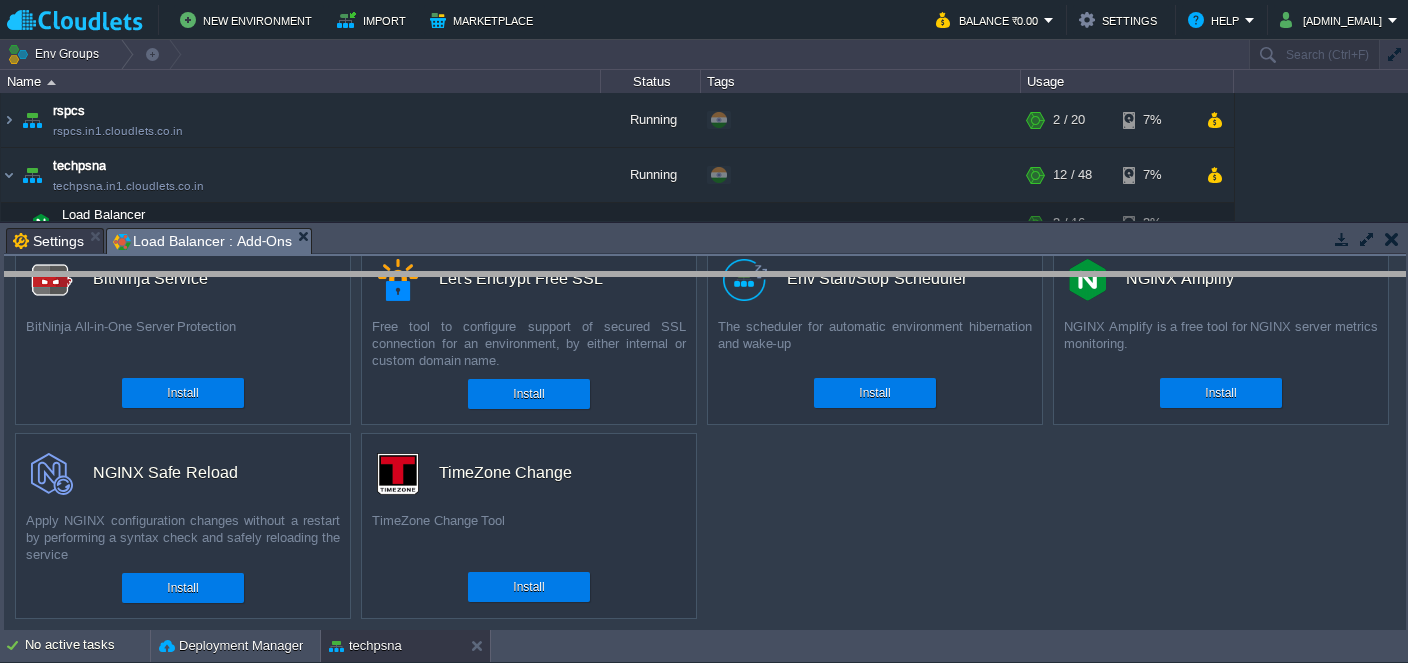 drag, startPoint x: 622, startPoint y: 240, endPoint x: 611, endPoint y: 435, distance: 195.31001 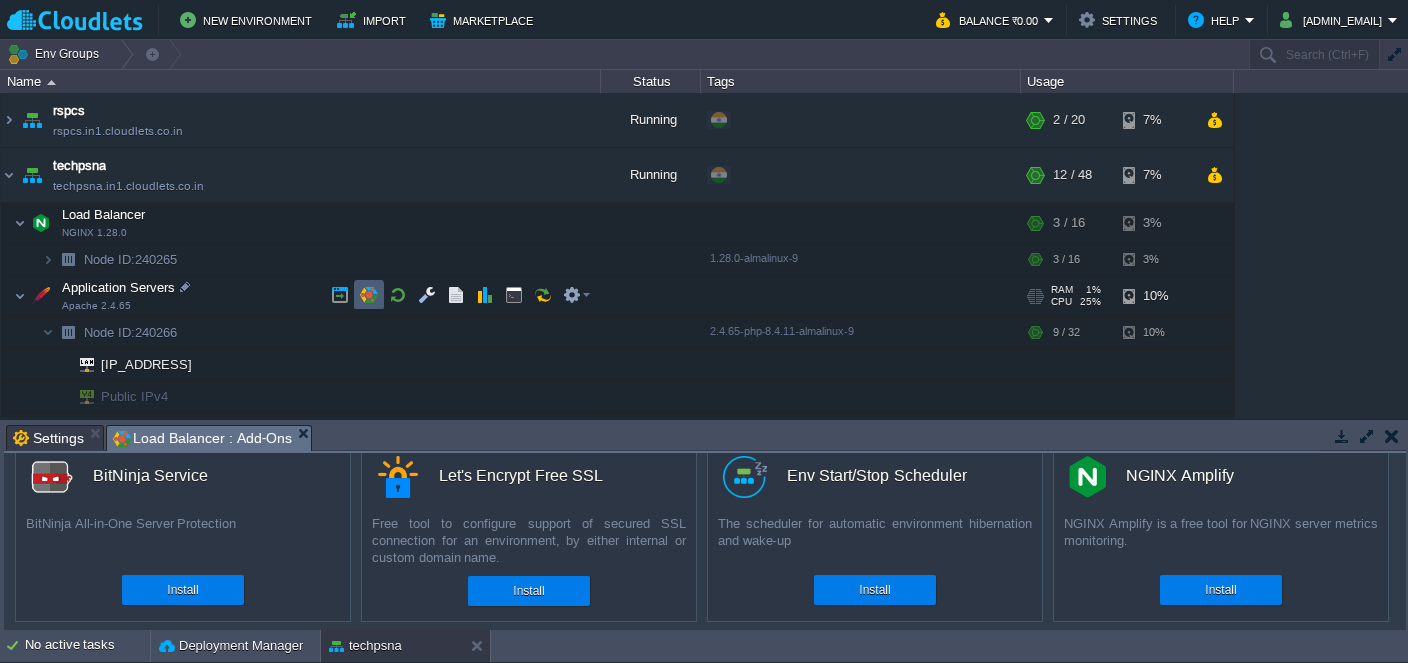 click at bounding box center [369, 295] 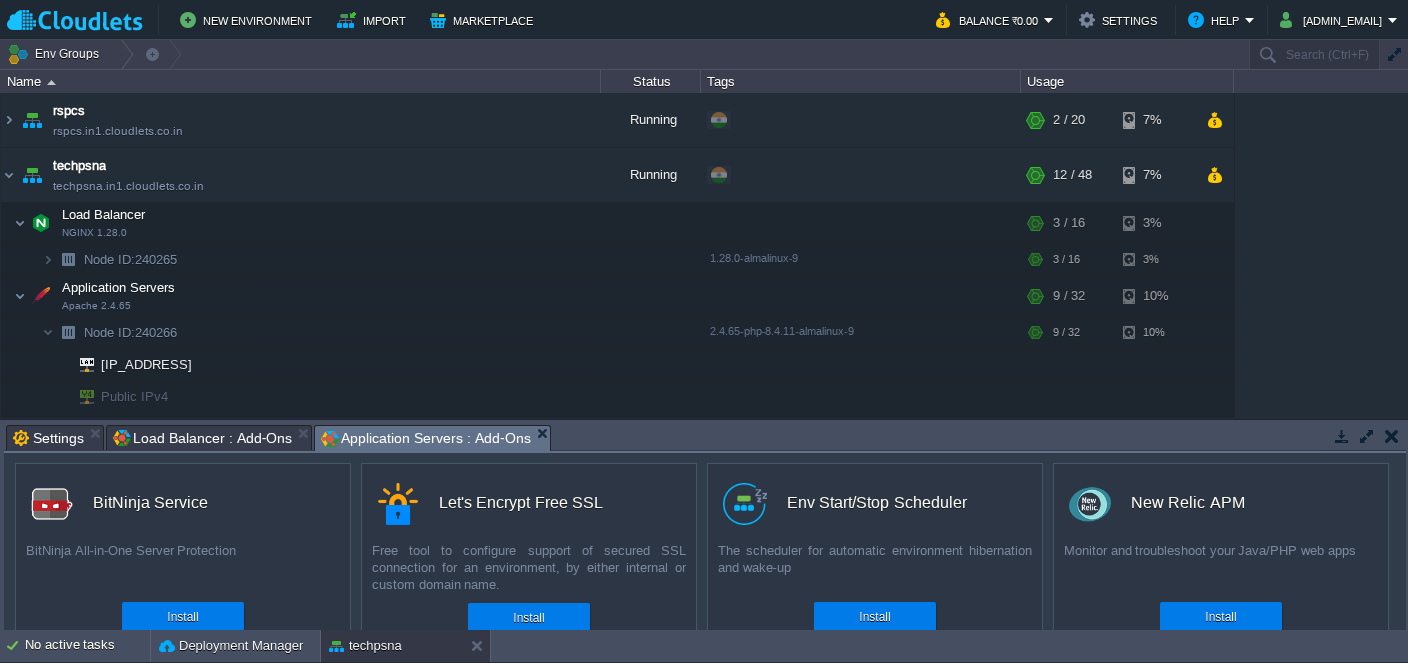 click on "Application Servers : Add-Ons" at bounding box center (435, 438) 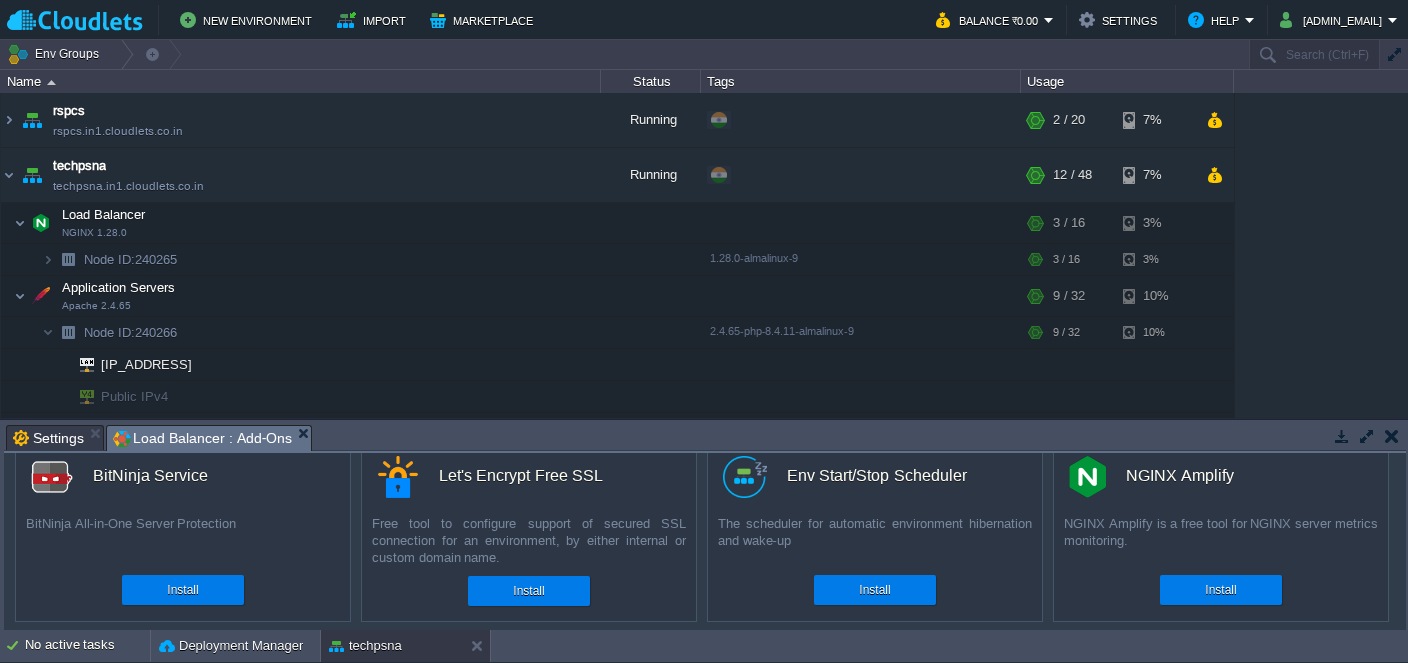 scroll, scrollTop: 27, scrollLeft: 0, axis: vertical 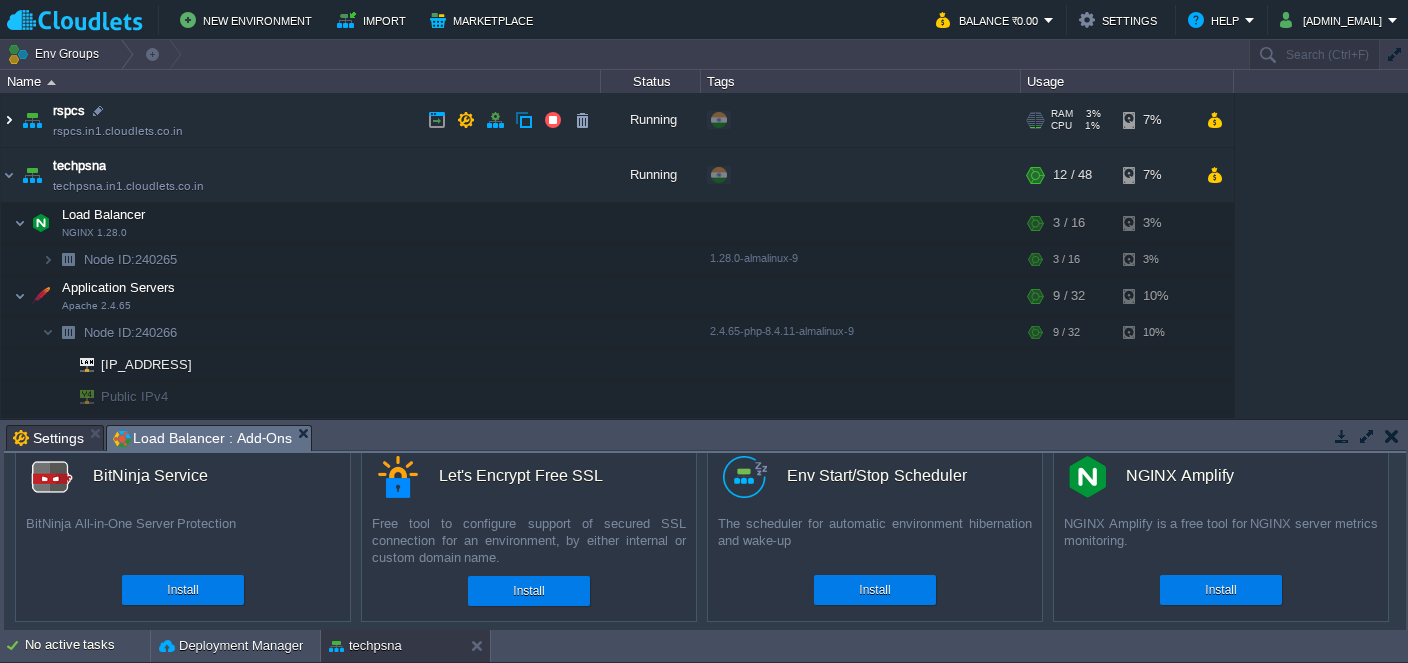 click at bounding box center [9, 120] 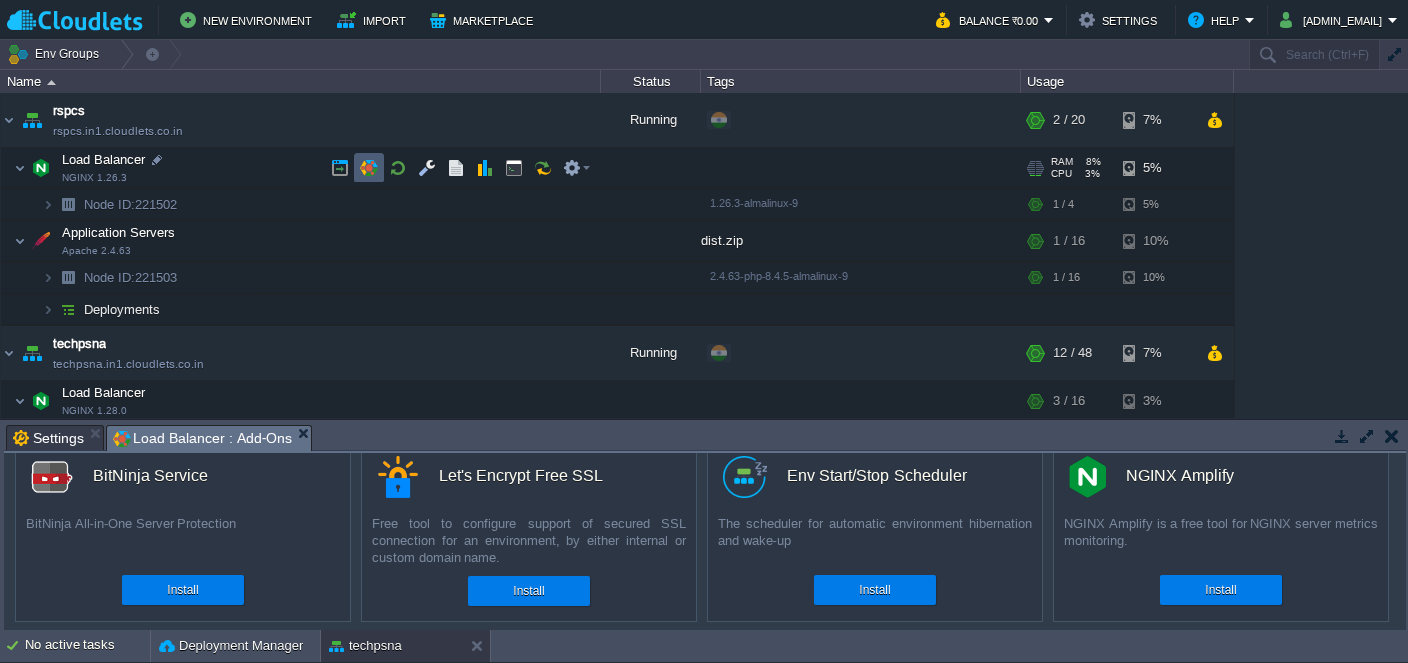click at bounding box center [369, 168] 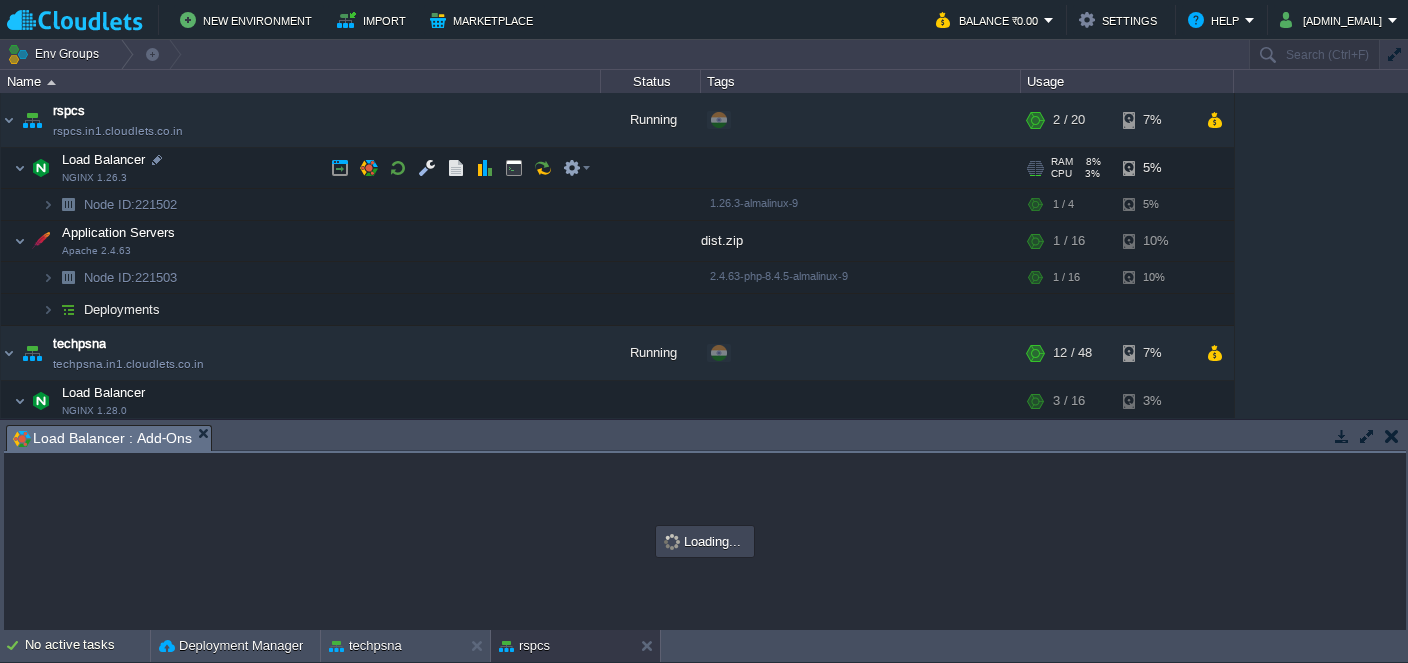 click at bounding box center [41, 168] 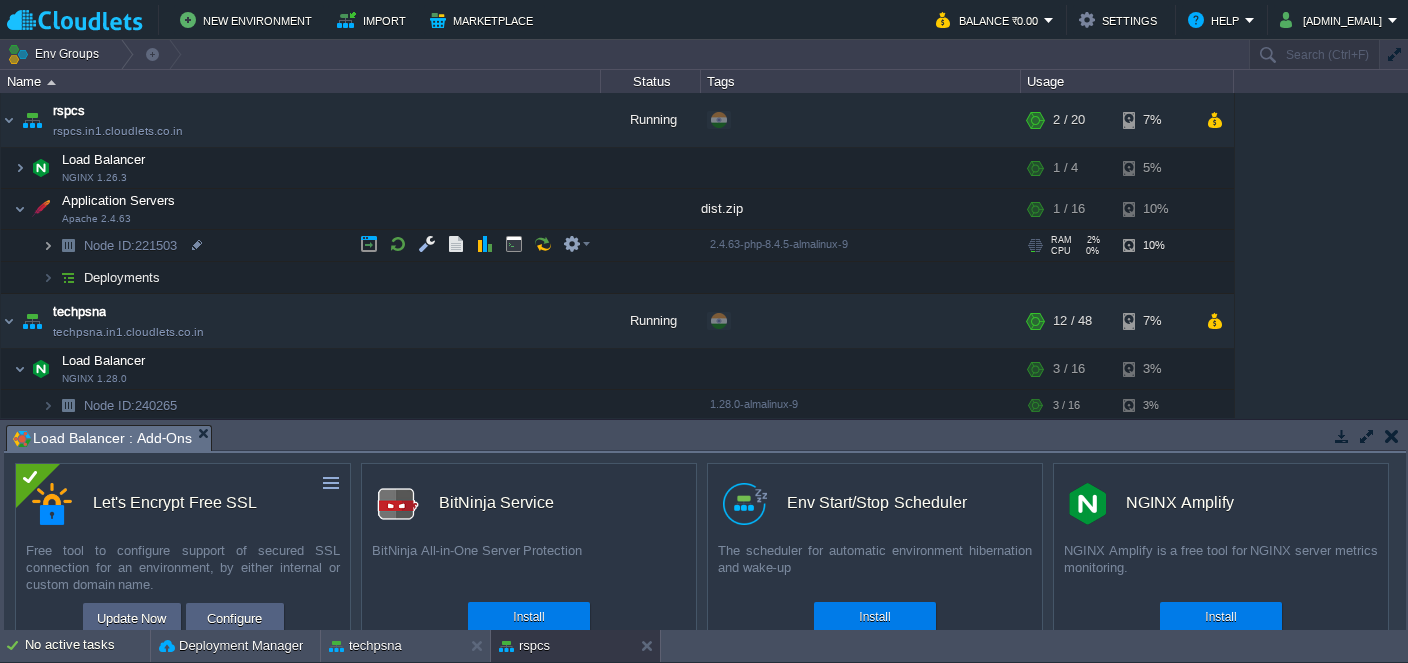 click at bounding box center [48, 245] 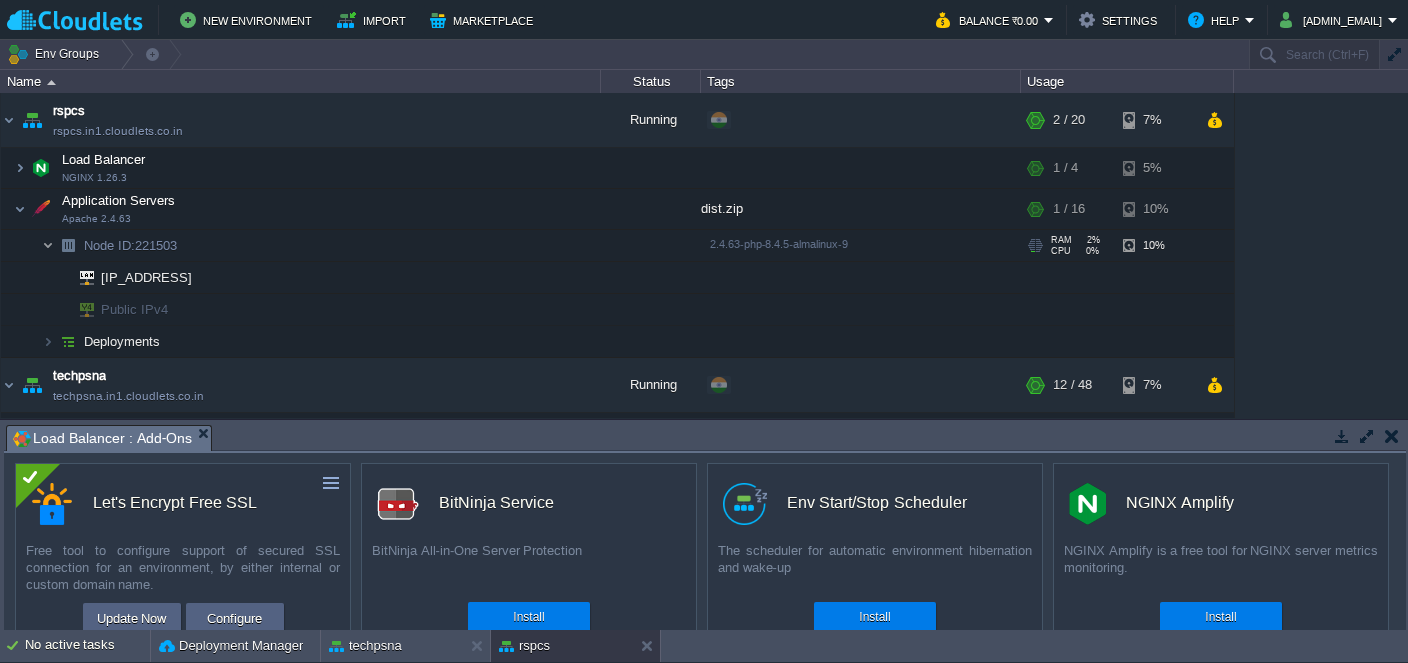 click at bounding box center [48, 245] 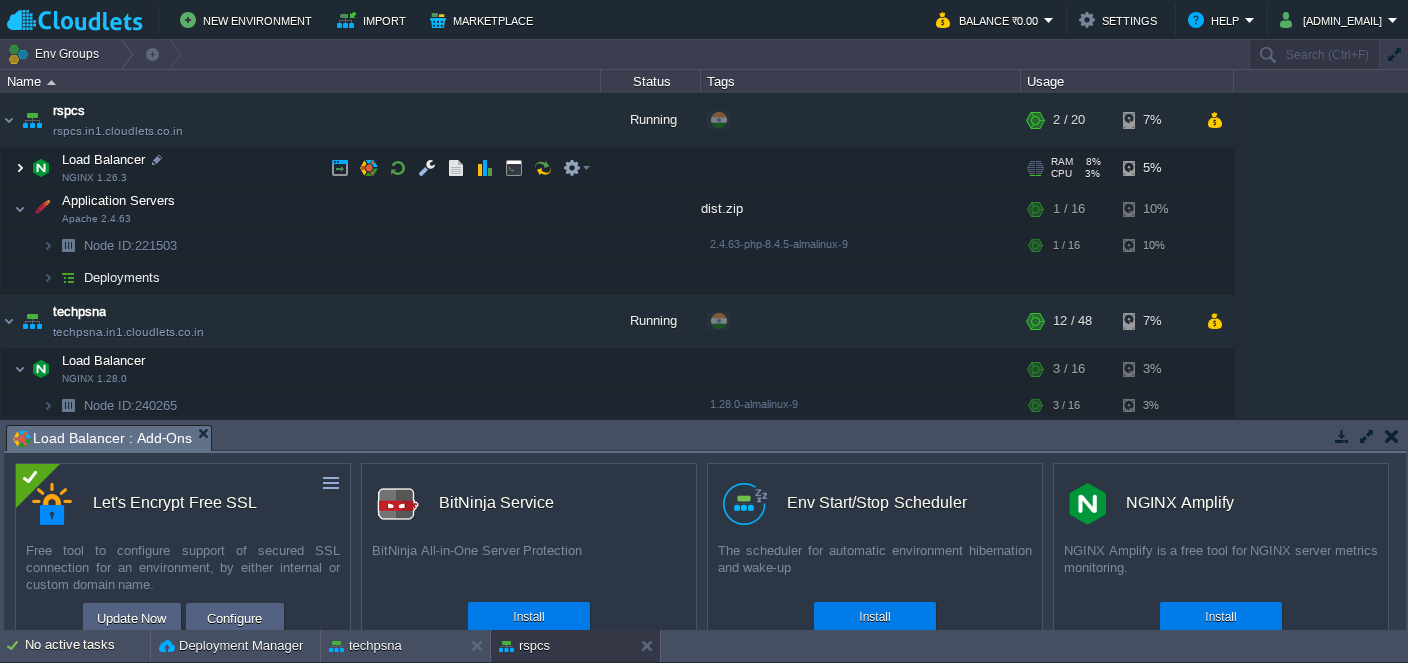 click at bounding box center (20, 168) 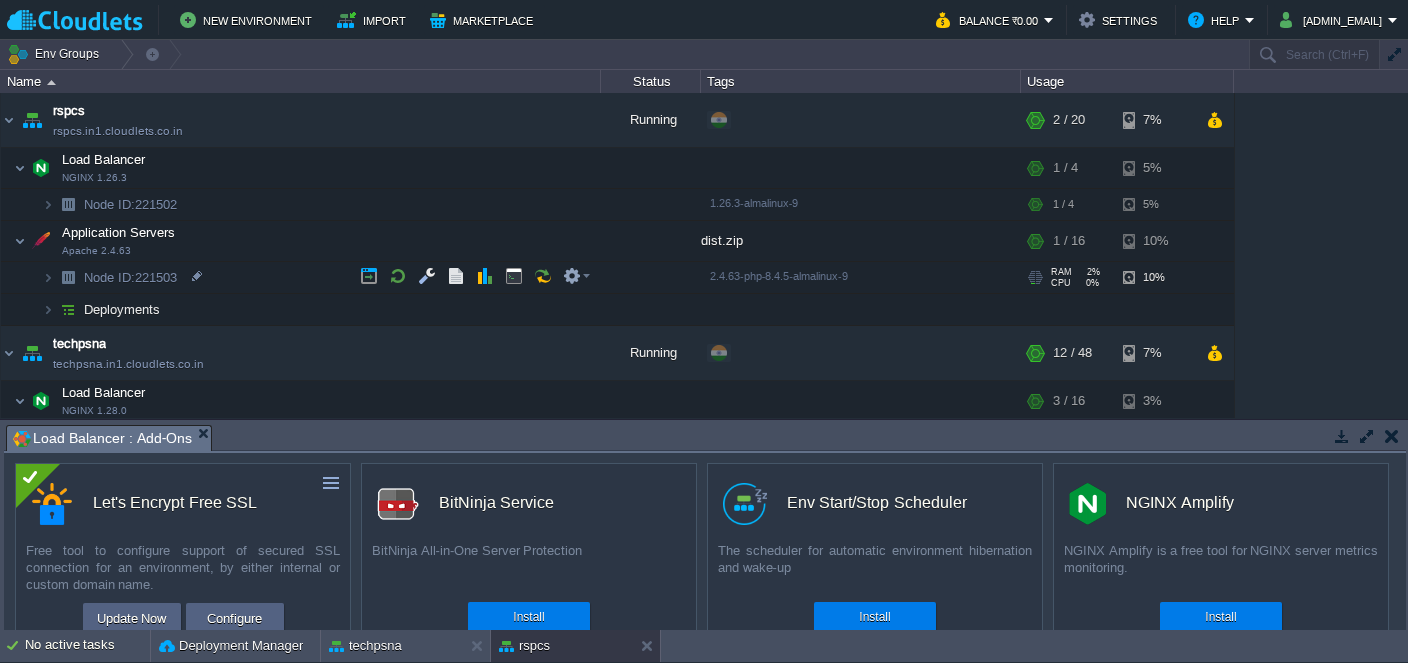 click at bounding box center (68, 277) 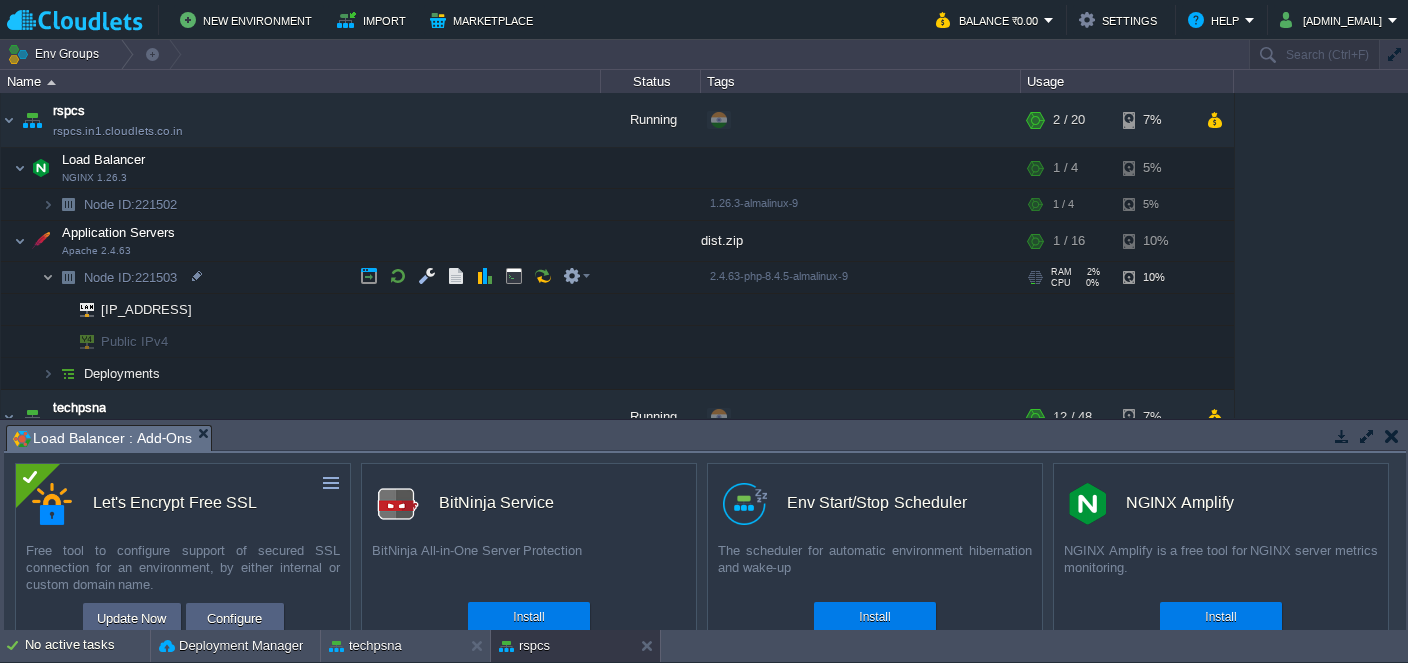 click at bounding box center [48, 277] 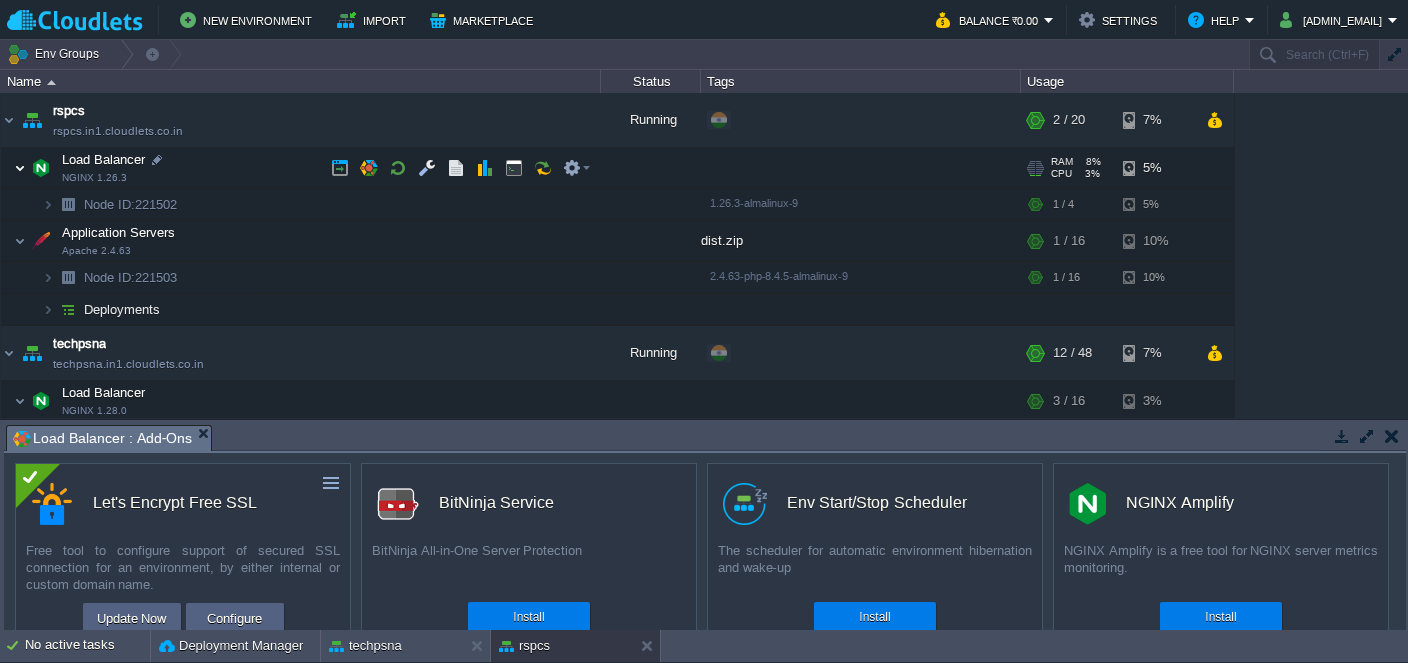 click at bounding box center [20, 168] 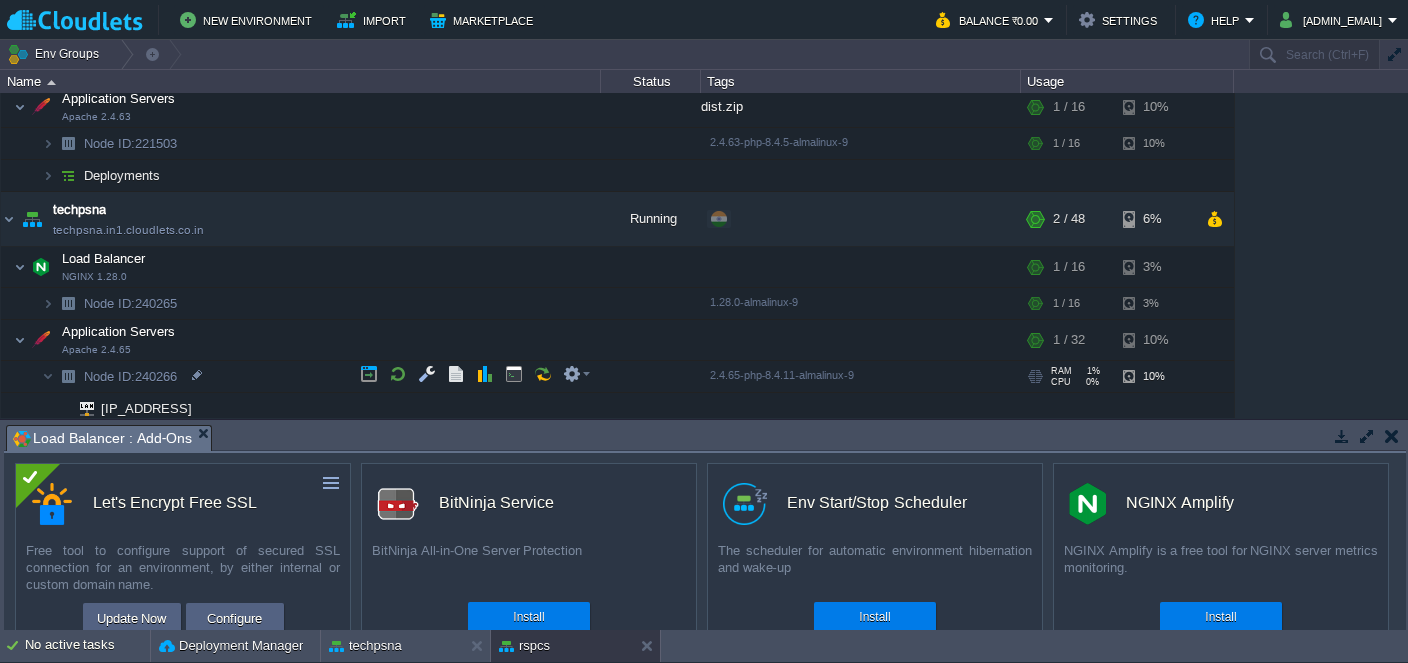 scroll, scrollTop: 193, scrollLeft: 0, axis: vertical 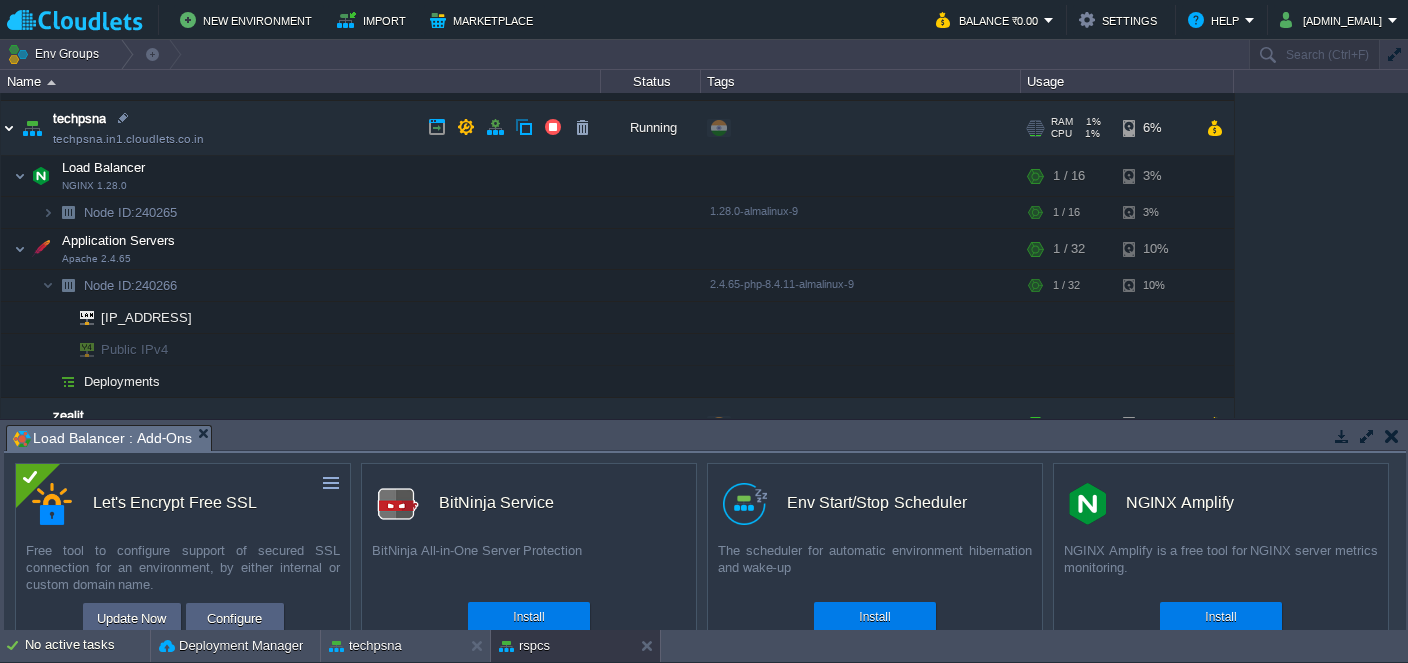 click at bounding box center [9, 128] 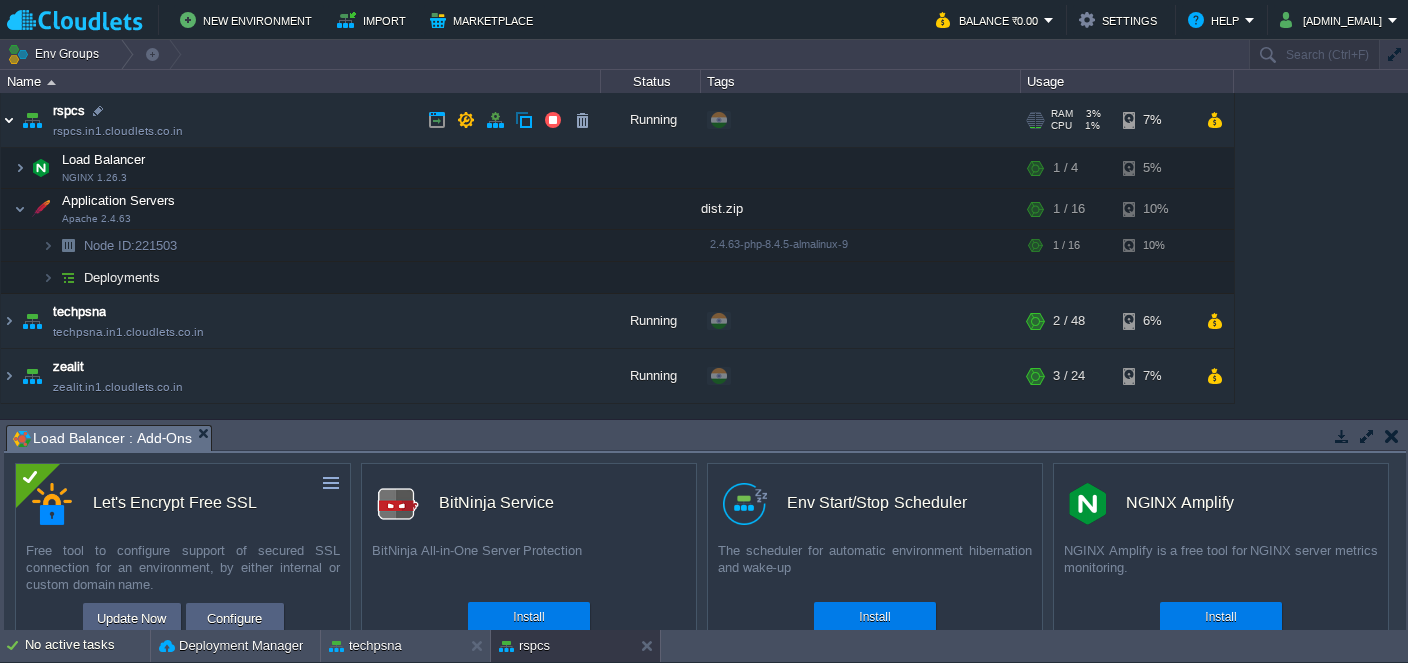 scroll, scrollTop: 0, scrollLeft: 0, axis: both 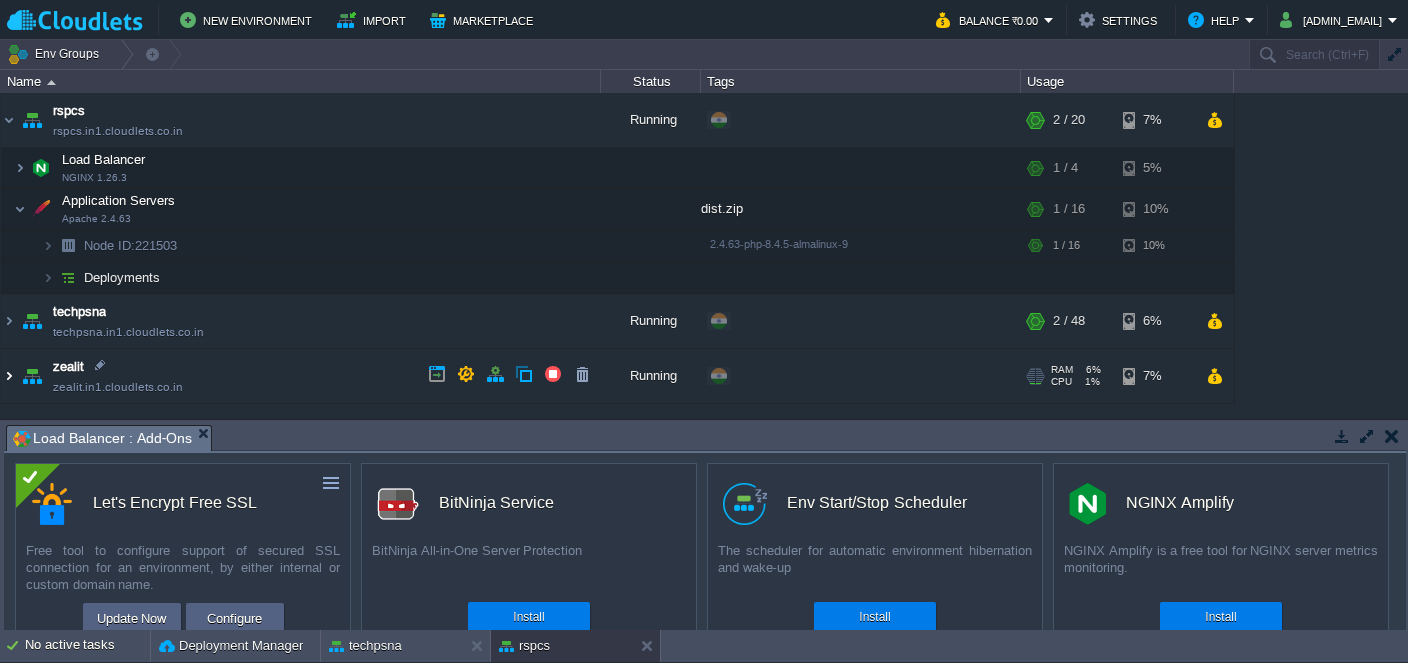 click at bounding box center (9, 376) 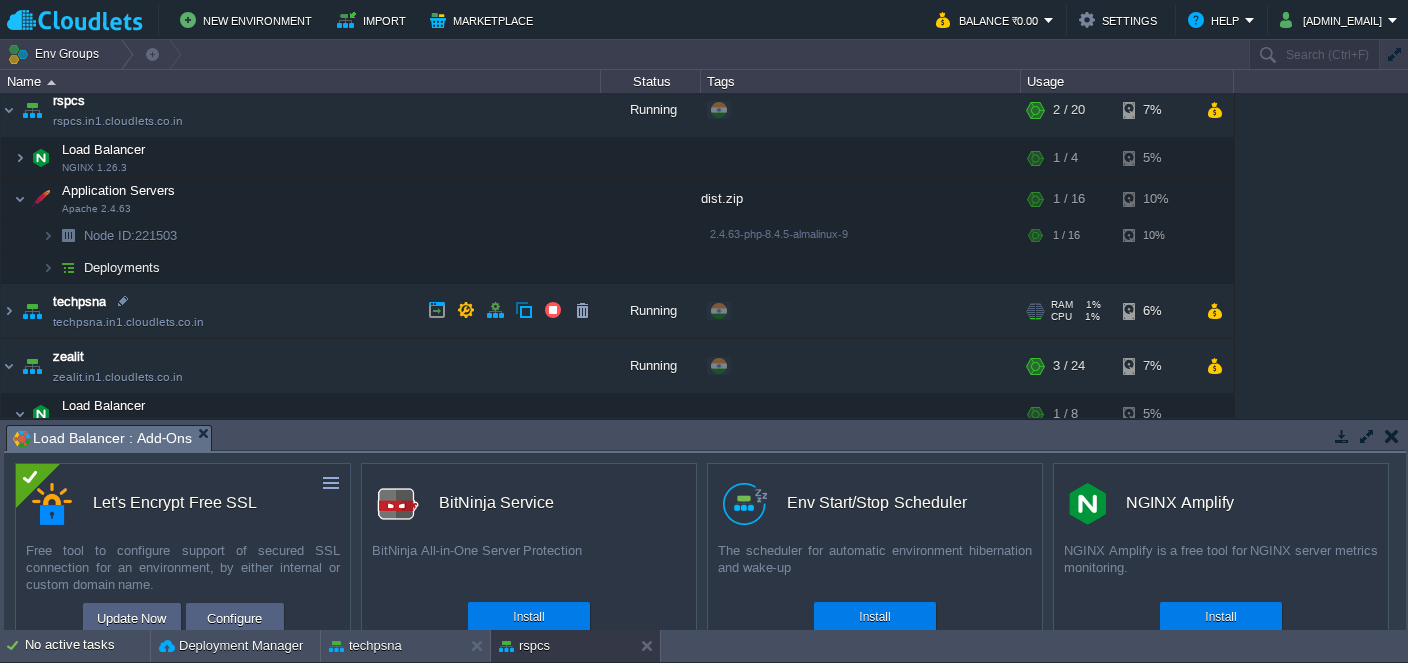 scroll, scrollTop: 0, scrollLeft: 0, axis: both 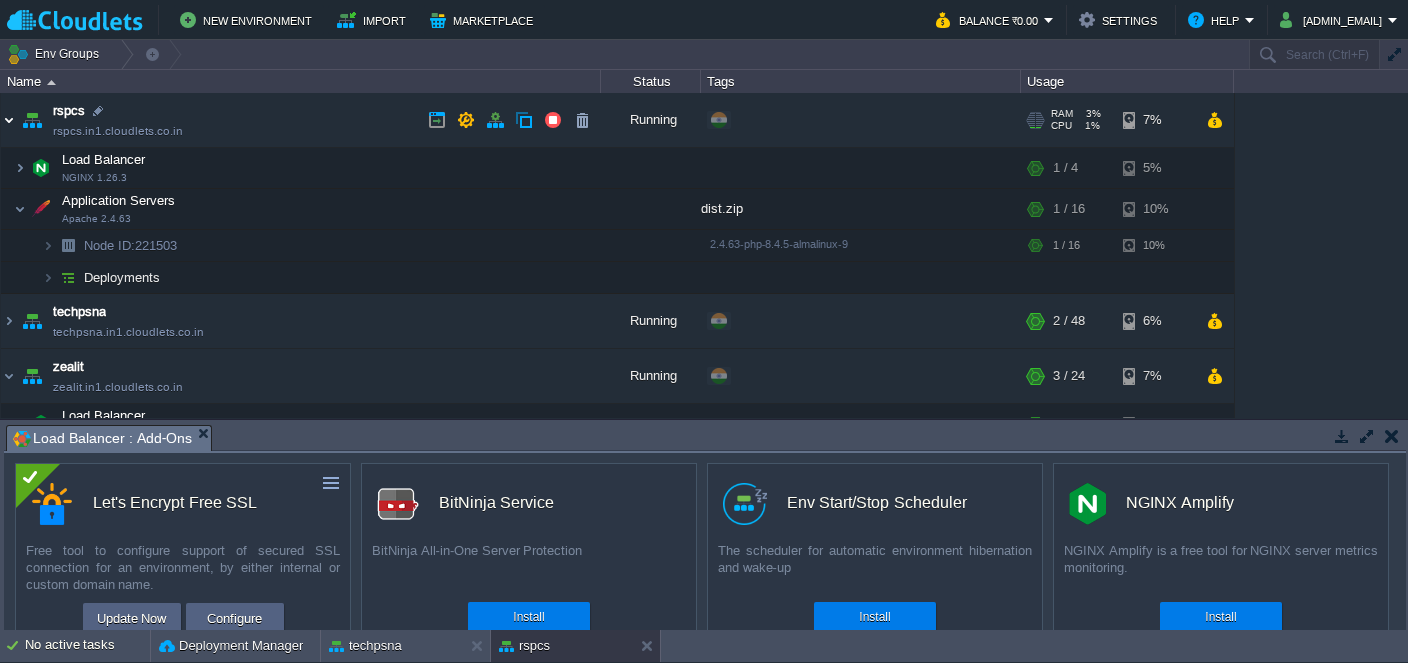 click at bounding box center (9, 120) 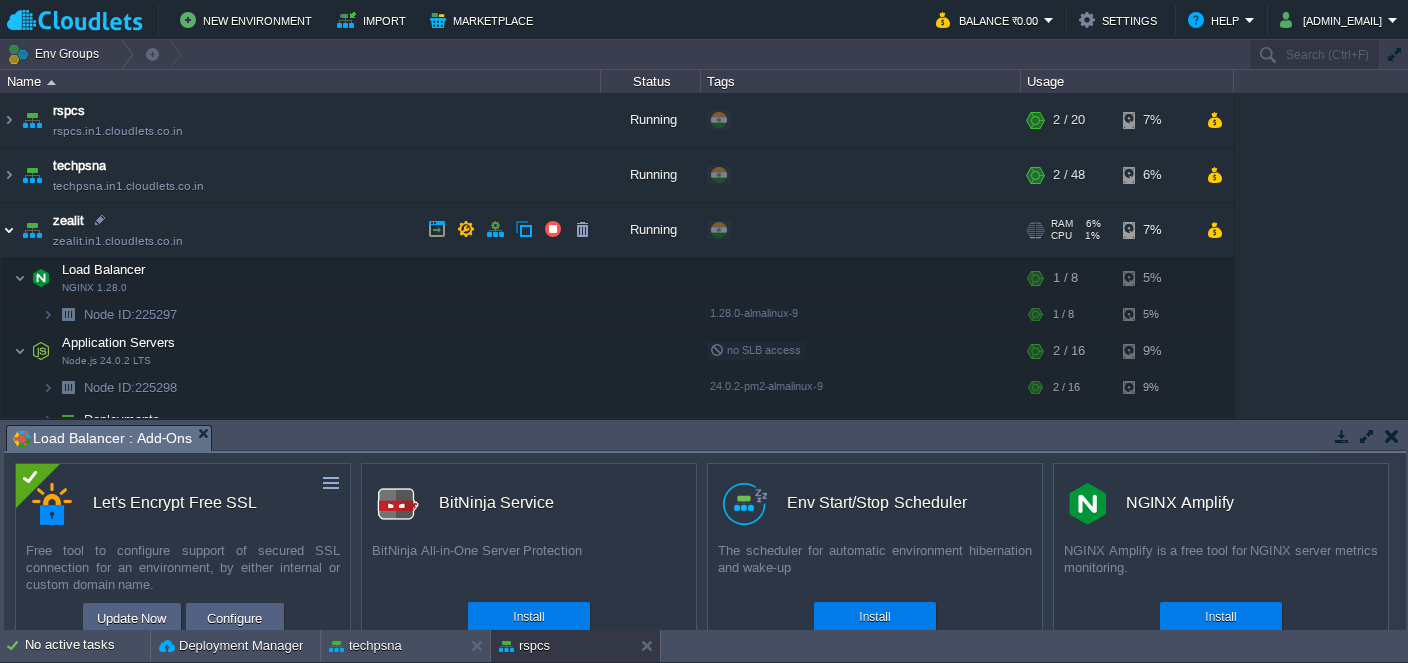 click at bounding box center [9, 230] 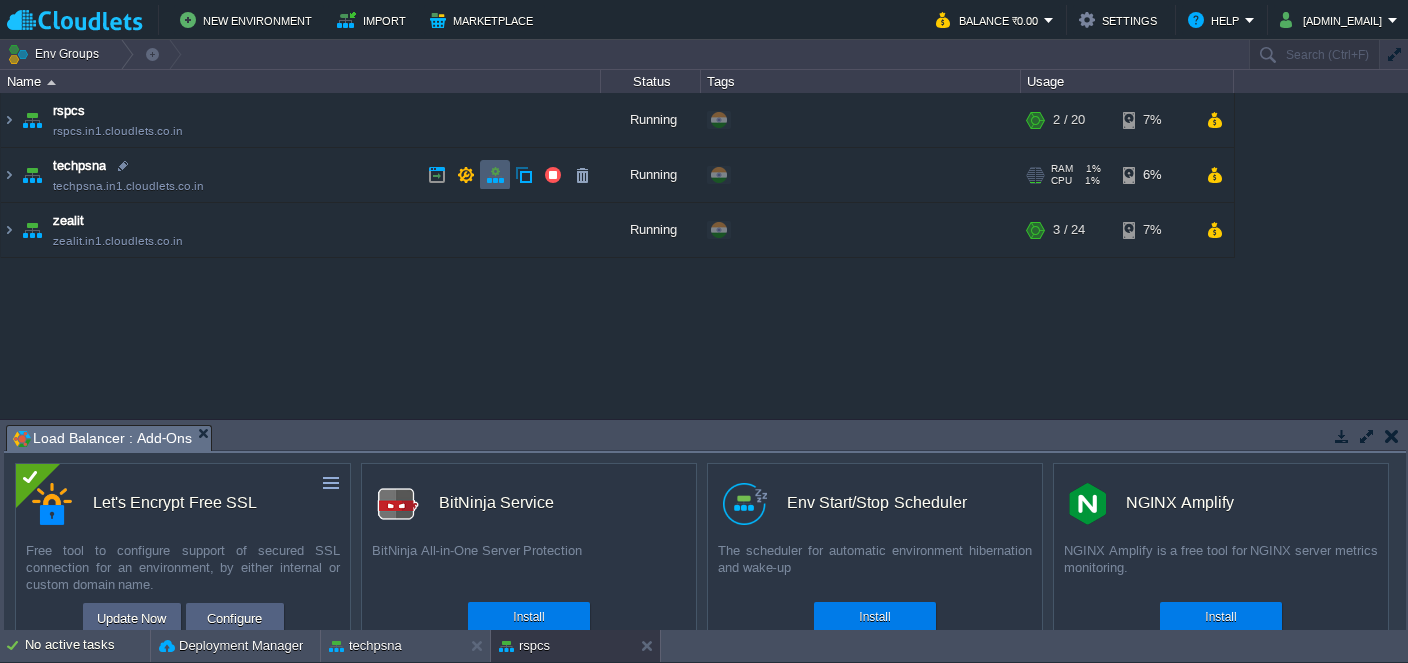click at bounding box center [466, 175] 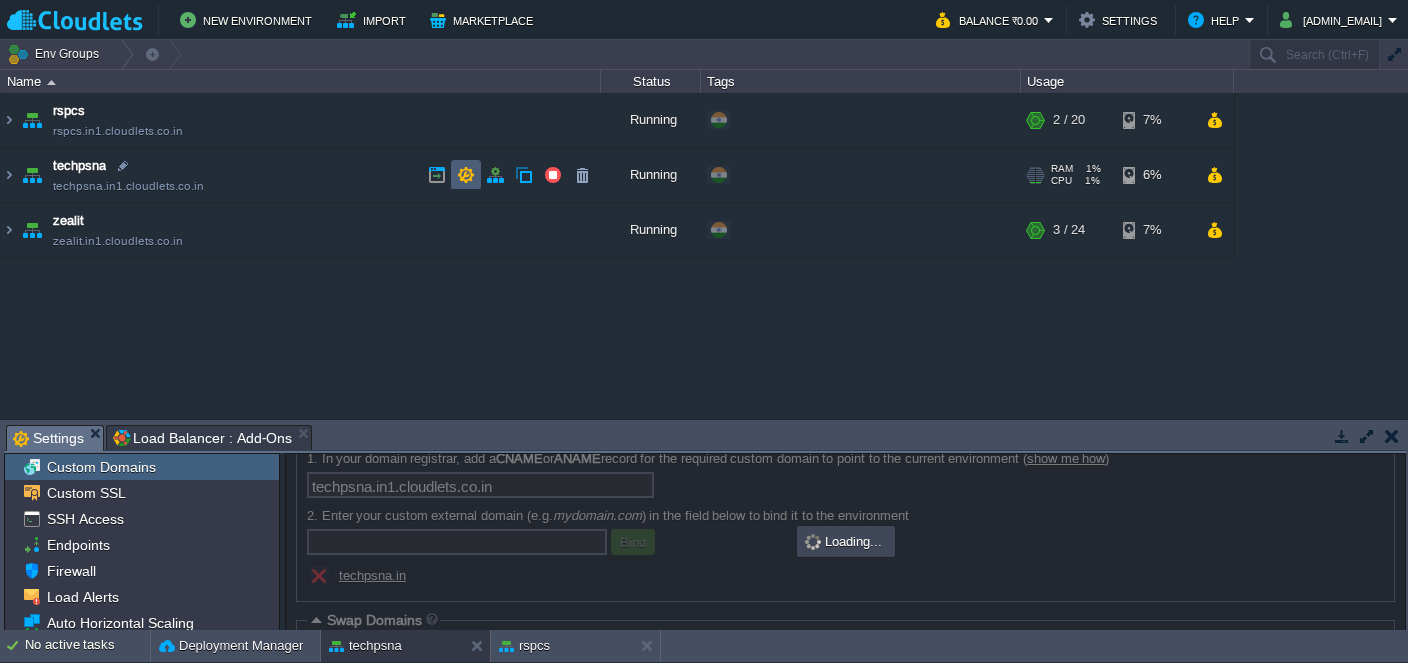 scroll, scrollTop: 110, scrollLeft: 0, axis: vertical 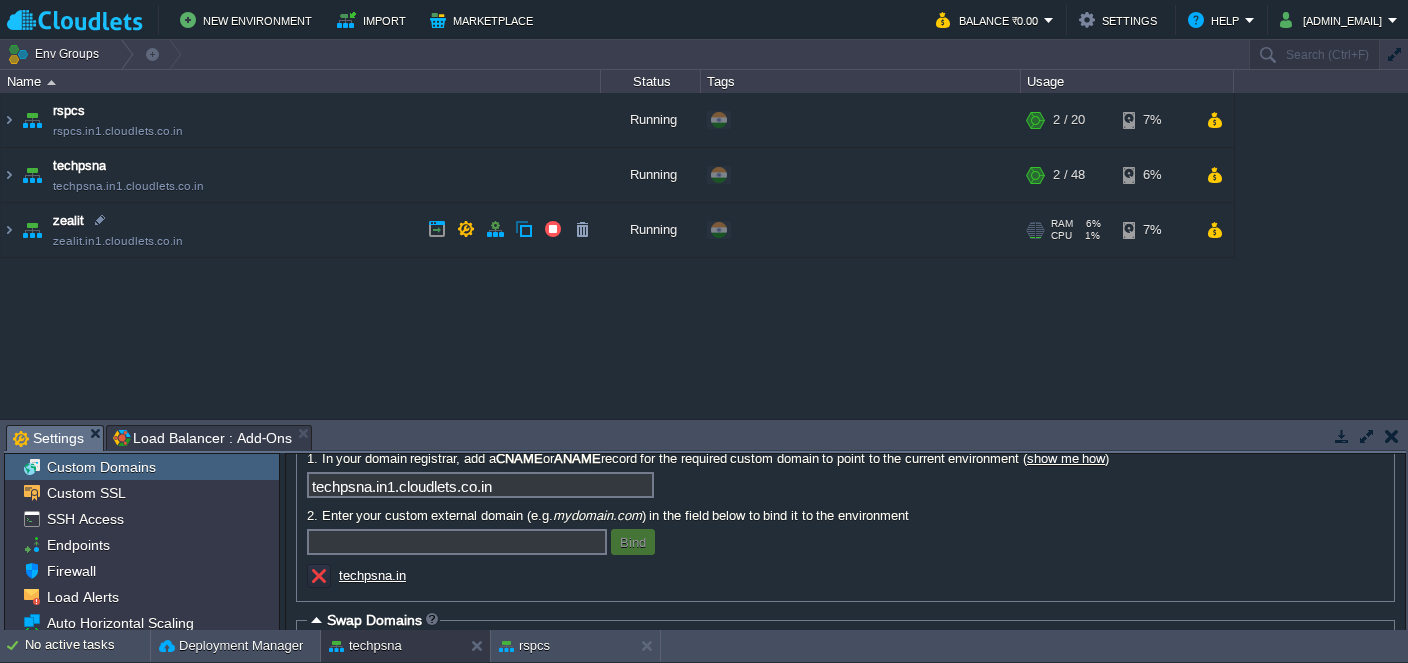 click on "techpsna.in" at bounding box center [372, 575] 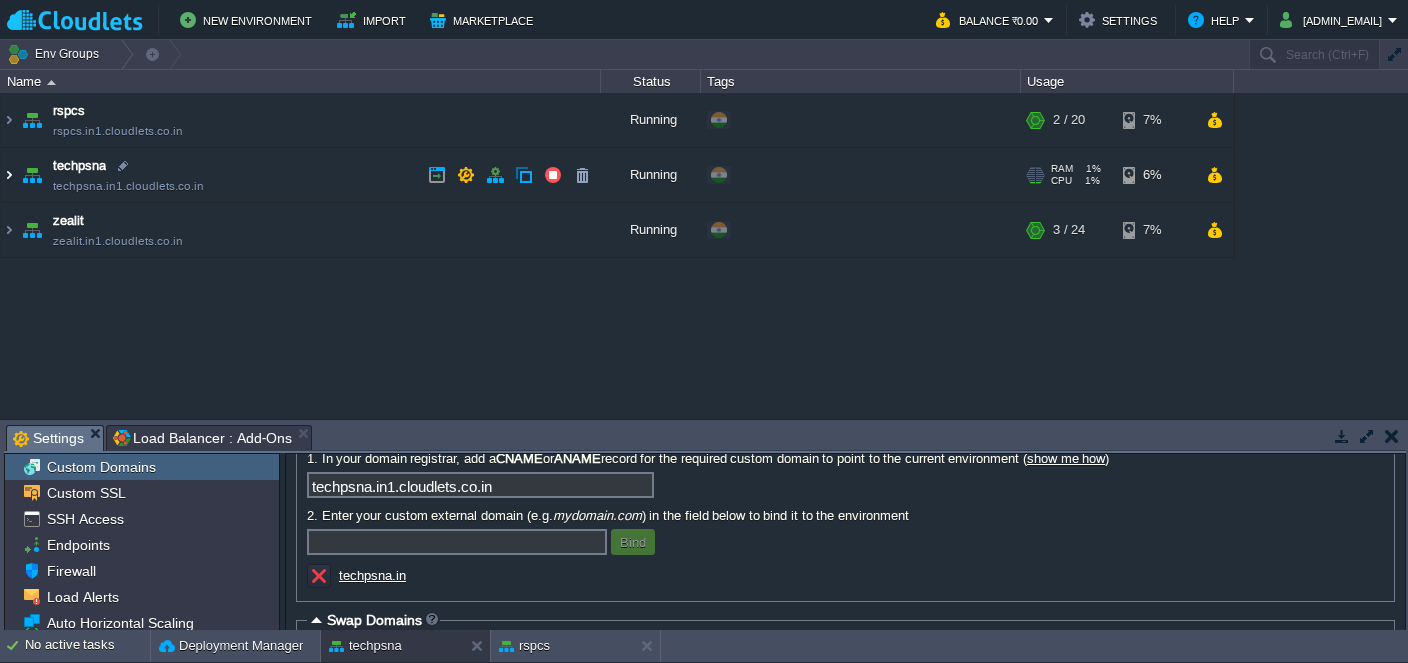 click at bounding box center [9, 175] 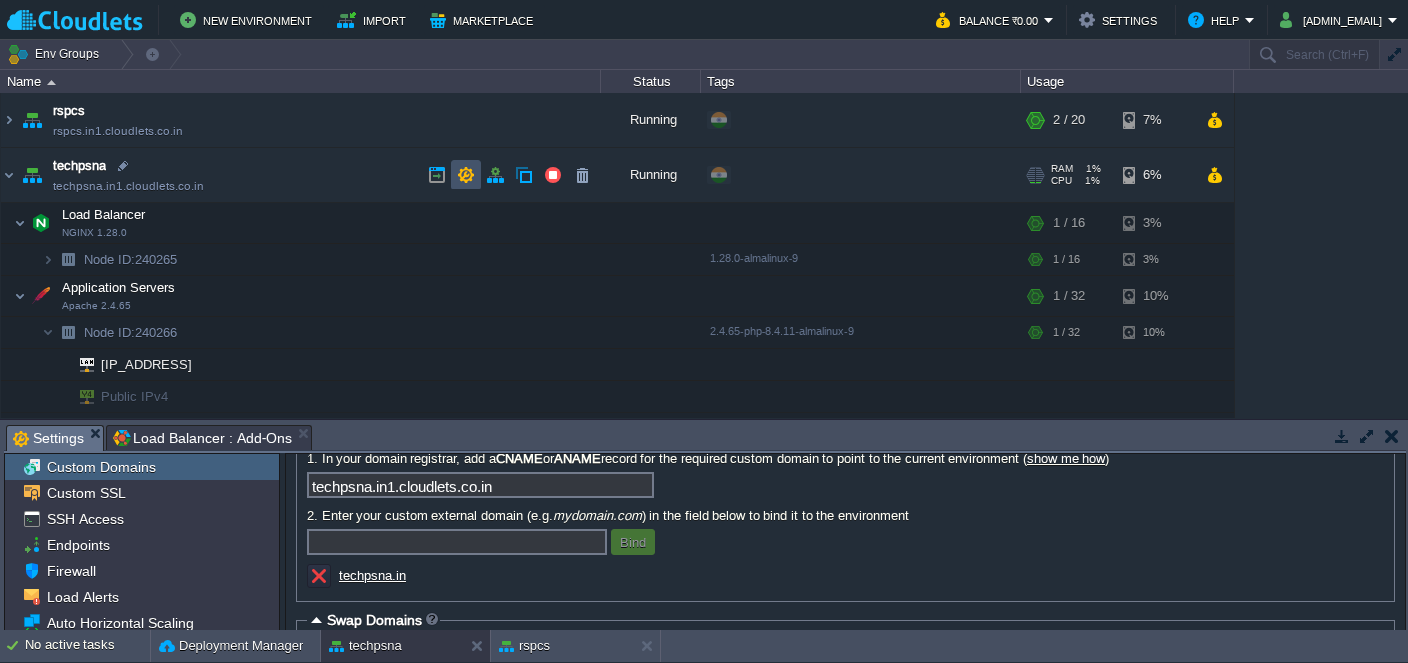 click at bounding box center (466, 175) 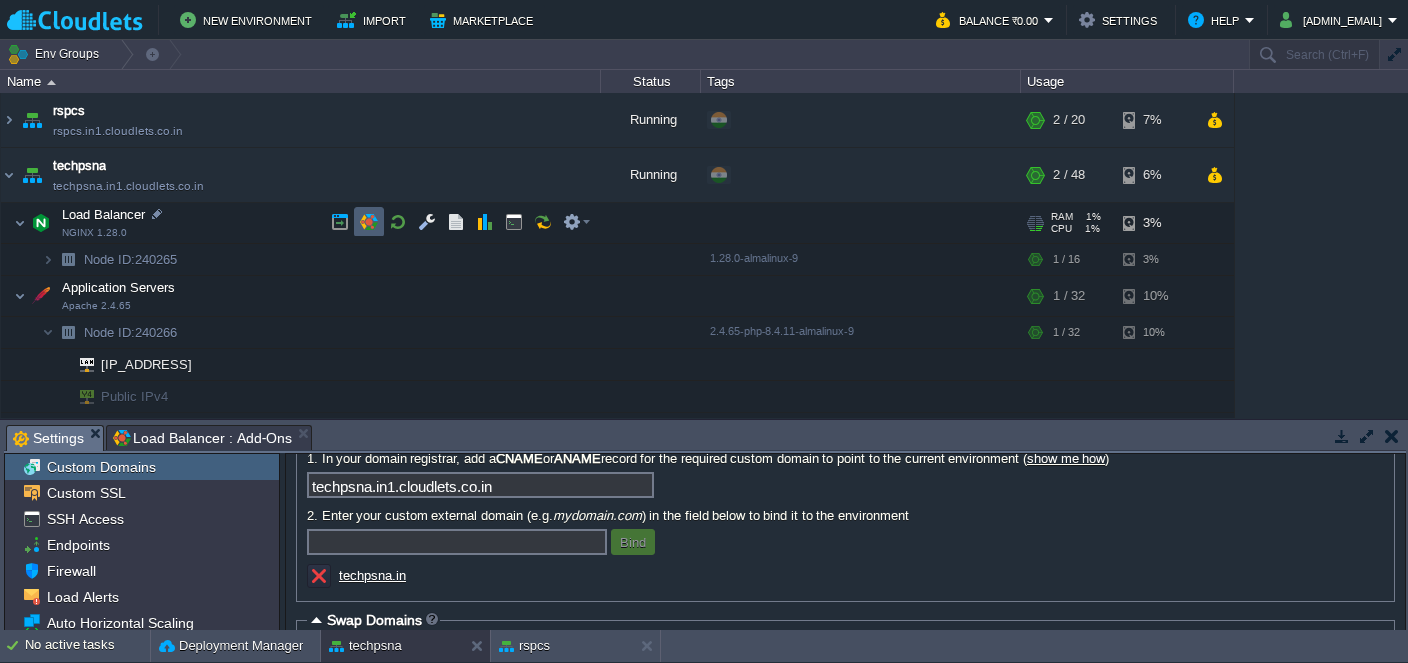 click at bounding box center [369, 222] 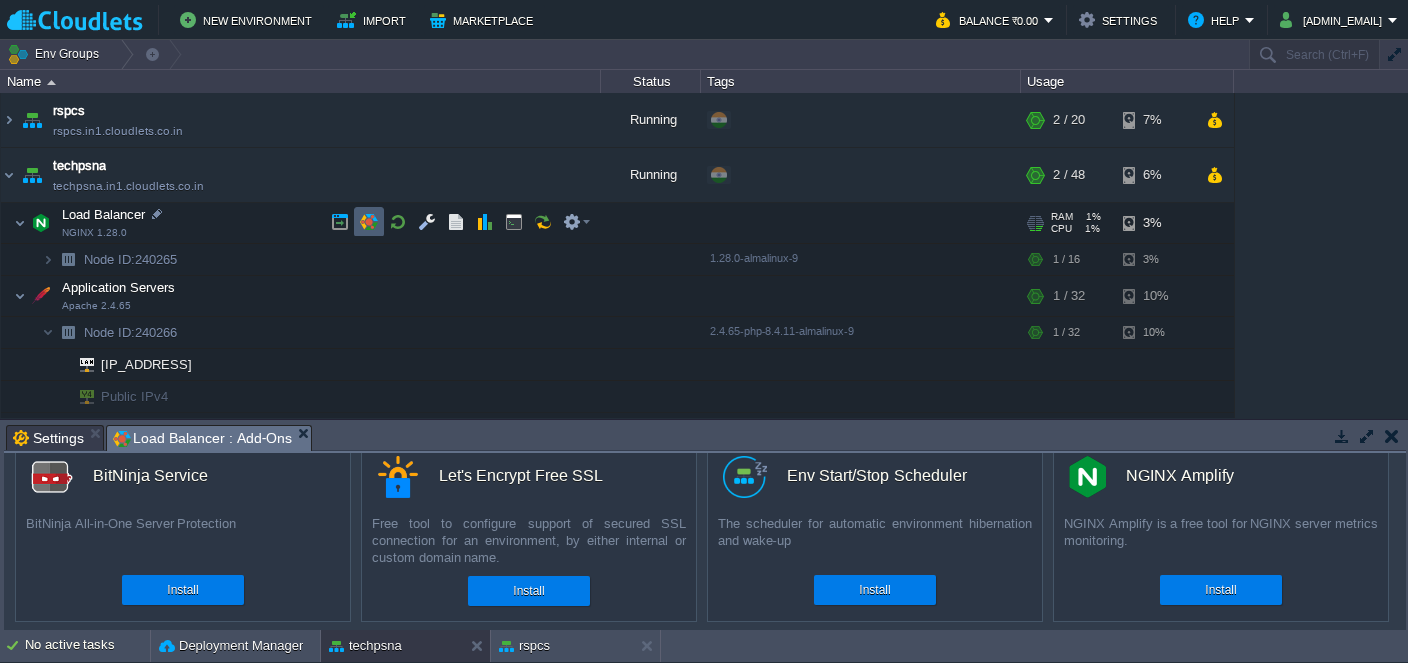 scroll, scrollTop: 27, scrollLeft: 0, axis: vertical 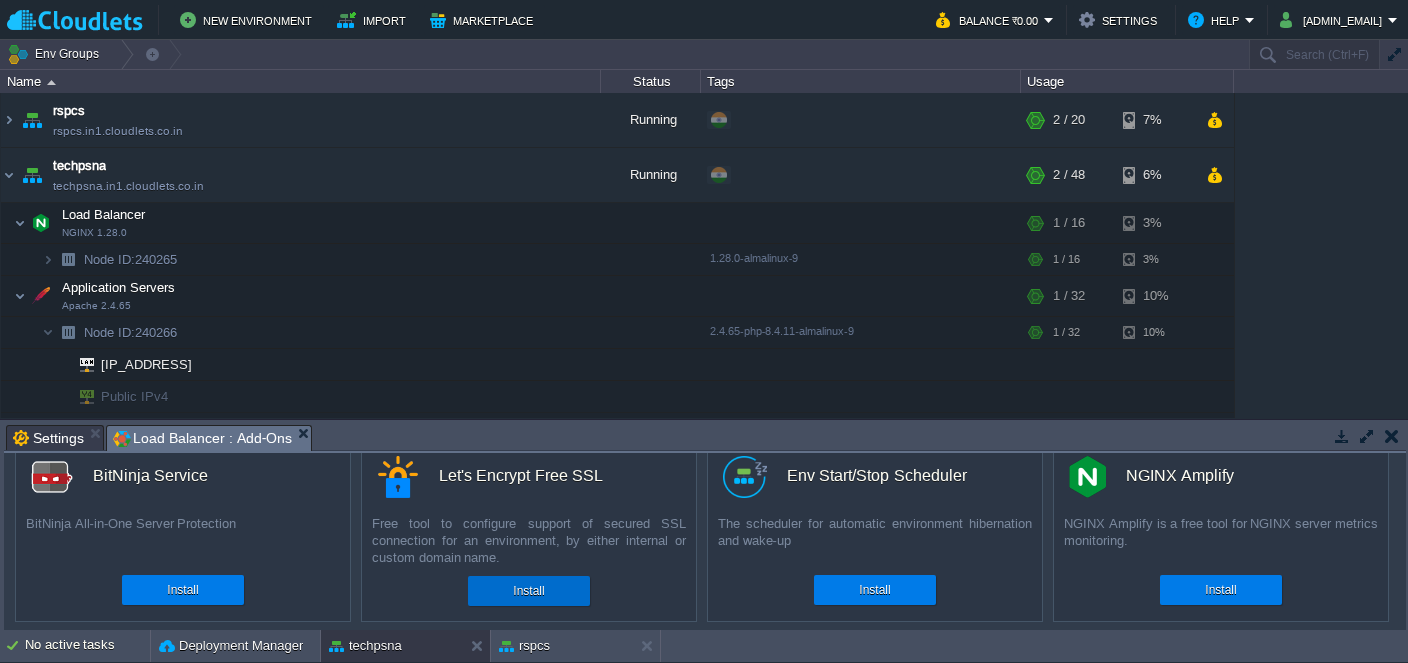 click on "Install" at bounding box center (529, 591) 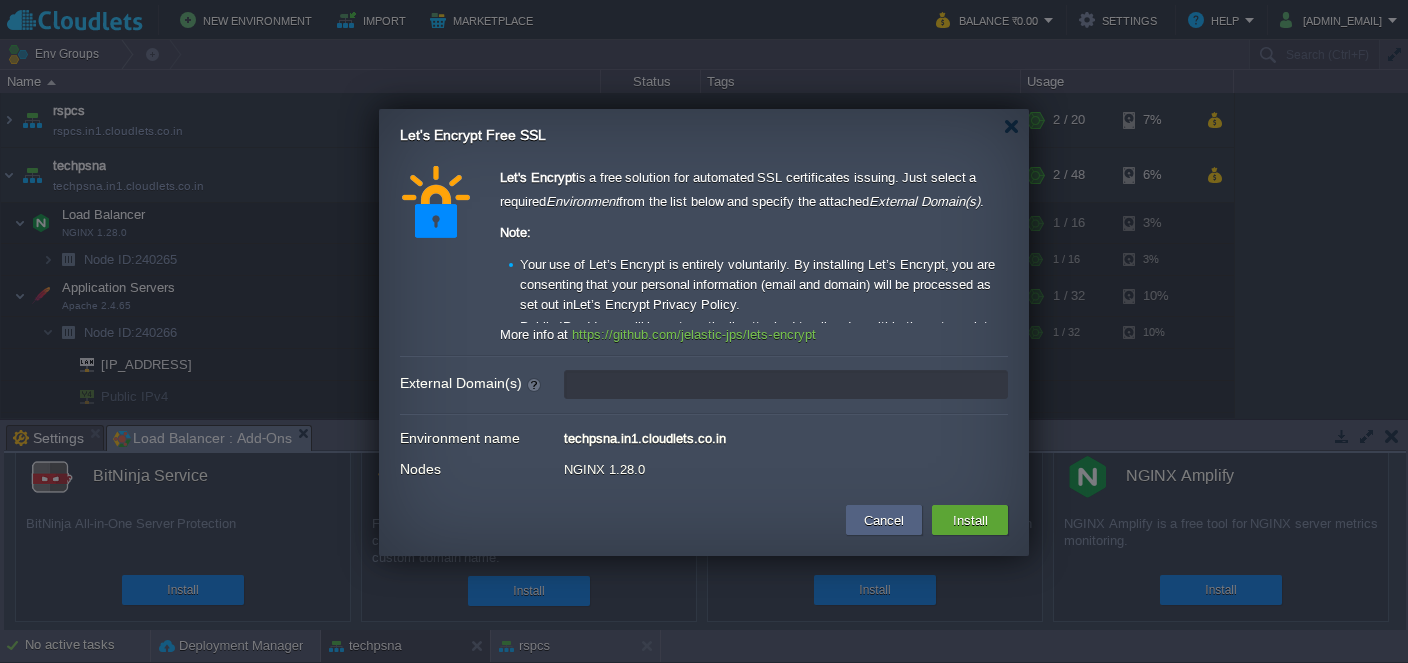 click on "External Domain(s)" at bounding box center (786, 384) 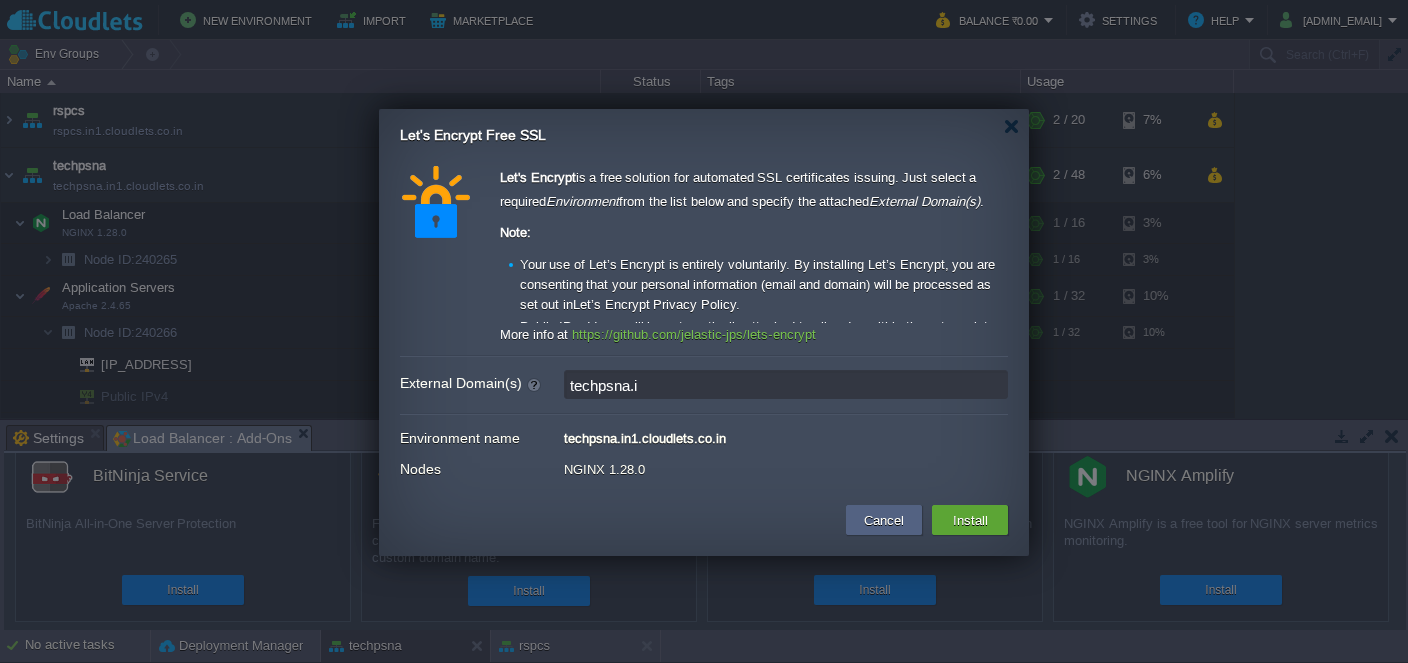 type on "techpsna.in" 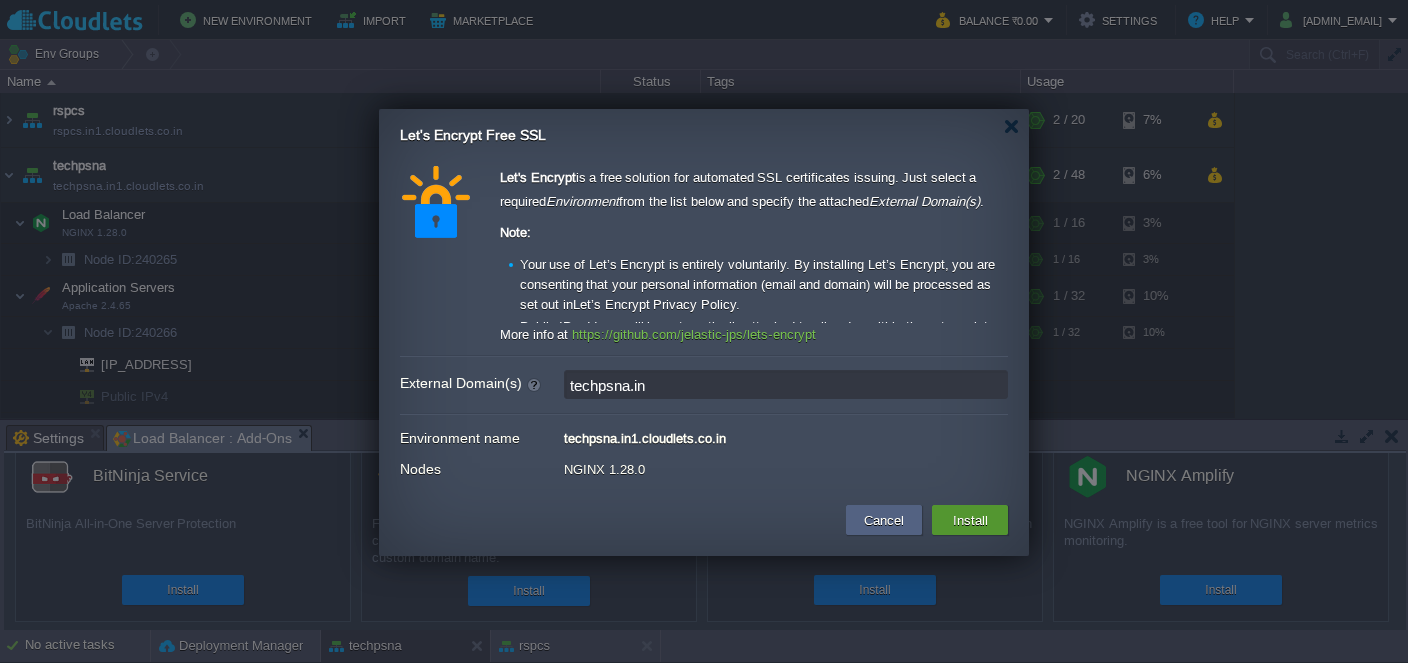 click on "Install" at bounding box center [970, 520] 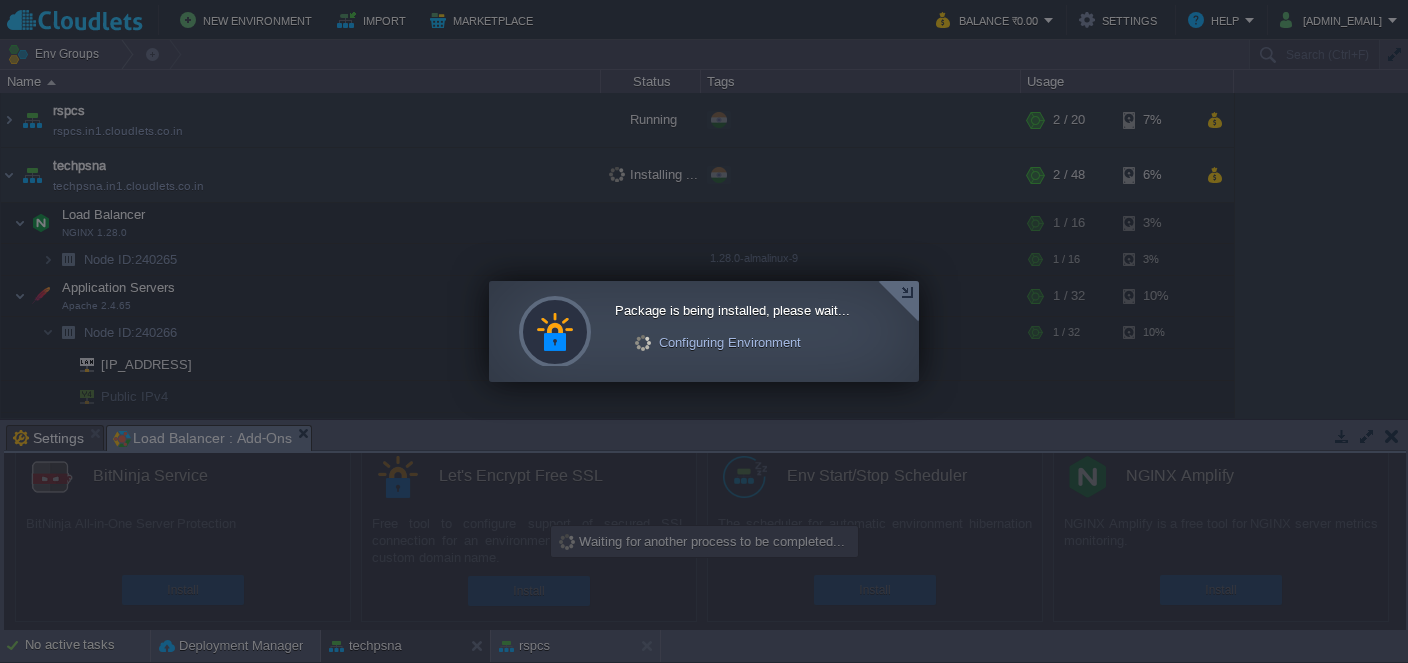 scroll, scrollTop: 27, scrollLeft: 0, axis: vertical 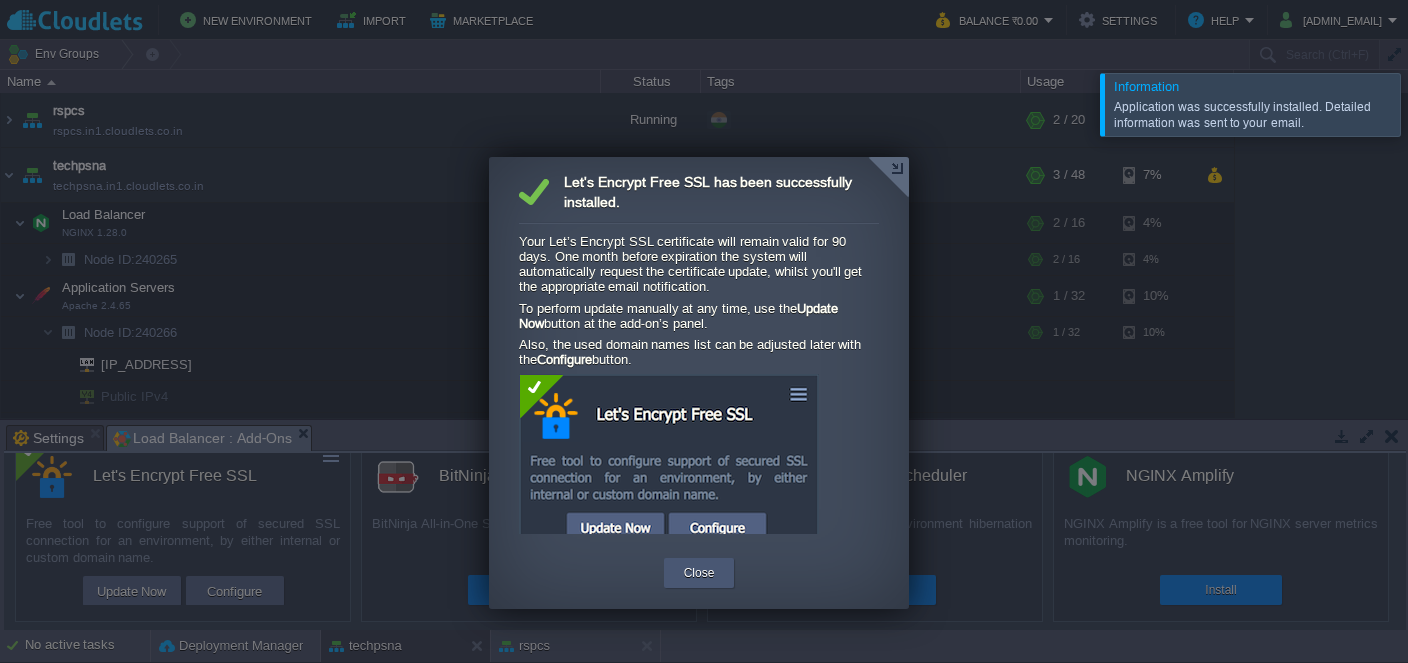 click on "Close" at bounding box center [699, 573] 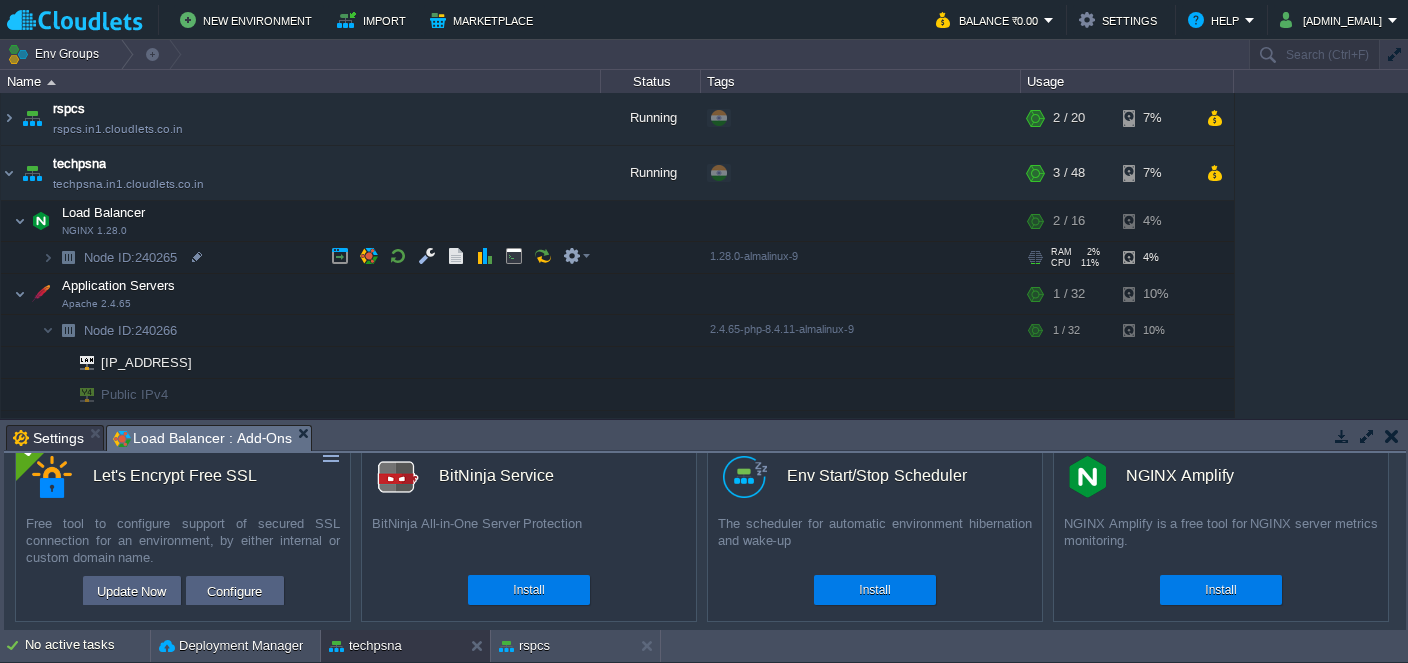 scroll, scrollTop: 0, scrollLeft: 0, axis: both 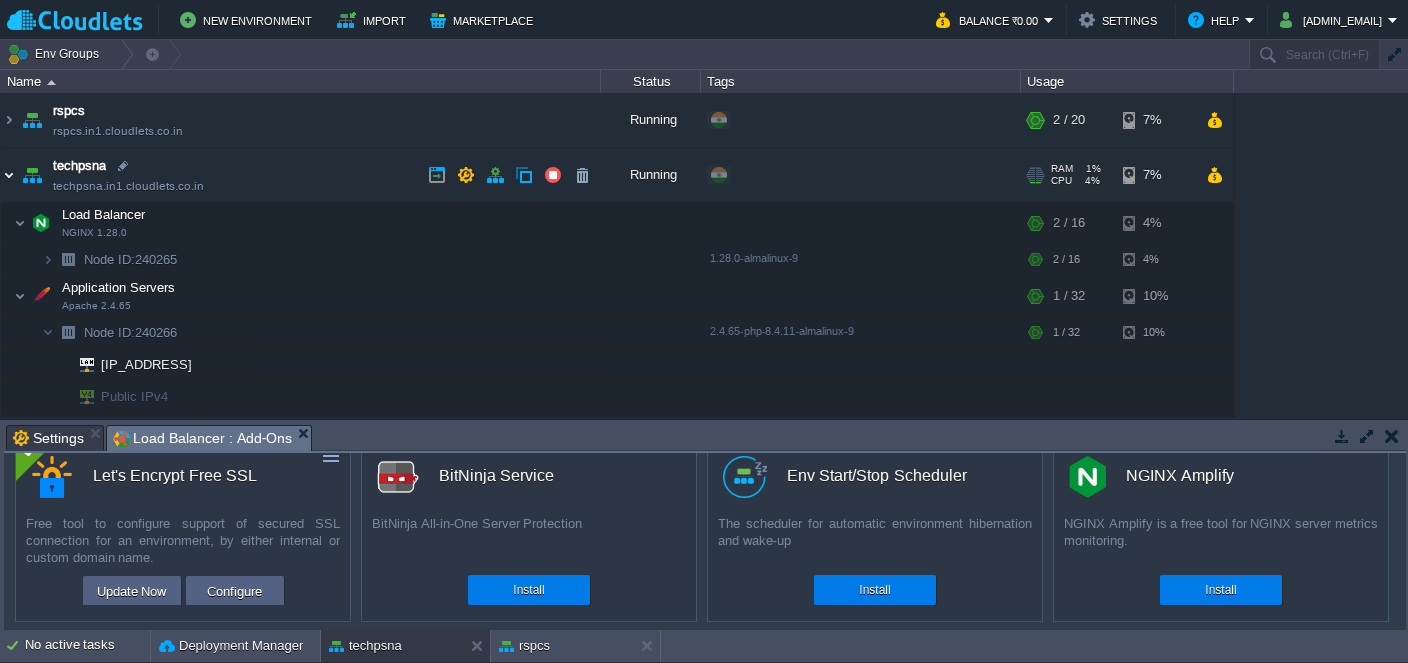 click at bounding box center [9, 175] 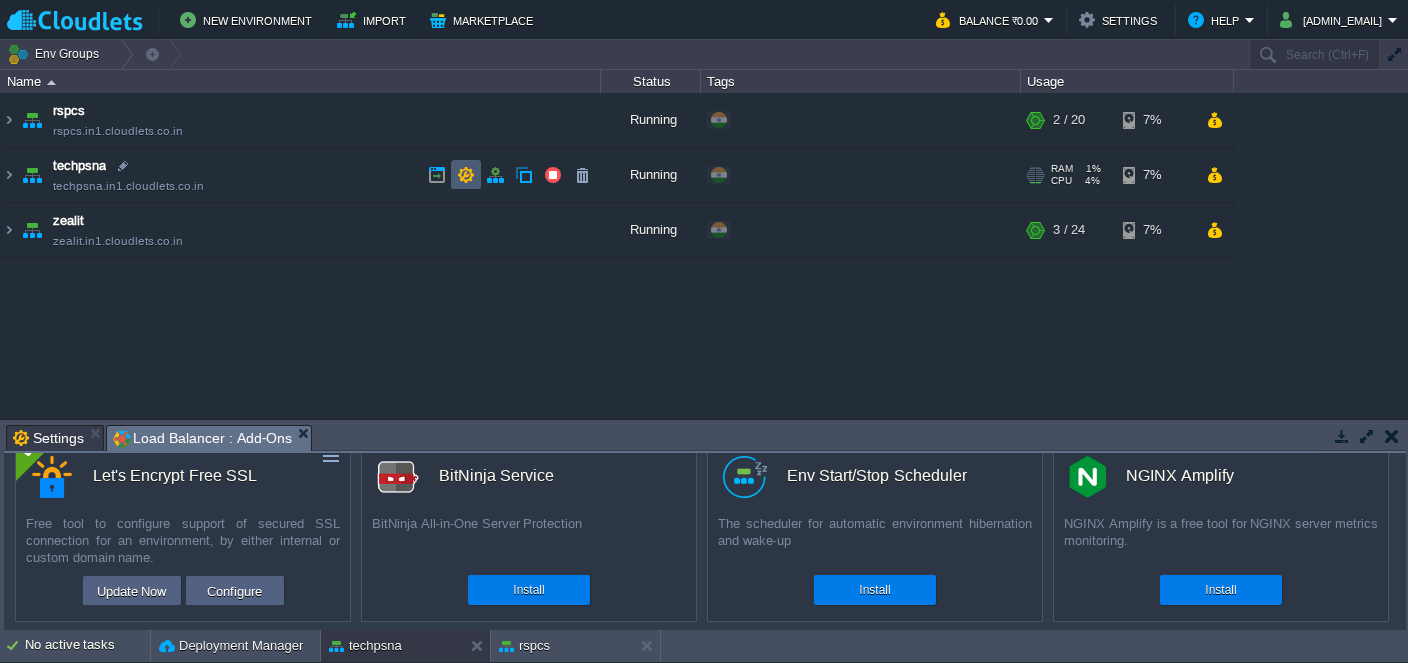 click at bounding box center (466, 175) 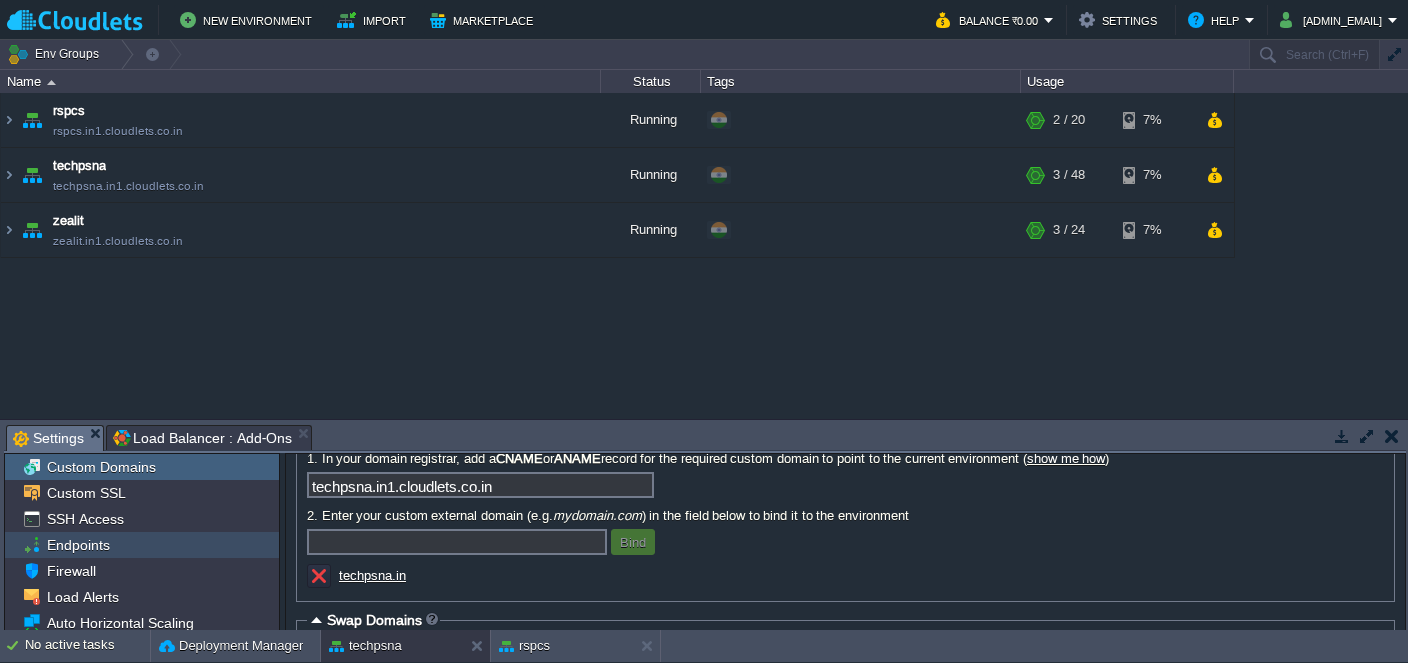 scroll, scrollTop: 110, scrollLeft: 0, axis: vertical 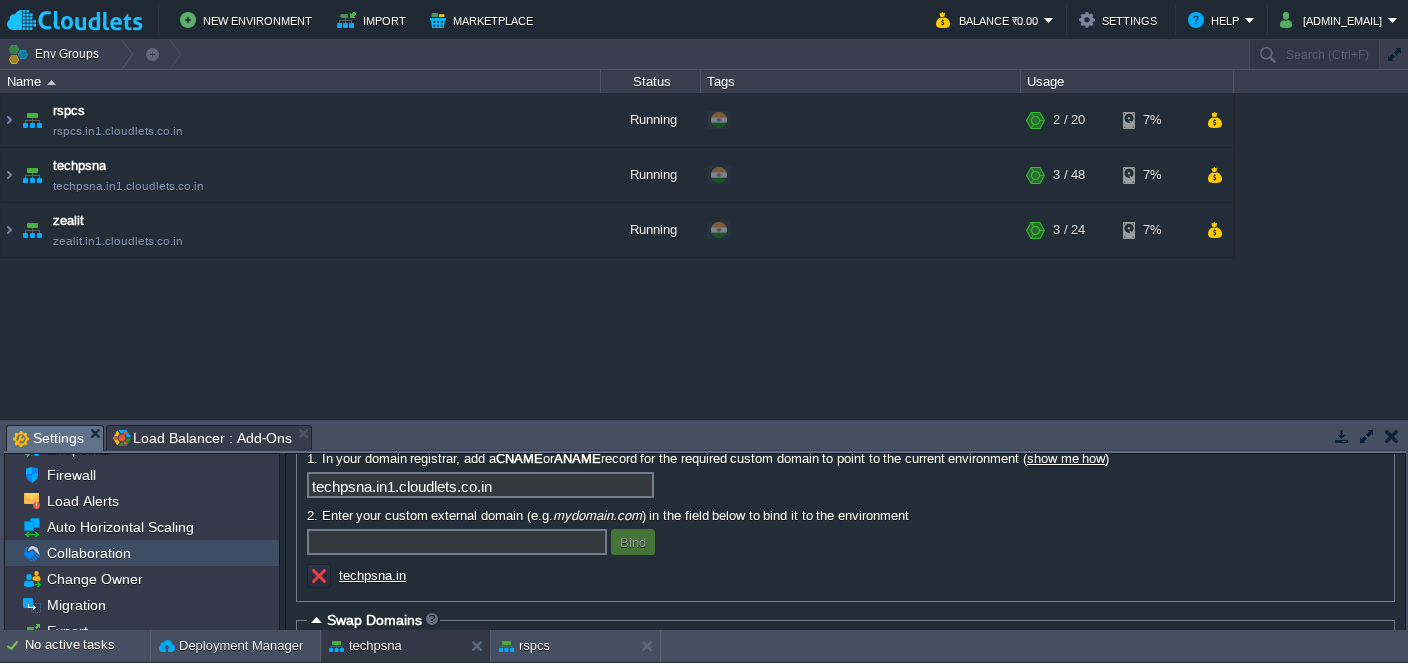 click on "Collaboration" at bounding box center [88, 553] 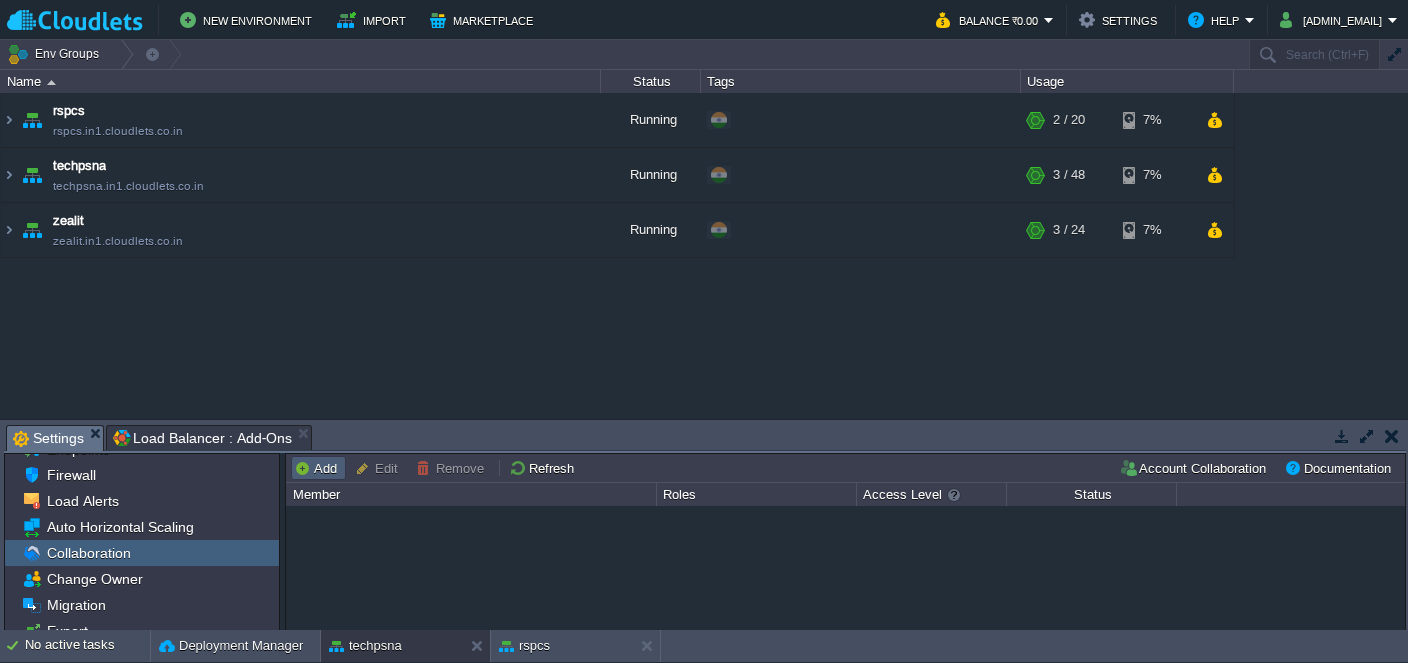 click on "Add" at bounding box center (318, 468) 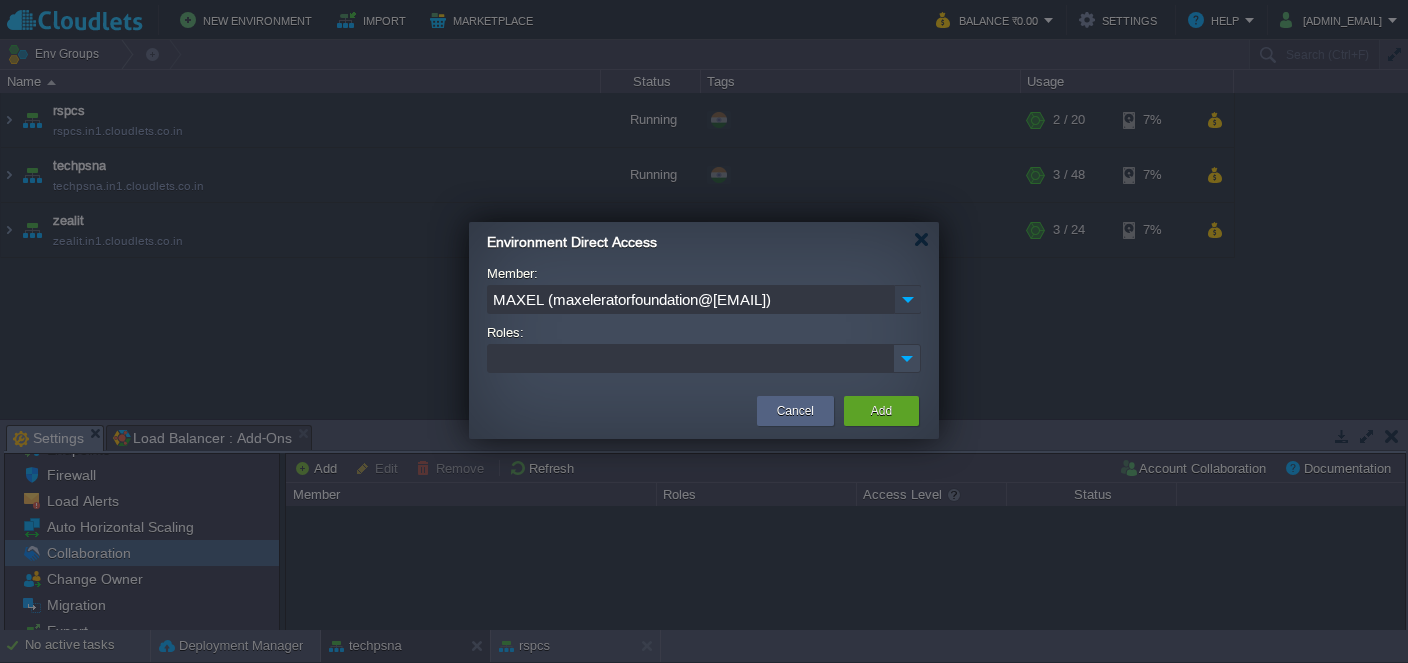 click at bounding box center (908, 299) 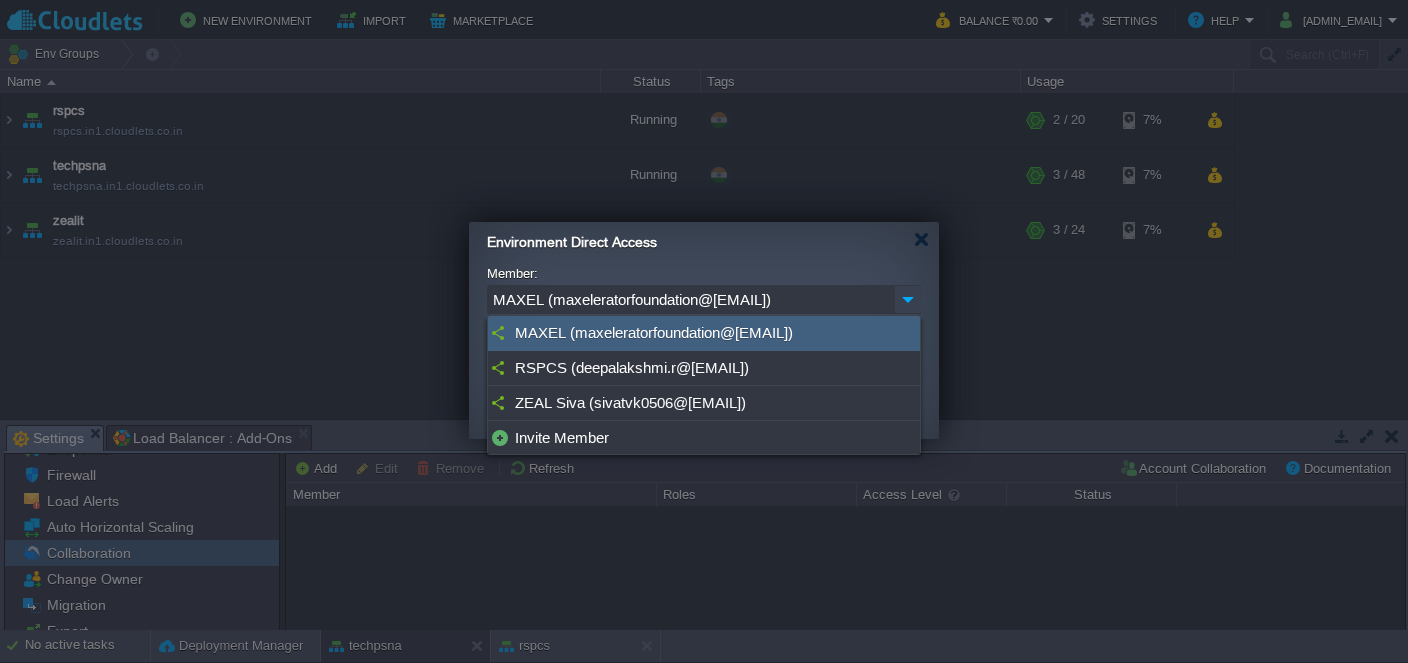 click at bounding box center (908, 299) 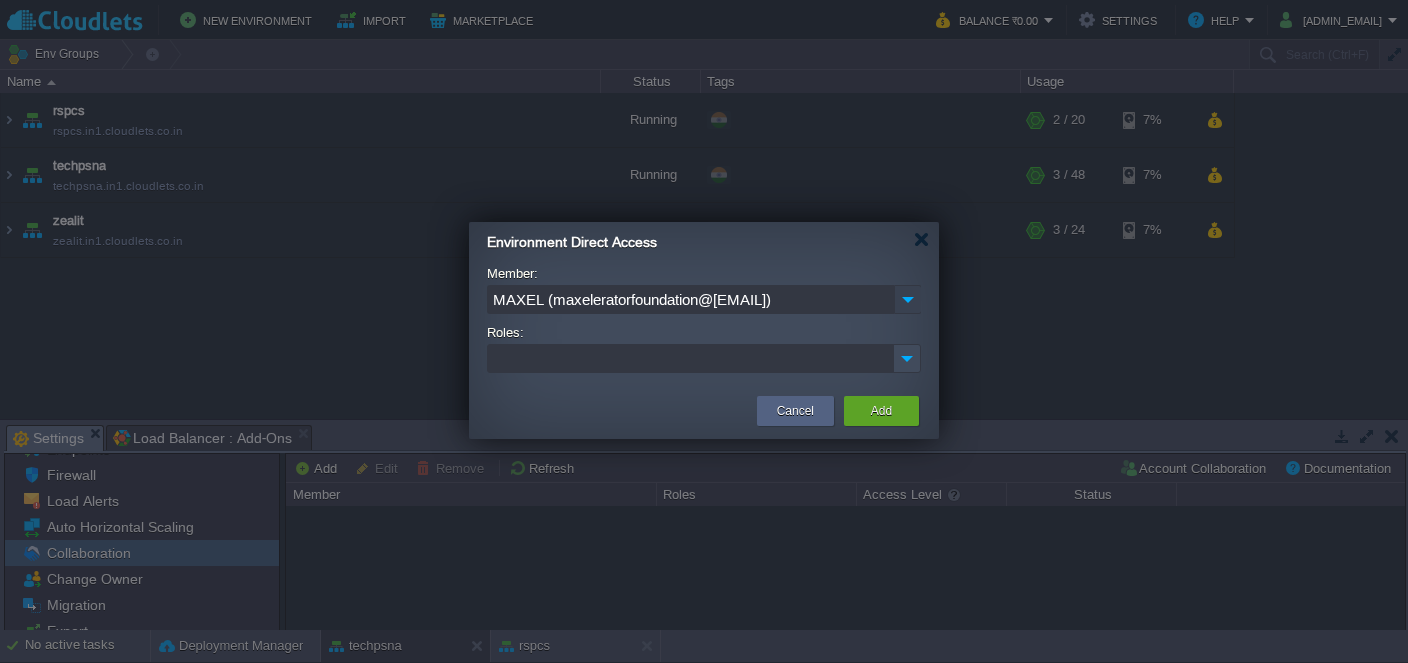click at bounding box center [908, 299] 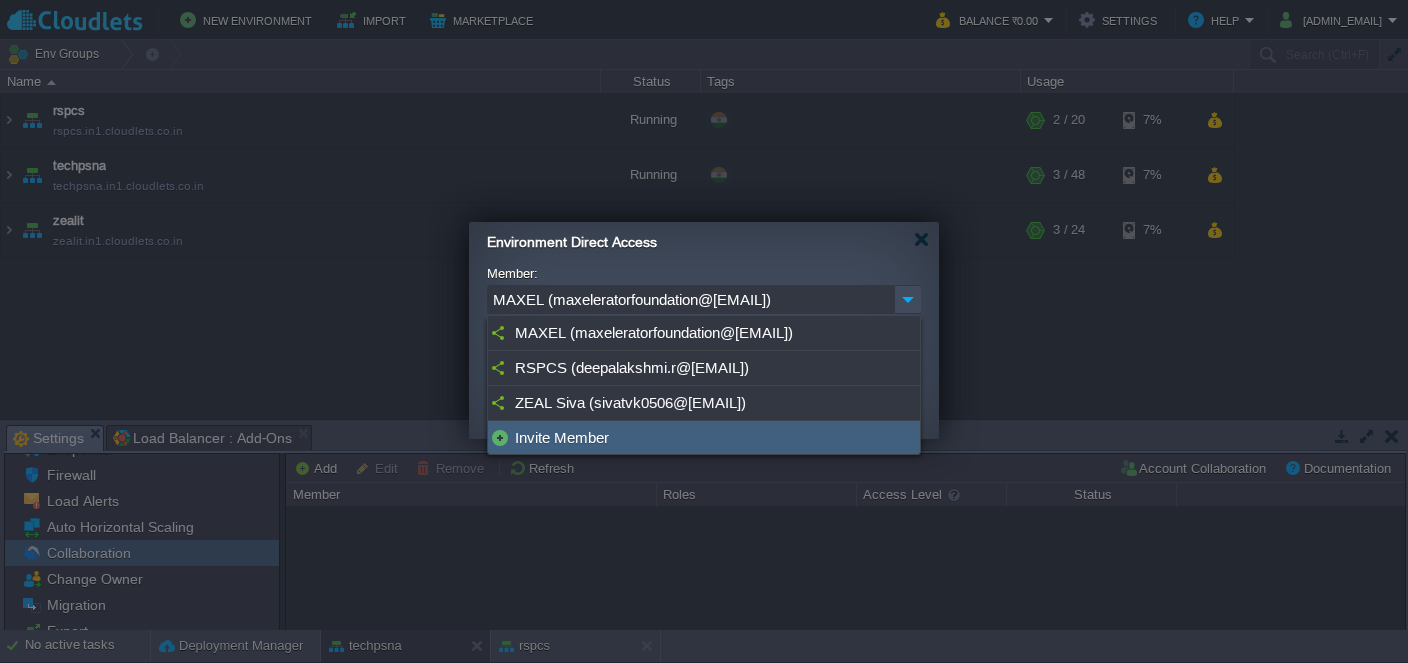 click on "Invite Member" at bounding box center [704, 438] 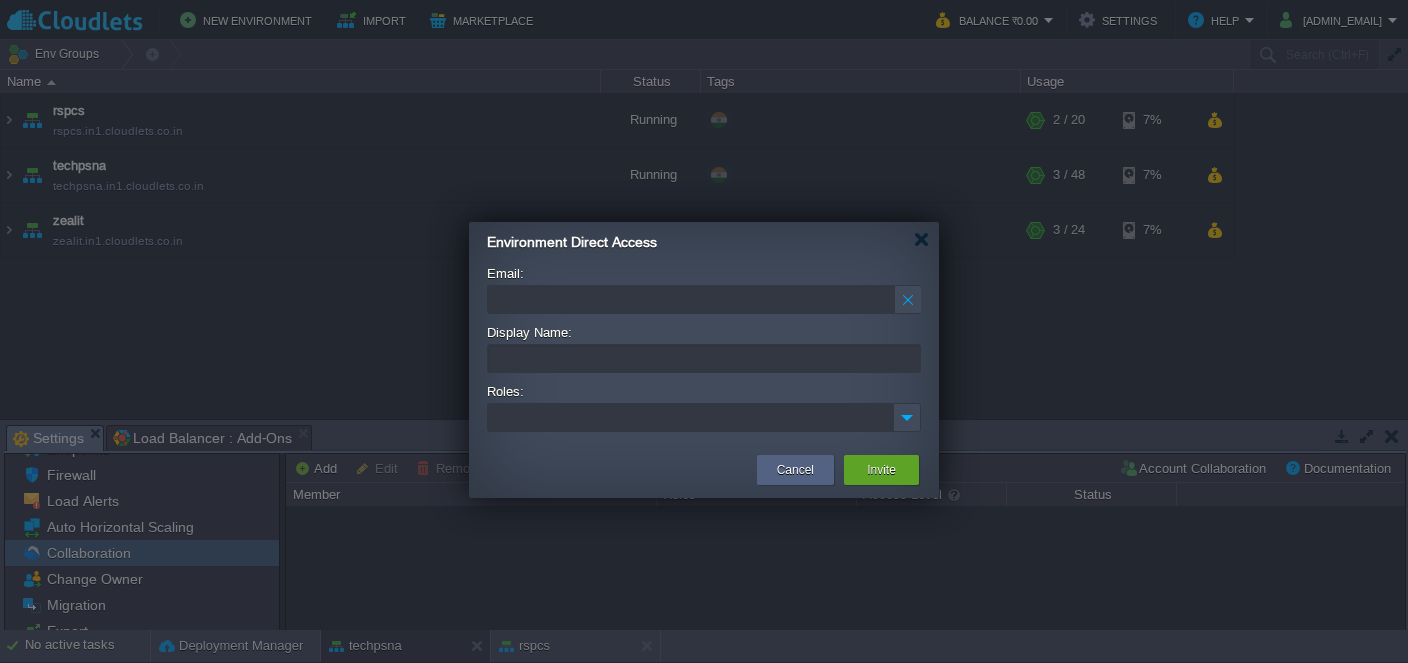 paste on "teamprojenius@[EMAIL]" 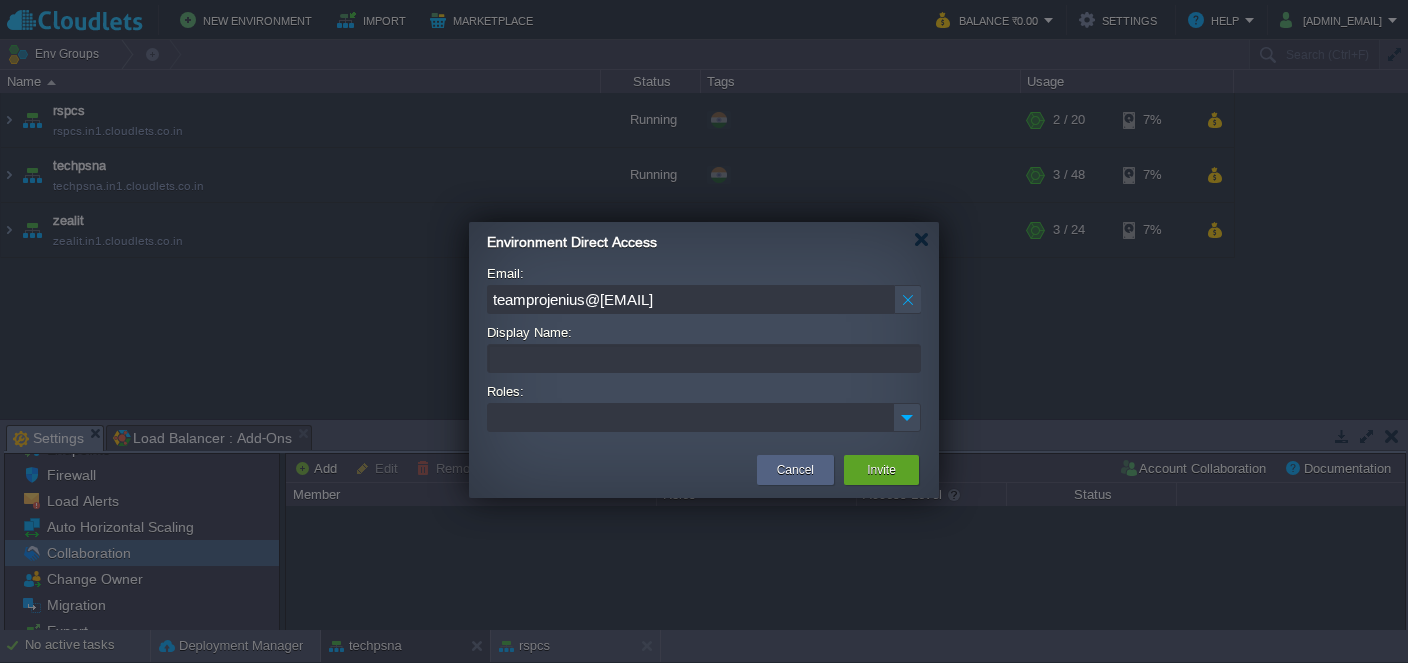 type on "teamprojenius@[EMAIL]" 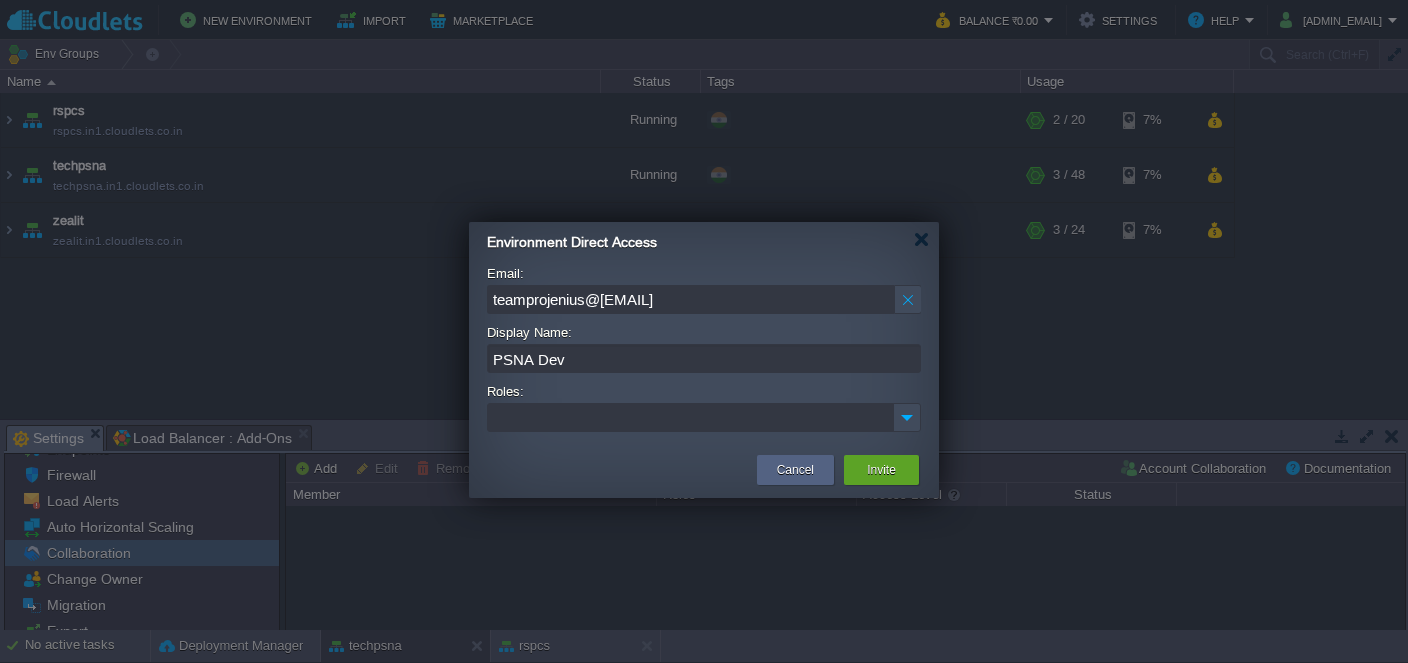 type on "PSNA Dev" 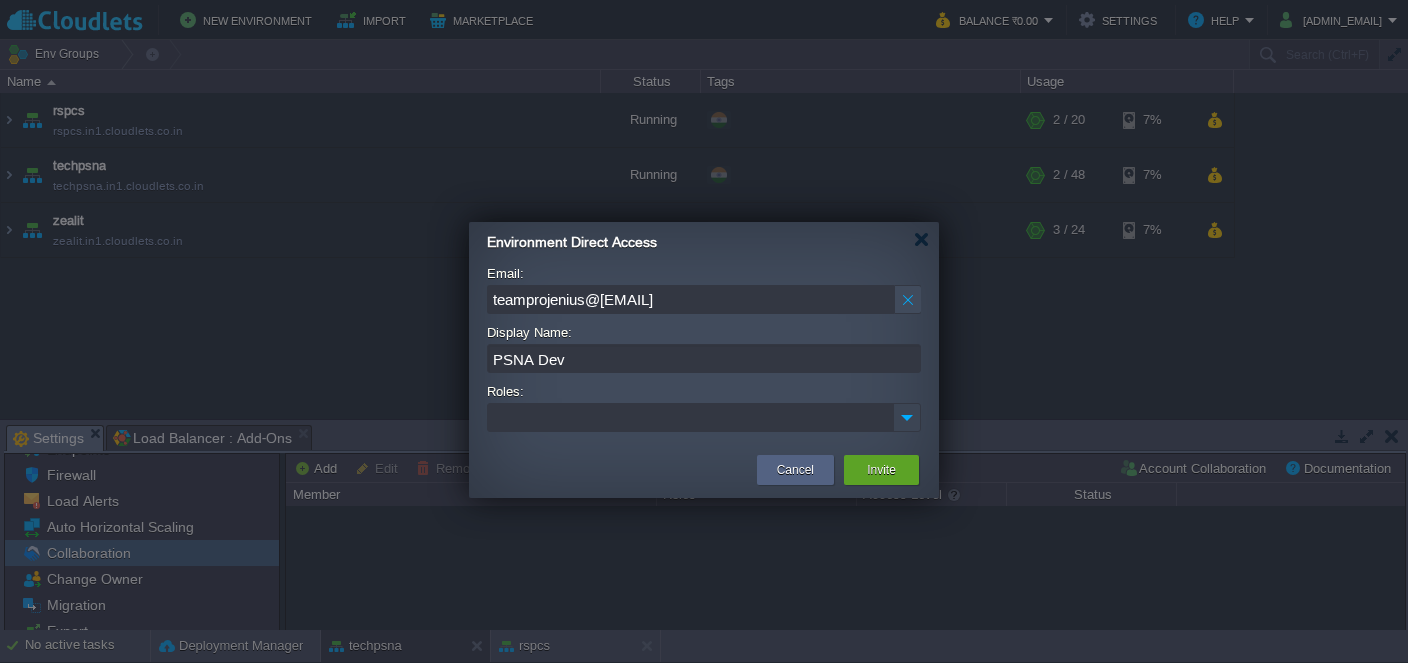 click at bounding box center [907, 417] 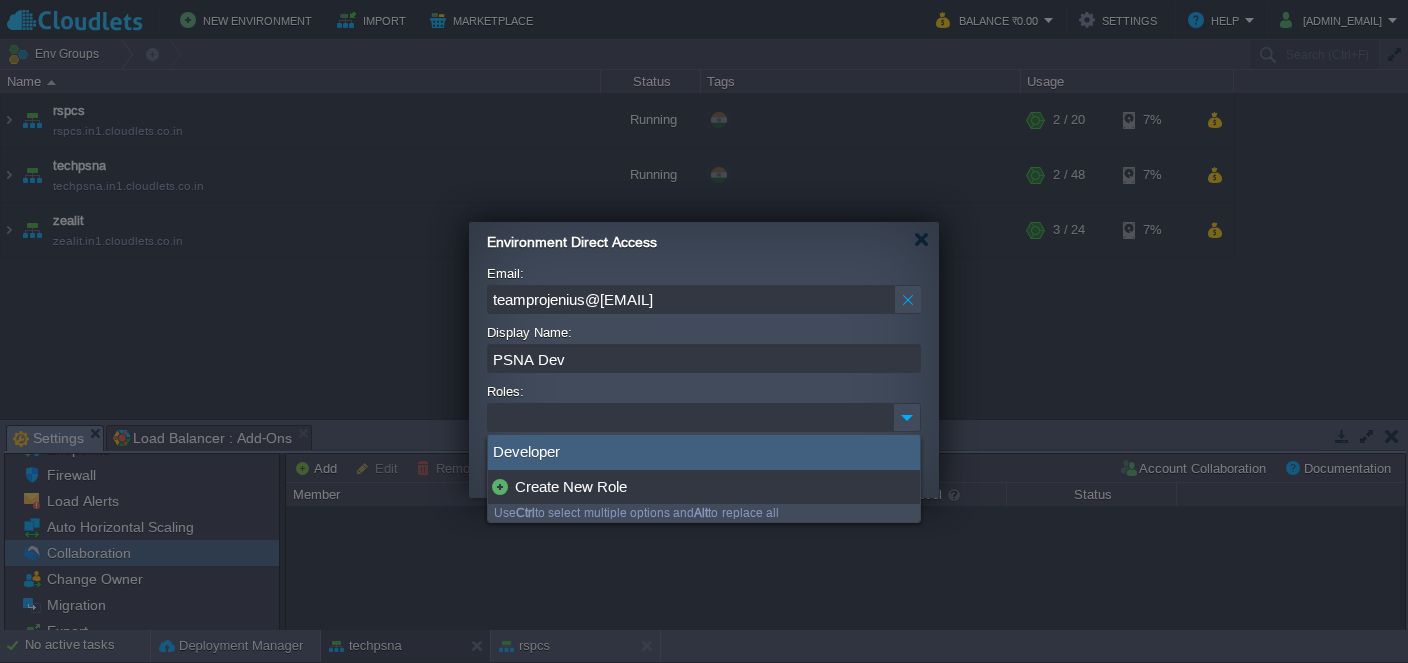 click on "Developer" at bounding box center (704, 452) 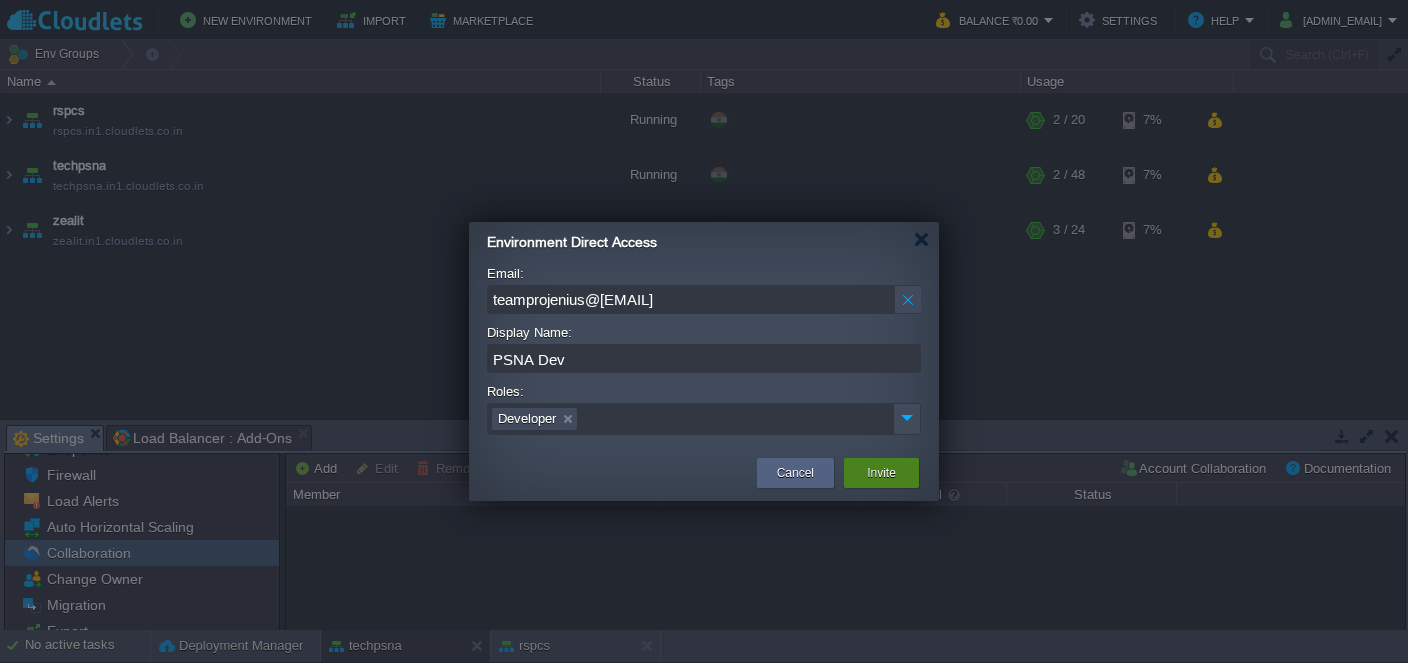 click on "Invite" at bounding box center (881, 473) 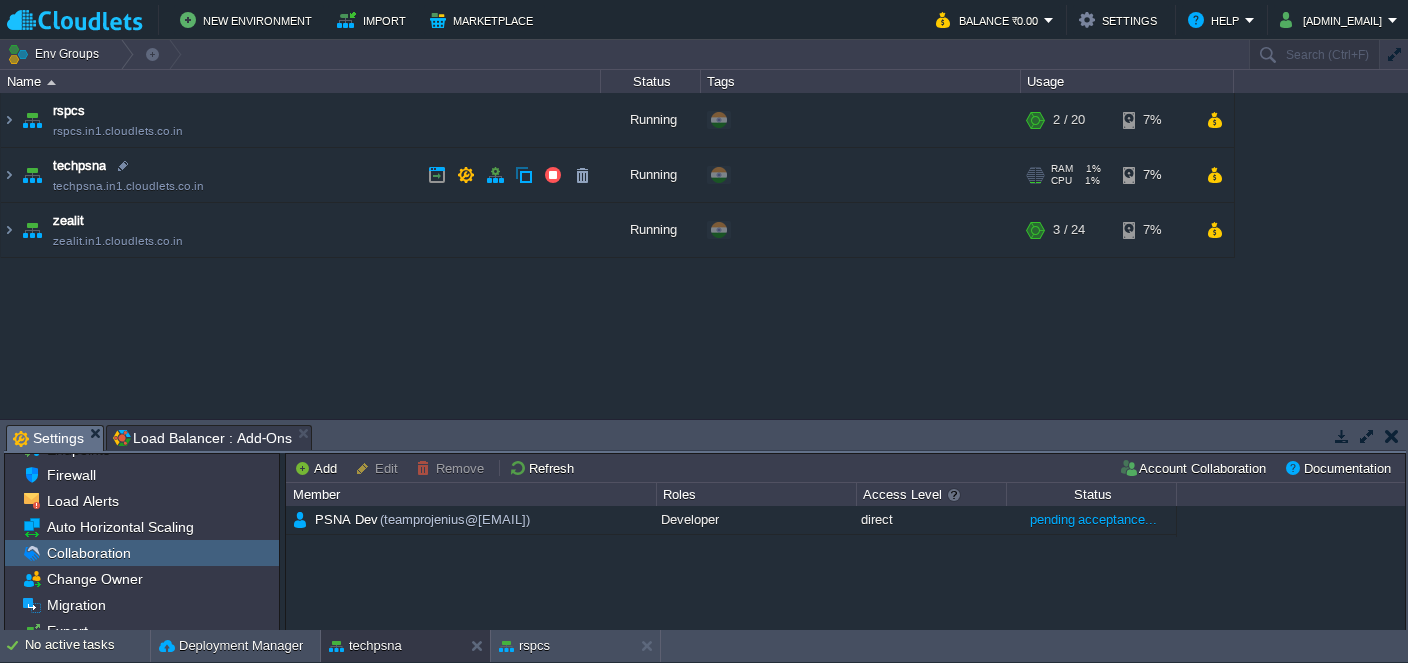 click on "techpsna.in1.cloudlets.co.in" at bounding box center [128, 186] 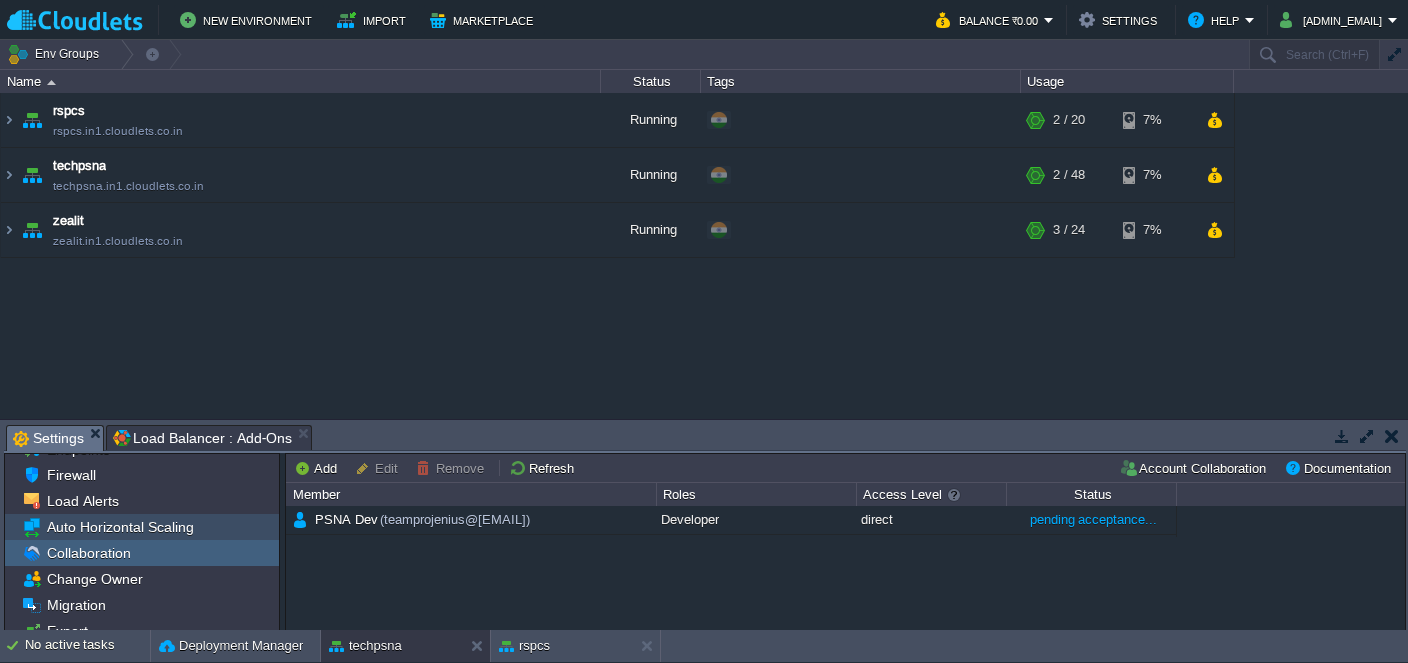click on "Auto Horizontal Scaling" at bounding box center (120, 527) 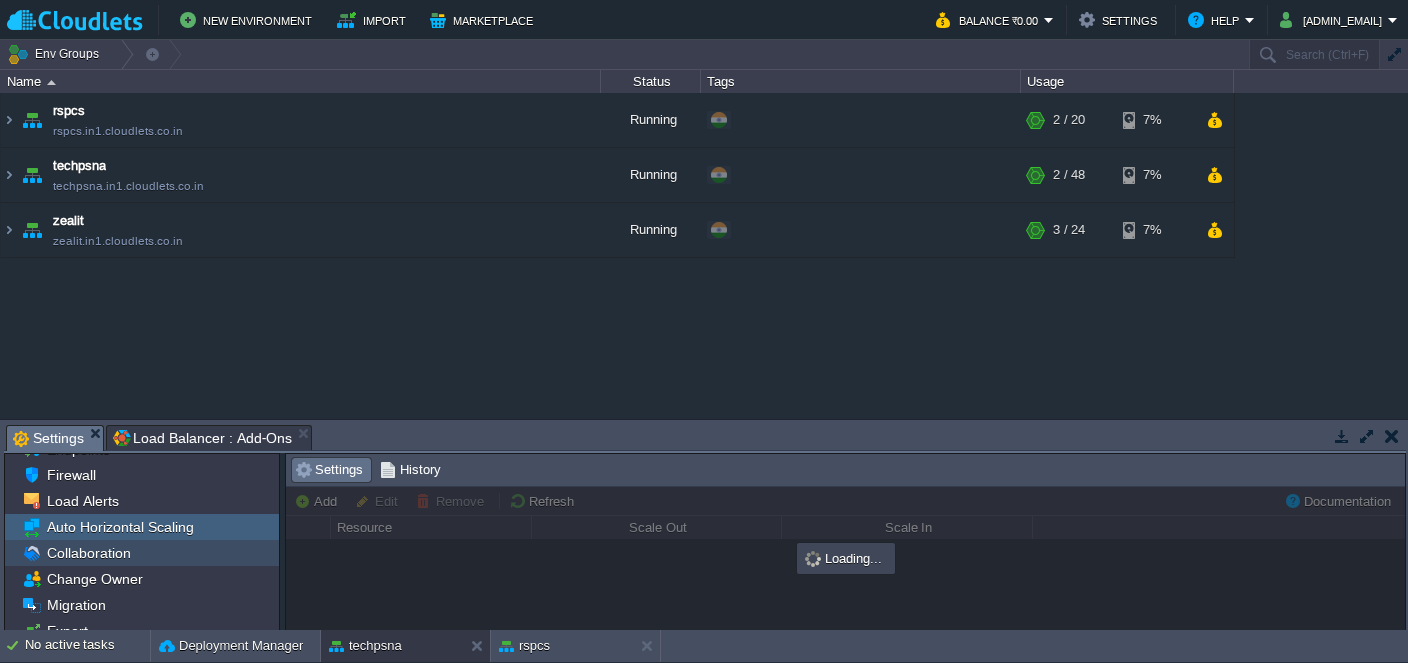 click on "Collaboration" at bounding box center (88, 553) 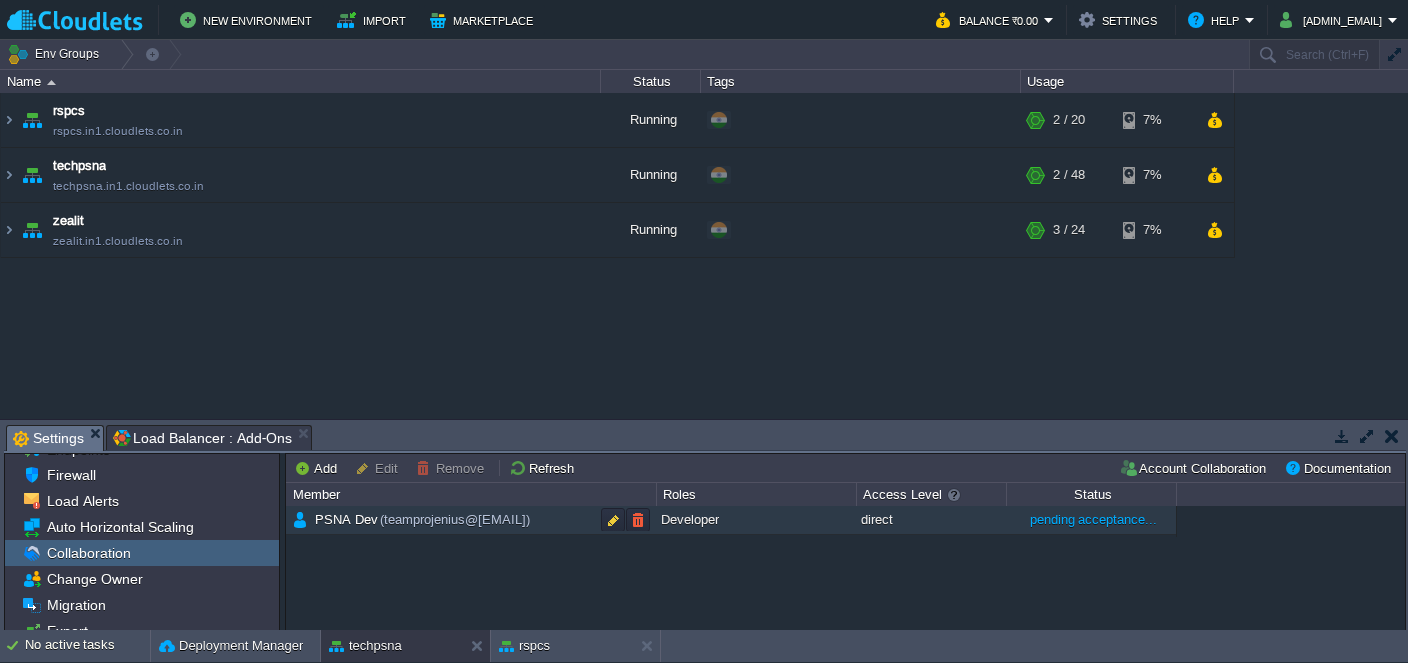click on "(teamprojenius@[EMAIL])" at bounding box center (455, 519) 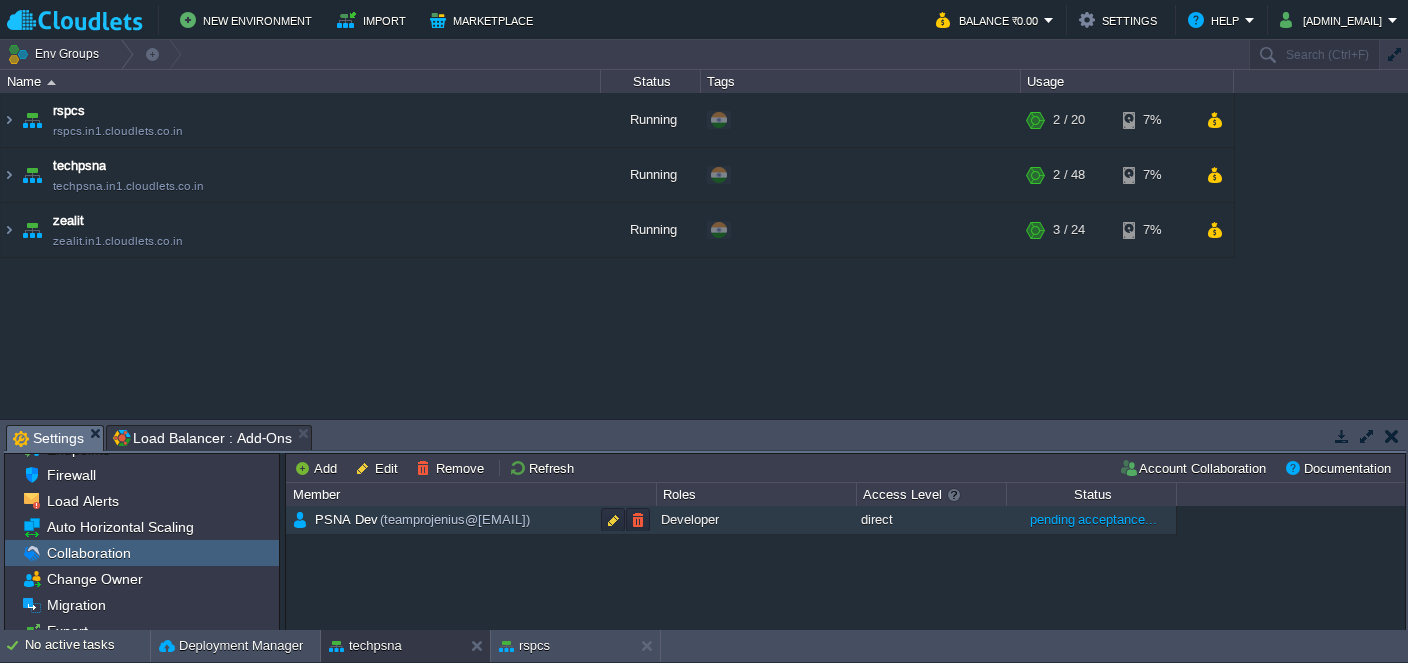 click on "pending acceptance..." at bounding box center [1094, 519] 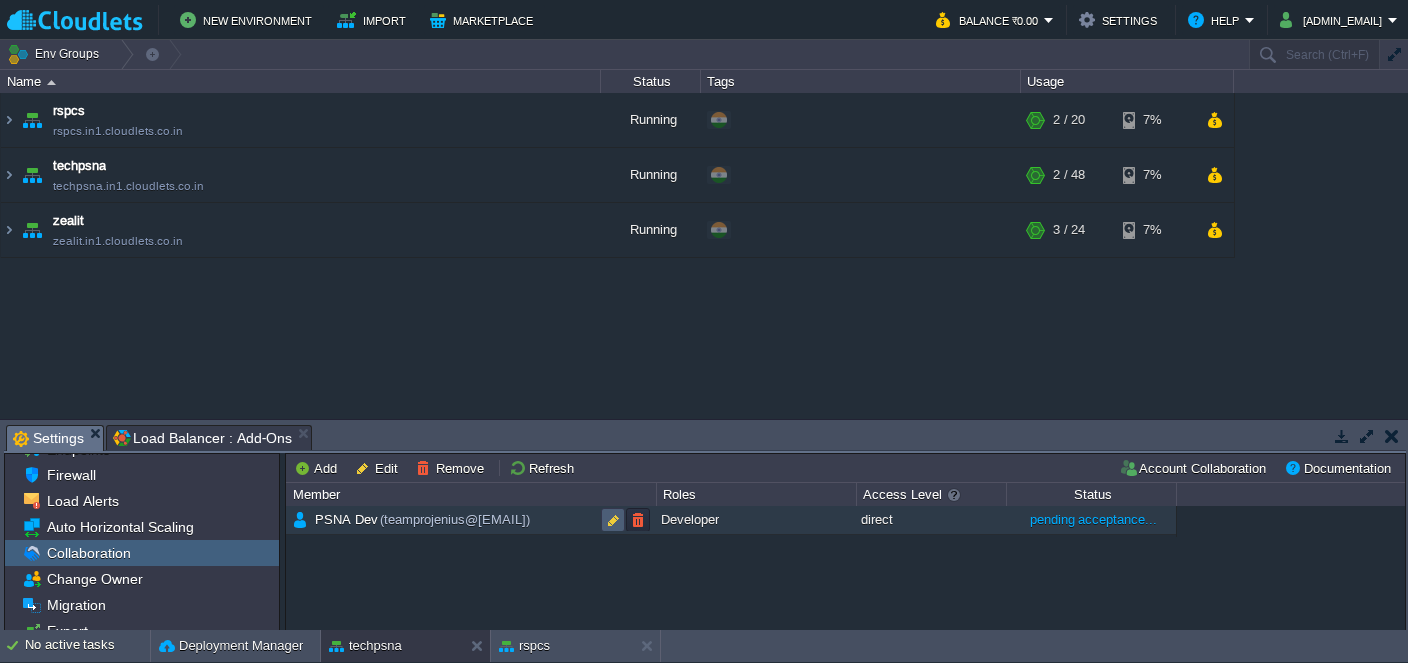 click at bounding box center (613, 520) 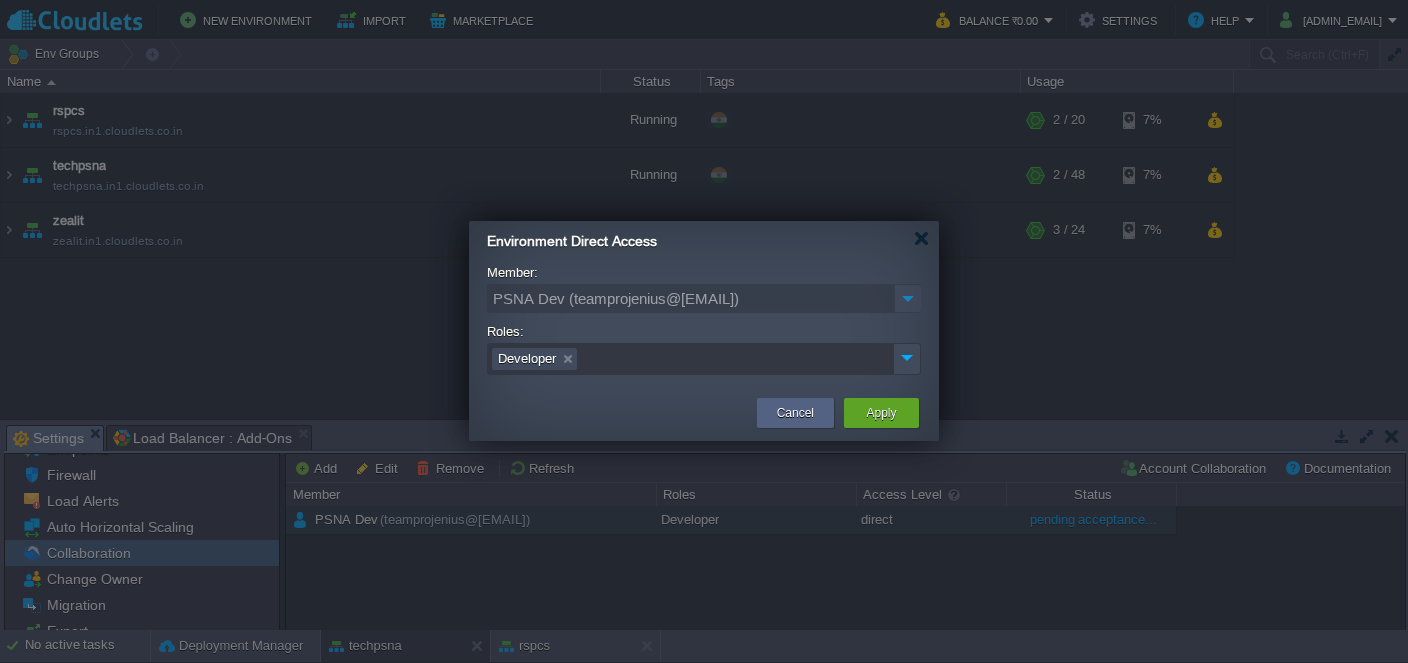 click on "Cancel" at bounding box center (795, 413) 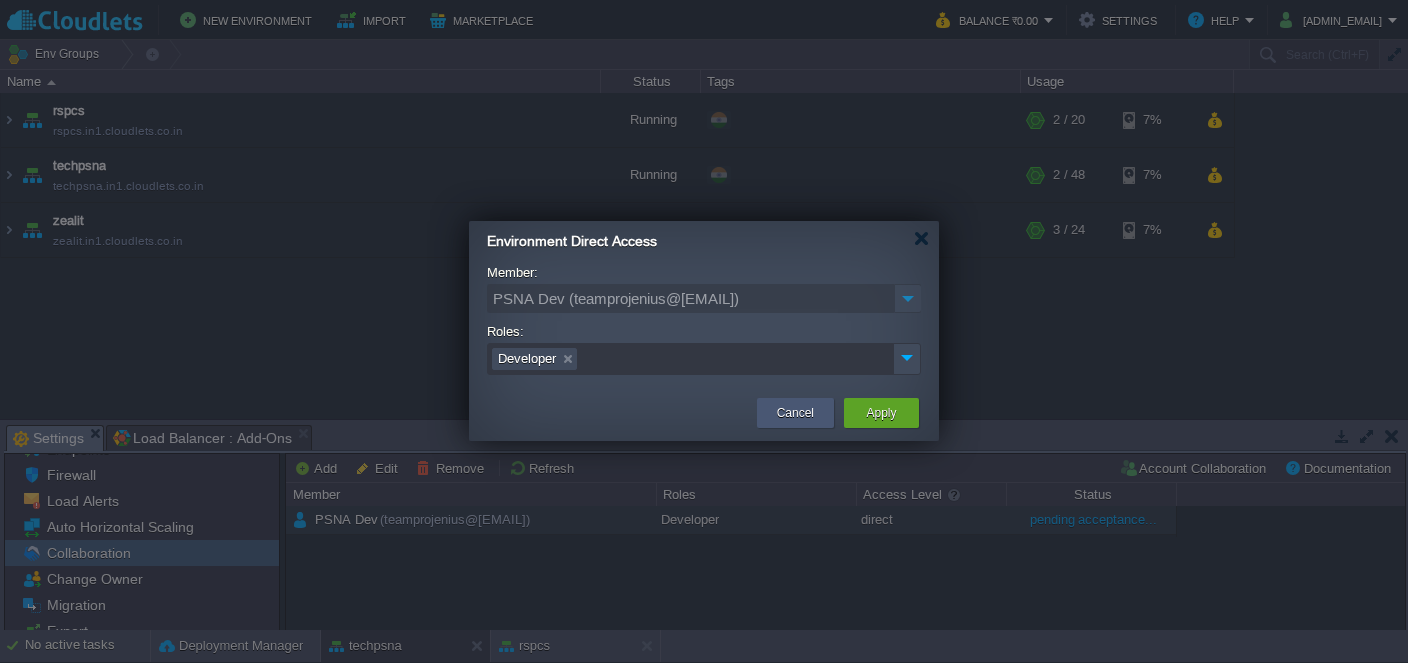 click on "Cancel" at bounding box center (795, 413) 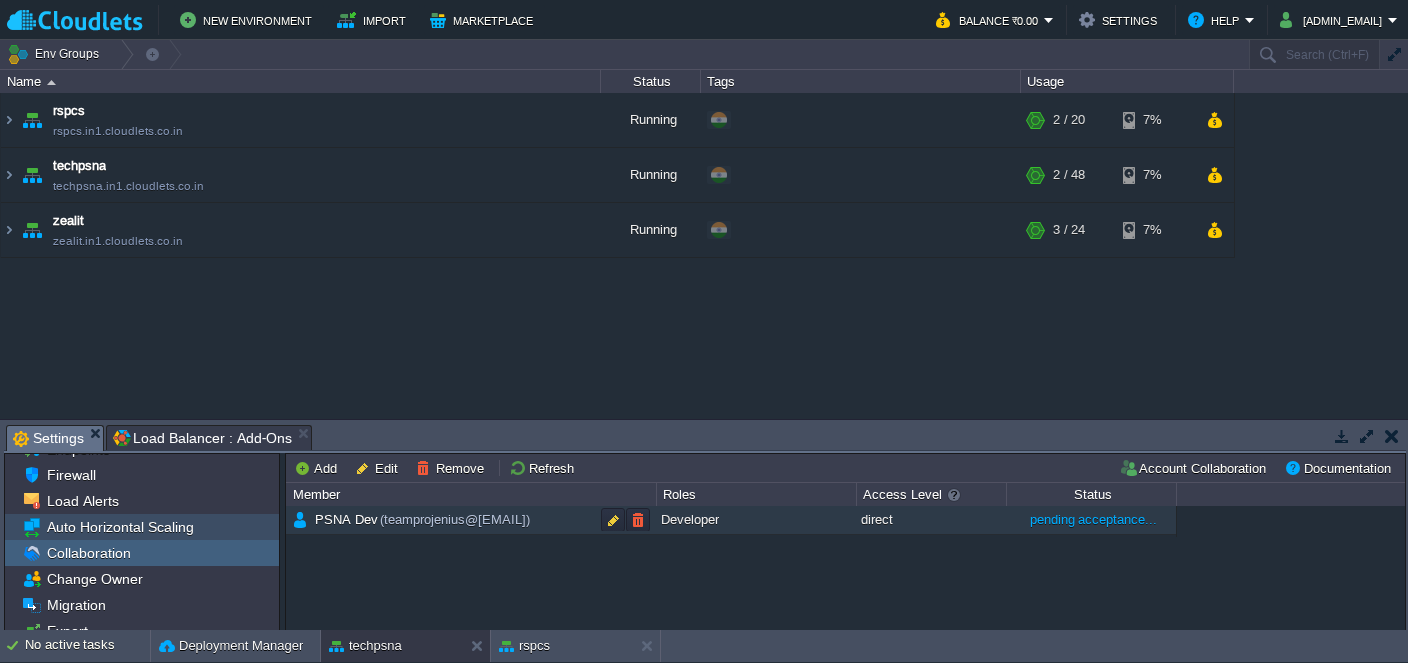 click on "Auto Horizontal Scaling" at bounding box center (120, 527) 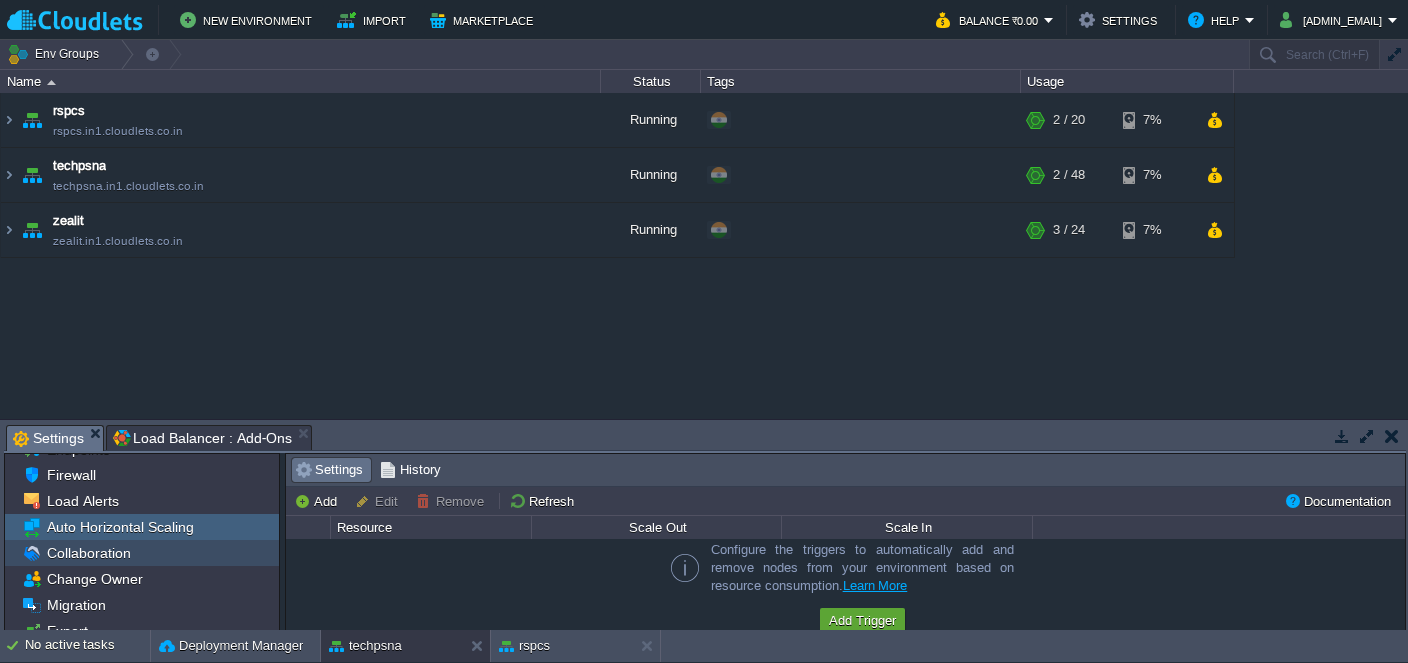 click on "Collaboration" at bounding box center [142, 553] 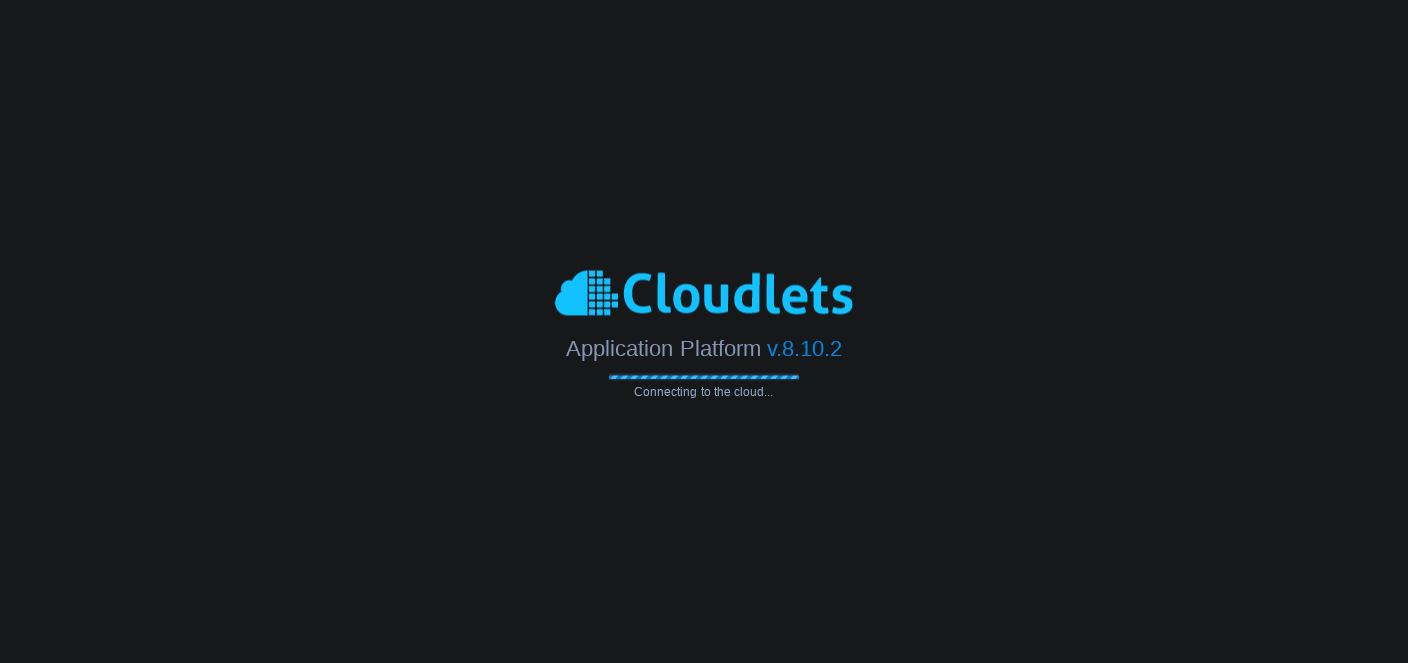 scroll, scrollTop: 0, scrollLeft: 0, axis: both 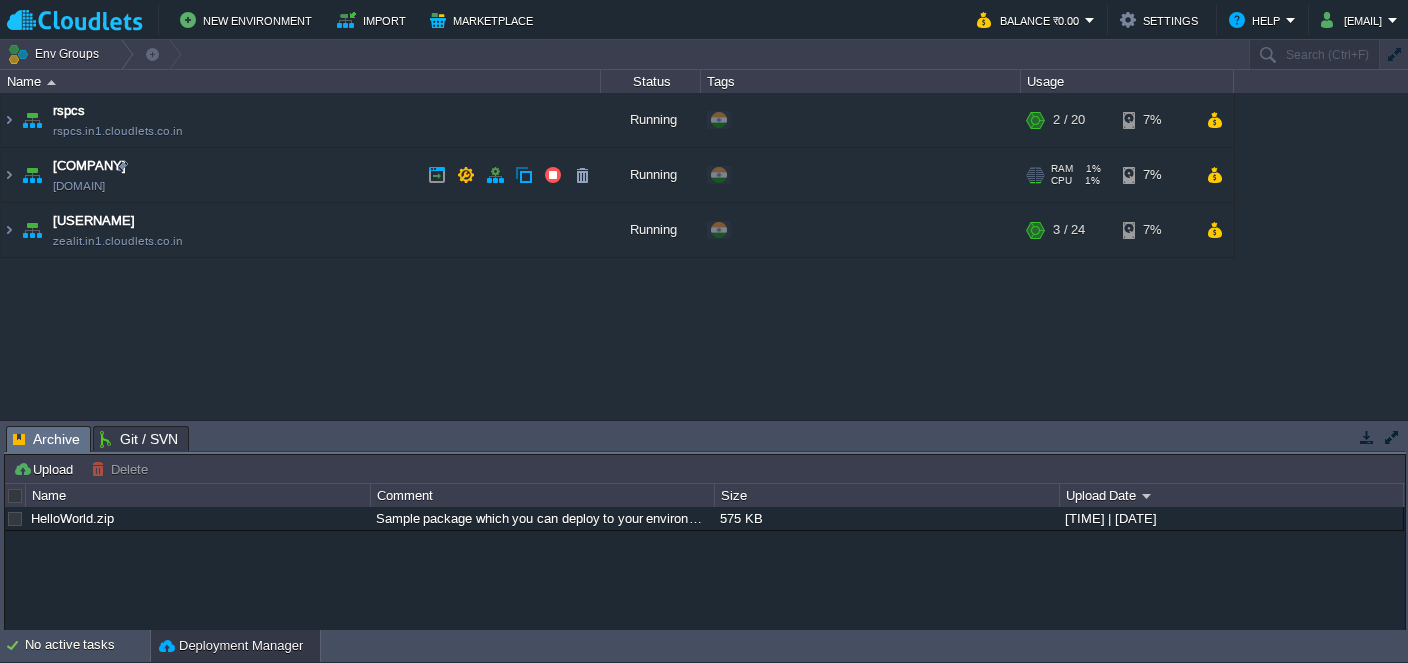 click at bounding box center (32, 175) 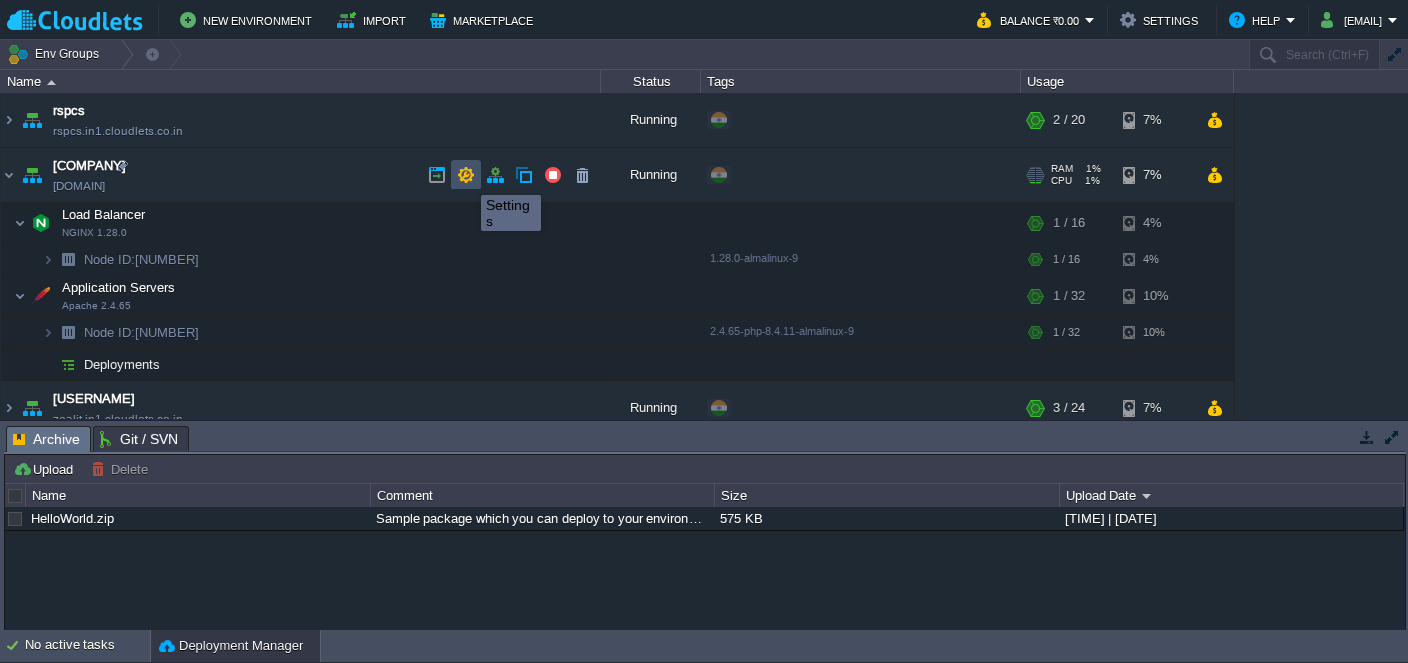 click at bounding box center [466, 175] 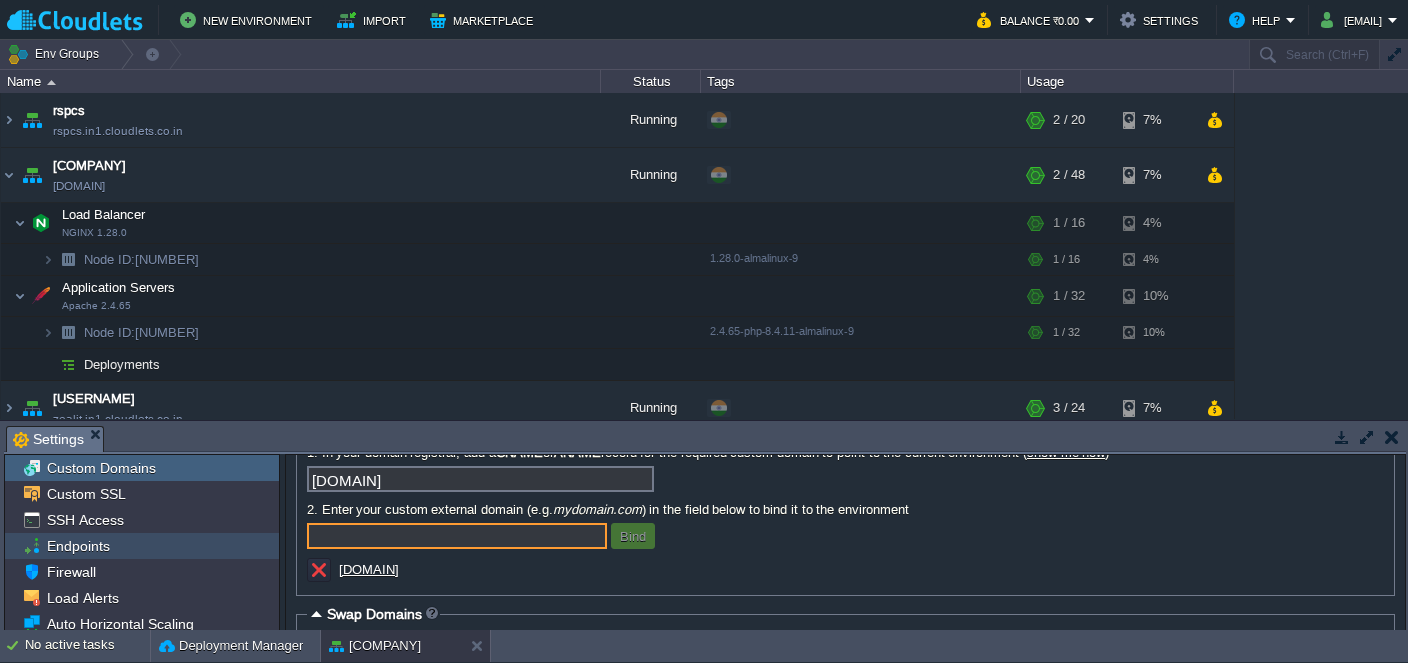 scroll, scrollTop: 117, scrollLeft: 0, axis: vertical 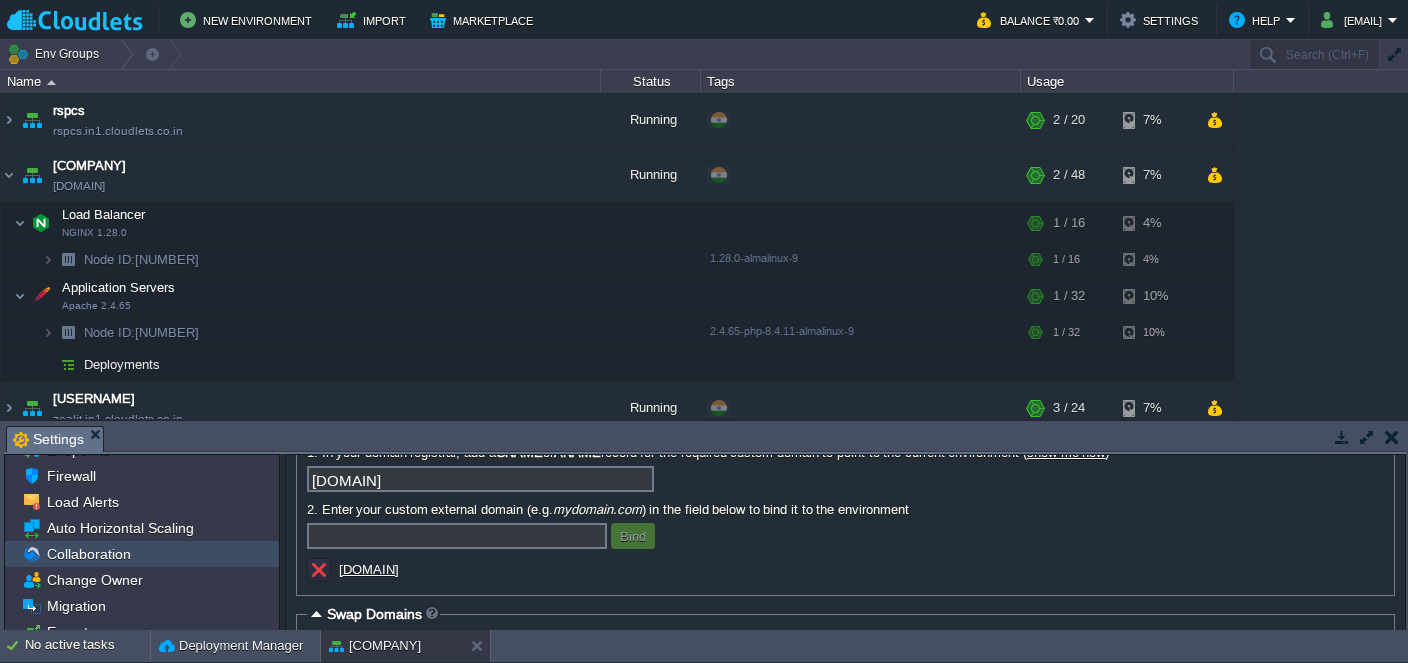 click on "Collaboration" at bounding box center (88, 554) 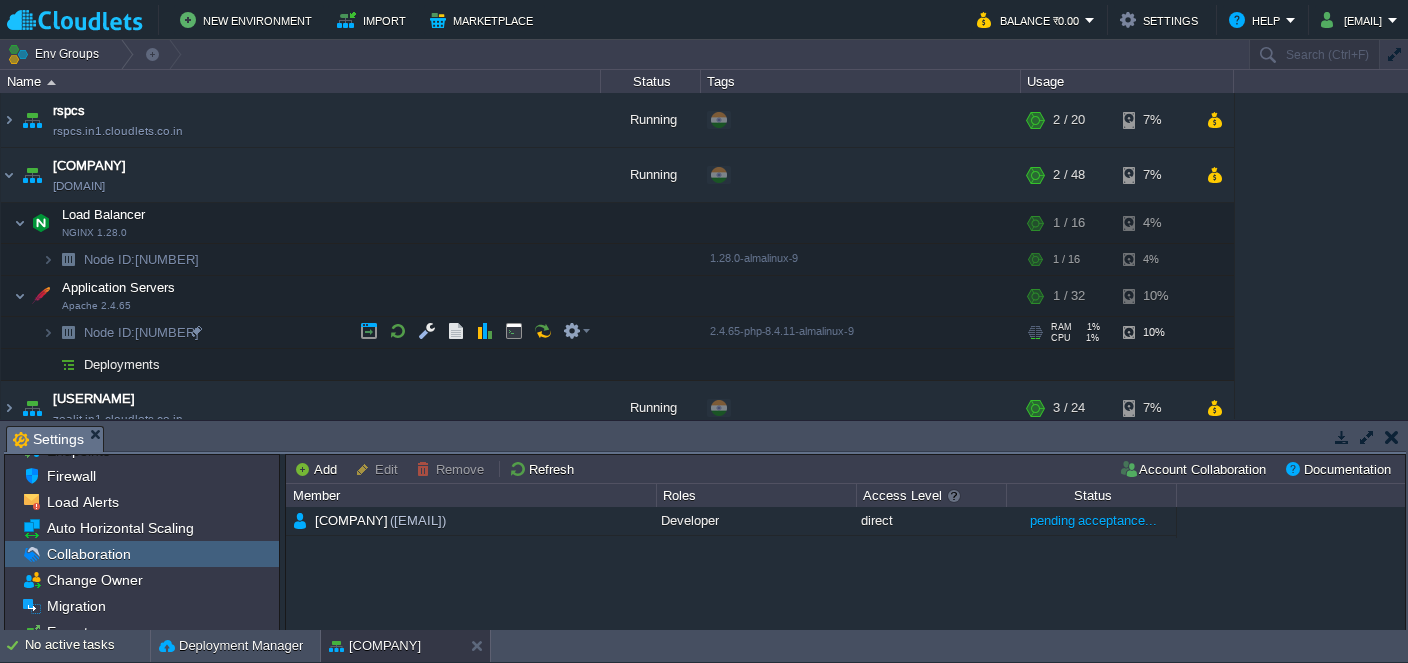 scroll, scrollTop: 14, scrollLeft: 0, axis: vertical 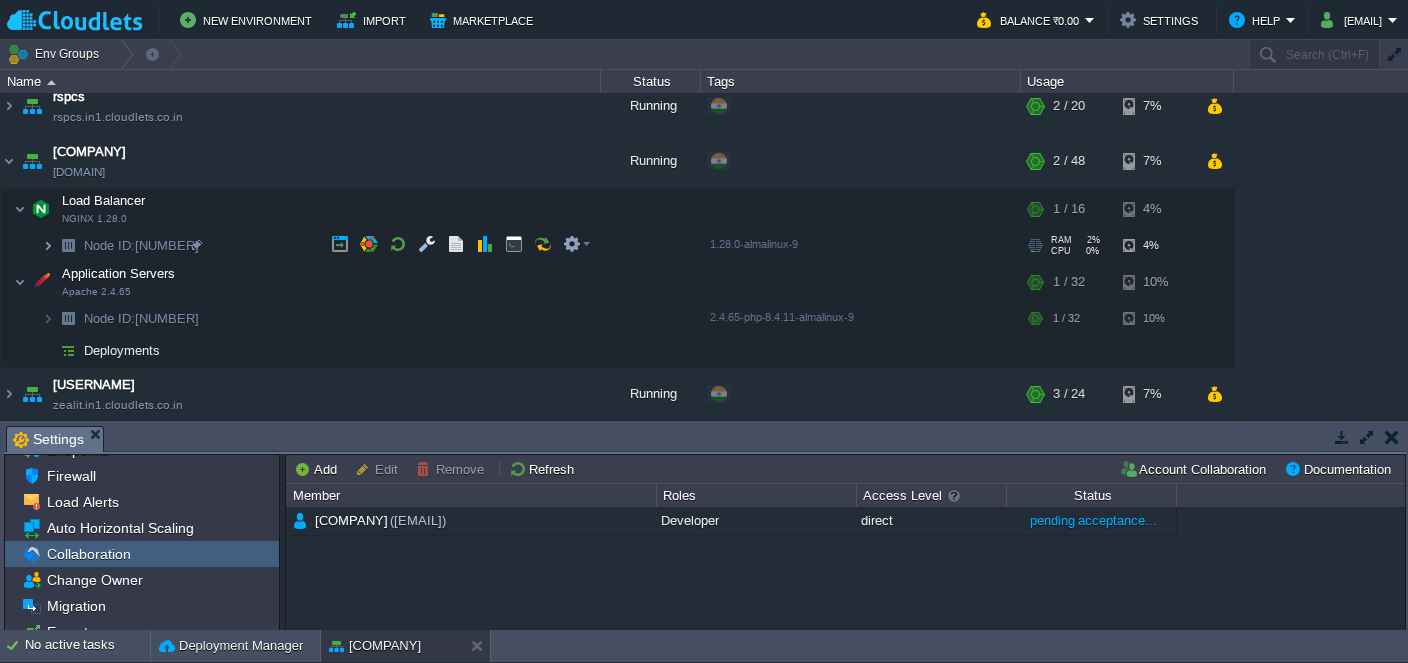 click at bounding box center (48, 245) 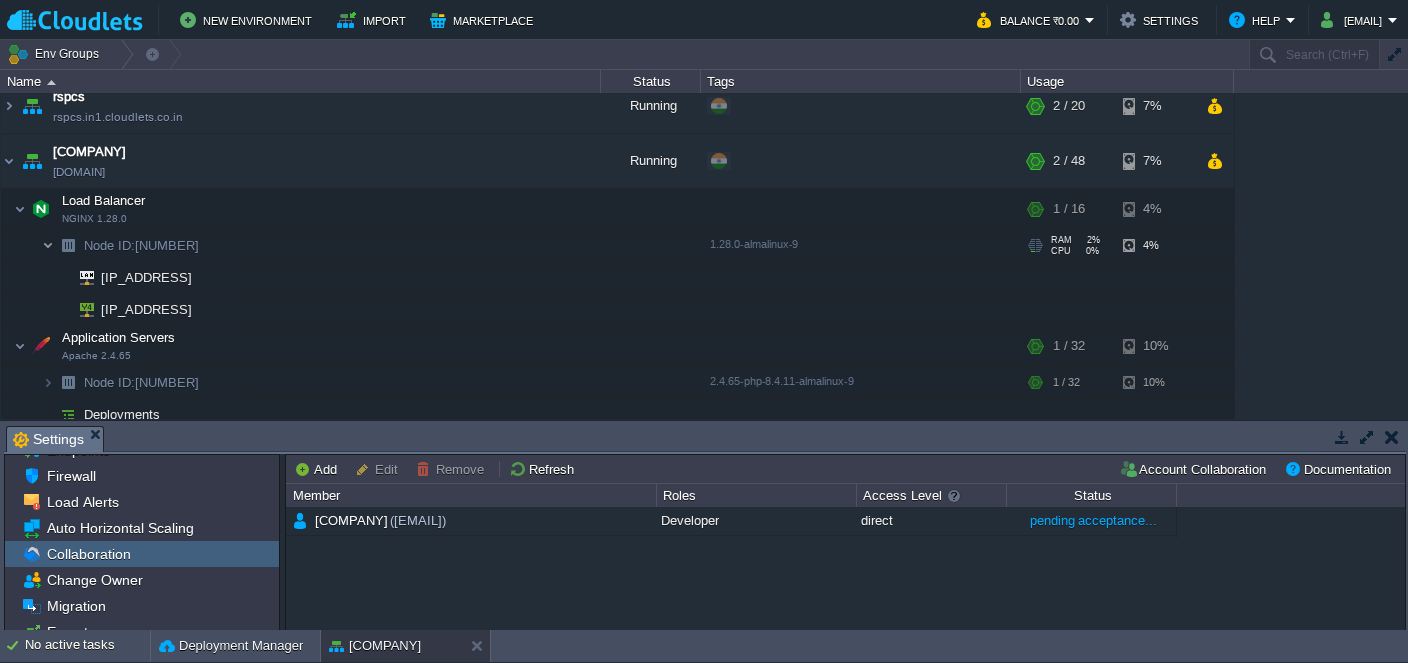 click at bounding box center (48, 245) 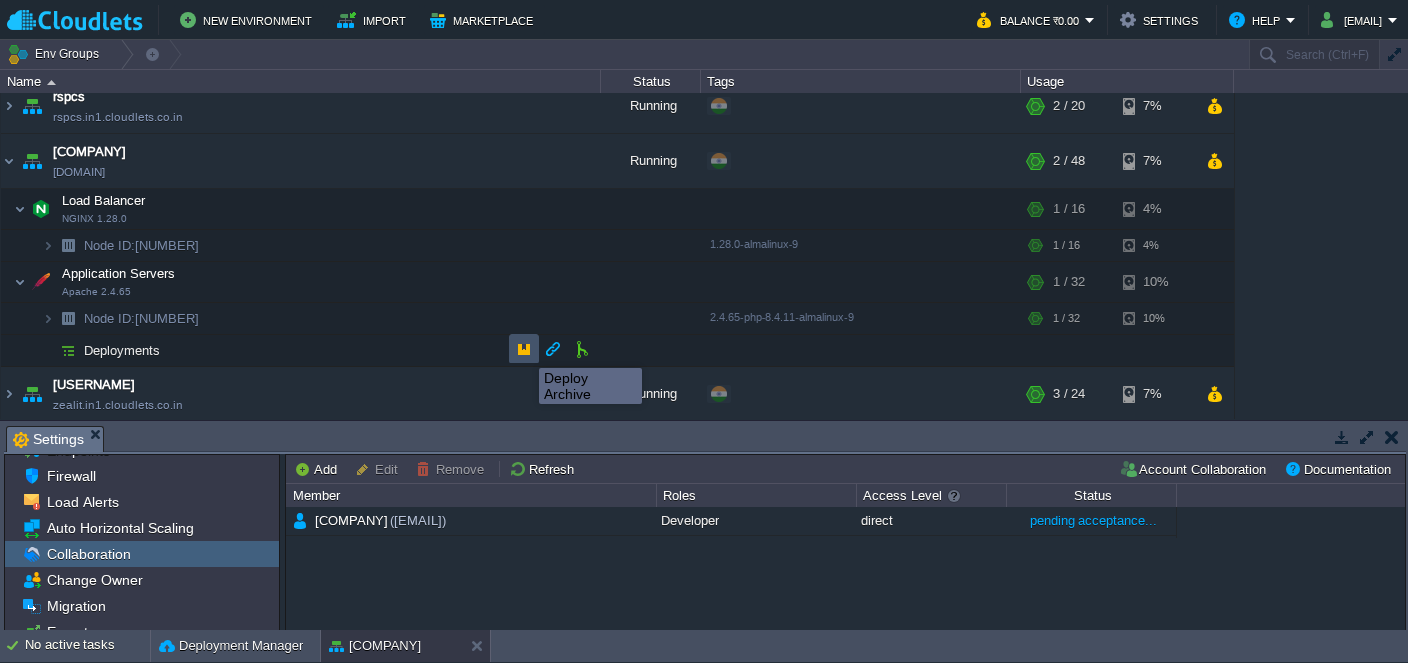 click at bounding box center [524, 349] 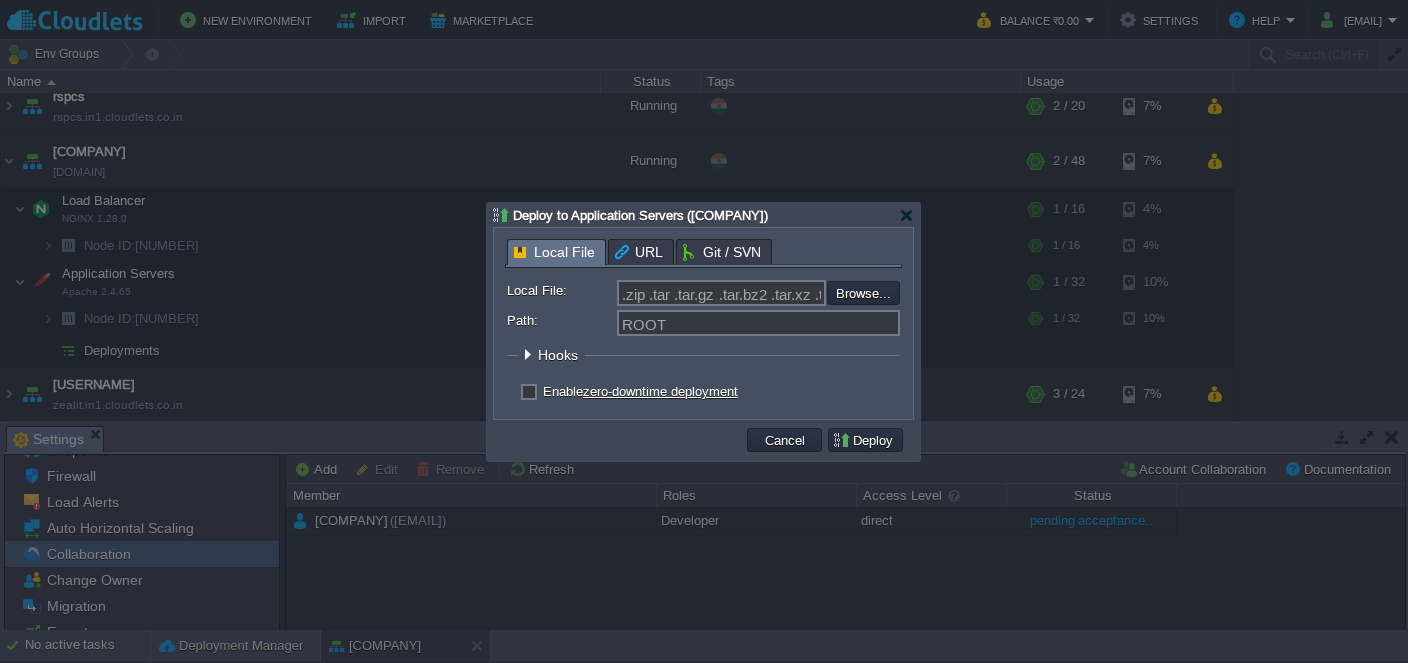 click on "URL" at bounding box center [639, 252] 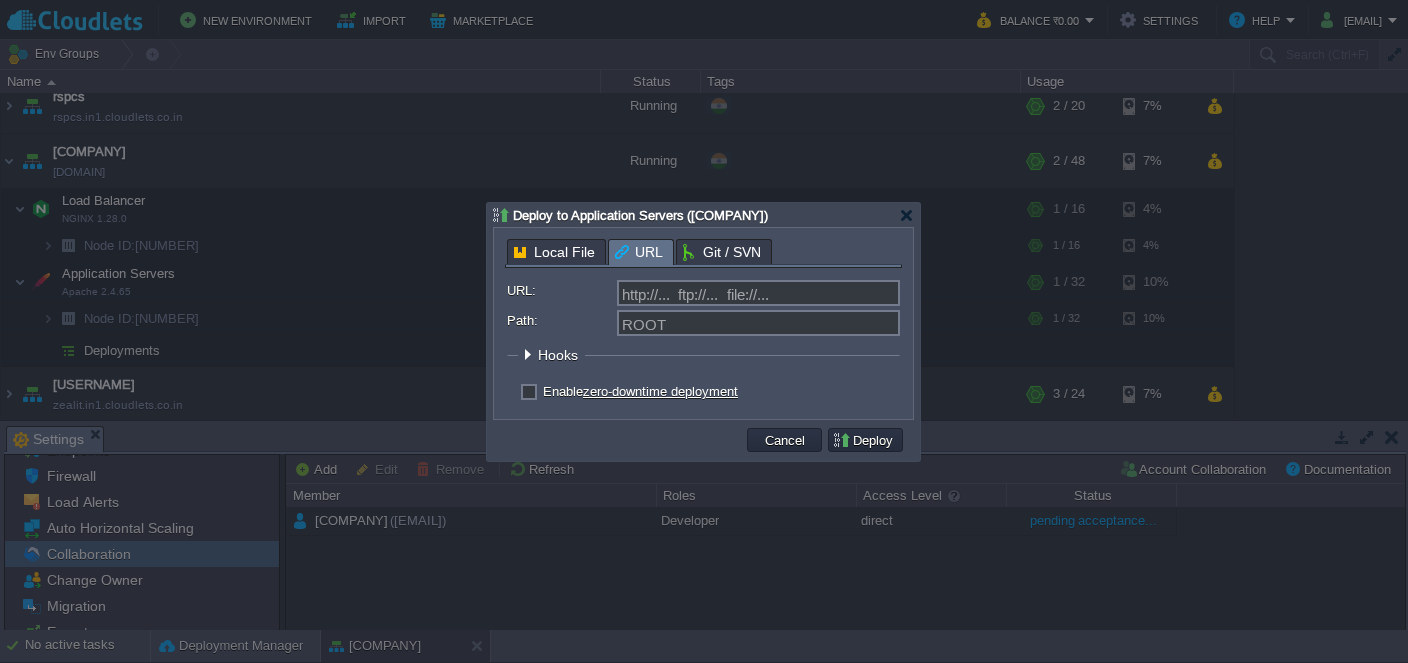 click on "Git / SVN" at bounding box center [722, 252] 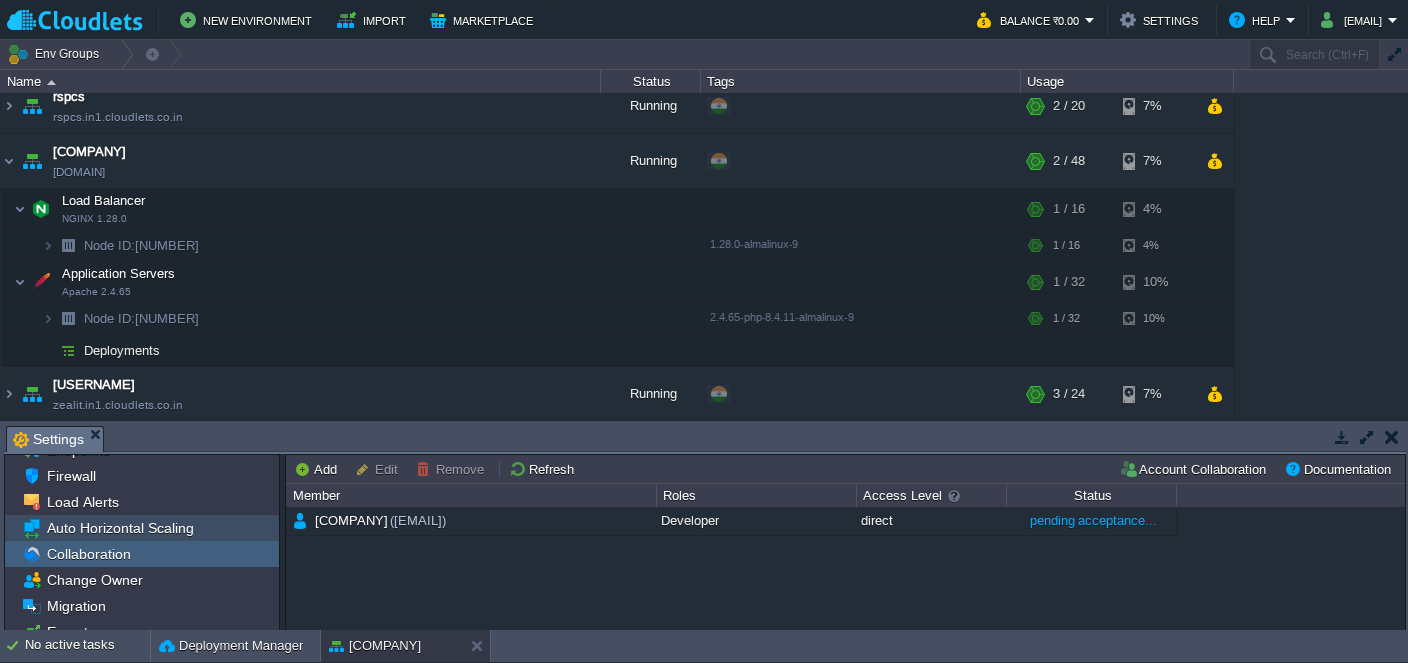 click on "Auto Horizontal Scaling" at bounding box center (120, 528) 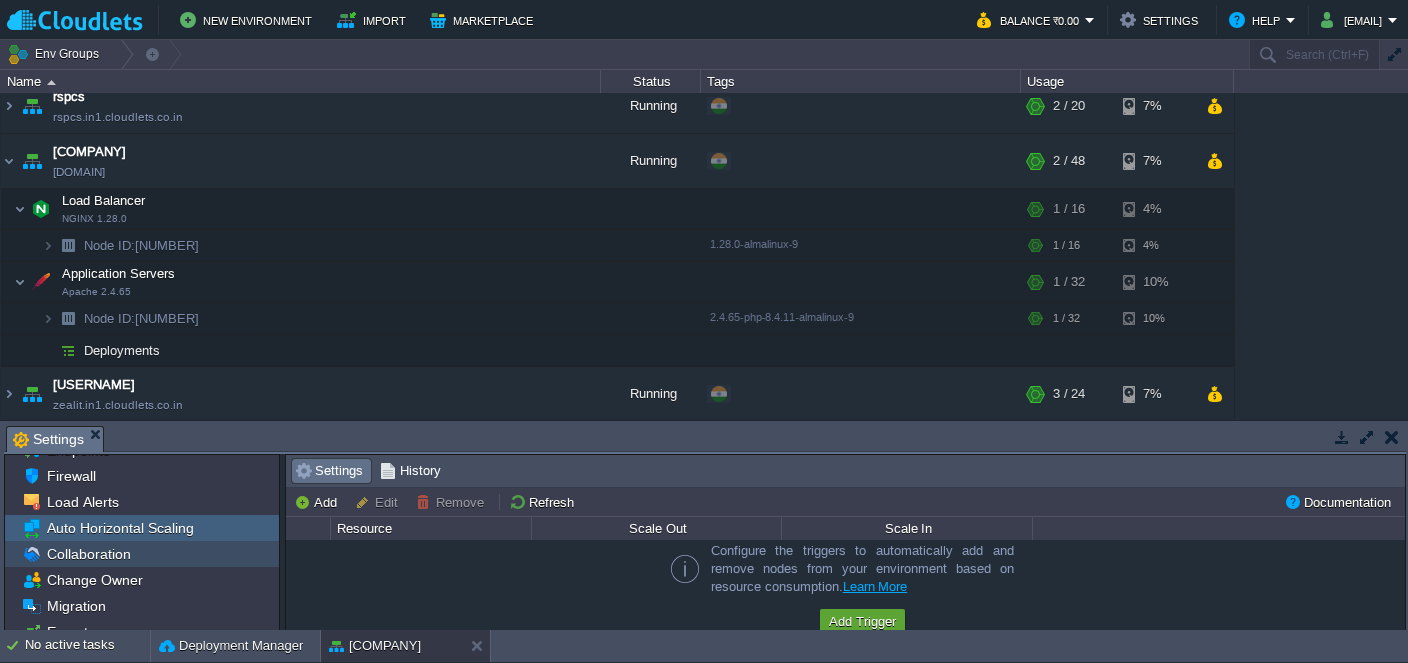 click on "Collaboration" at bounding box center (88, 554) 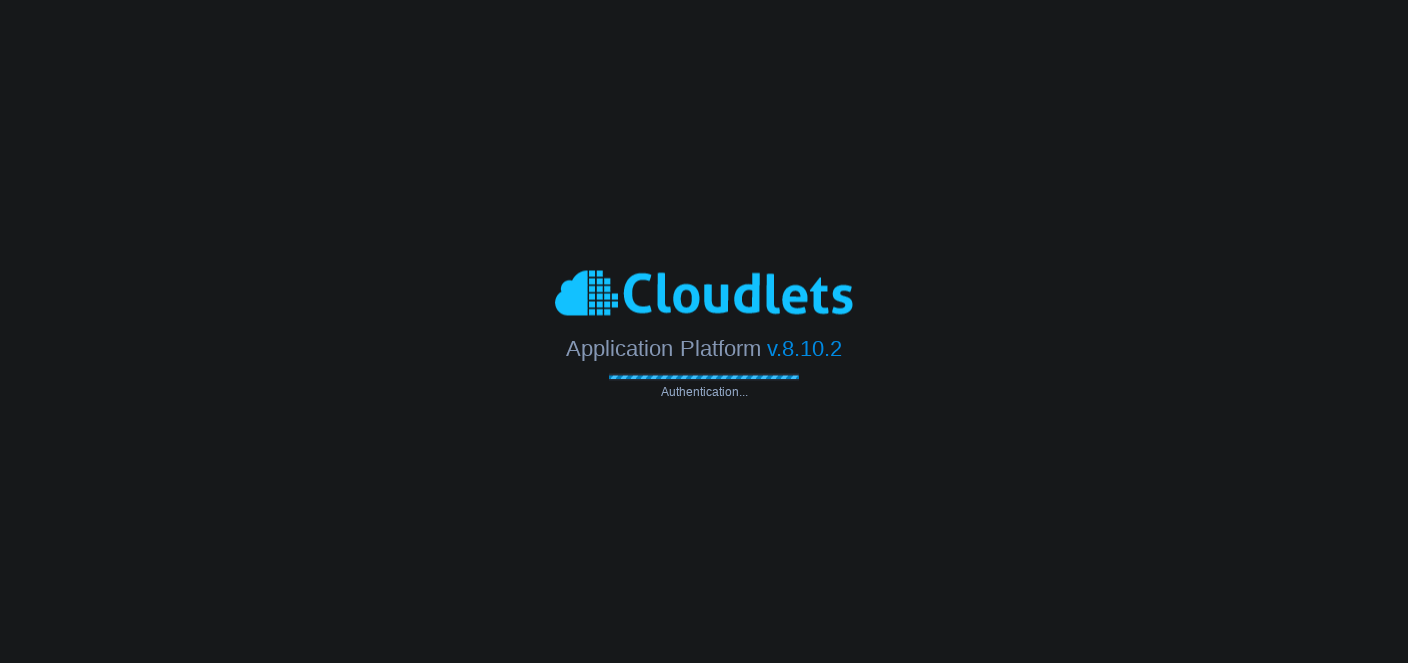 scroll, scrollTop: 0, scrollLeft: 0, axis: both 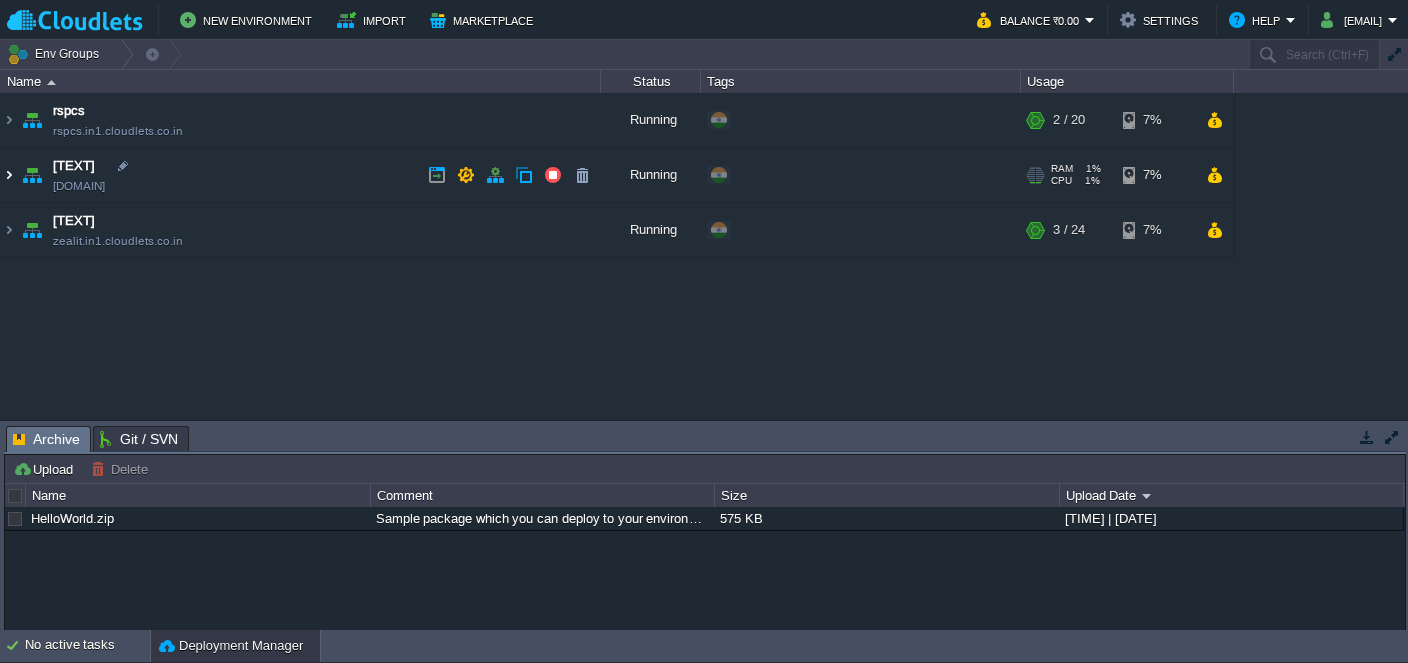 click at bounding box center [9, 175] 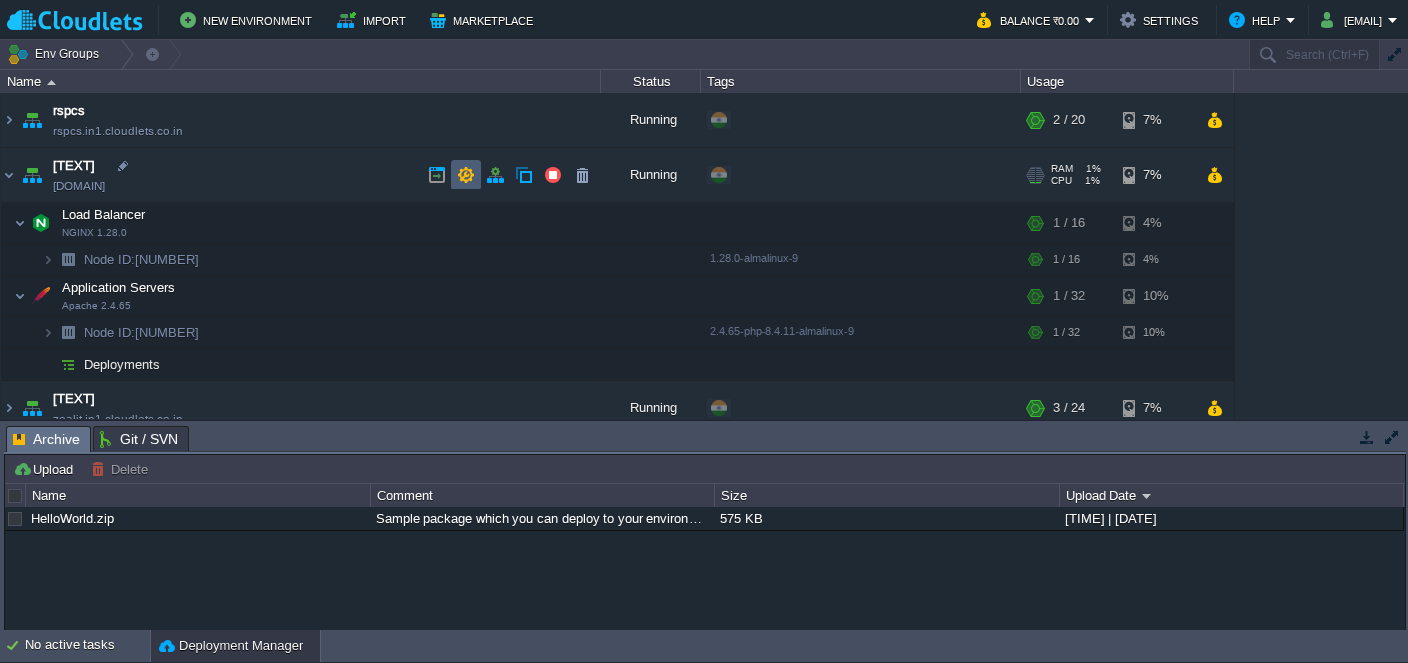 click at bounding box center [466, 175] 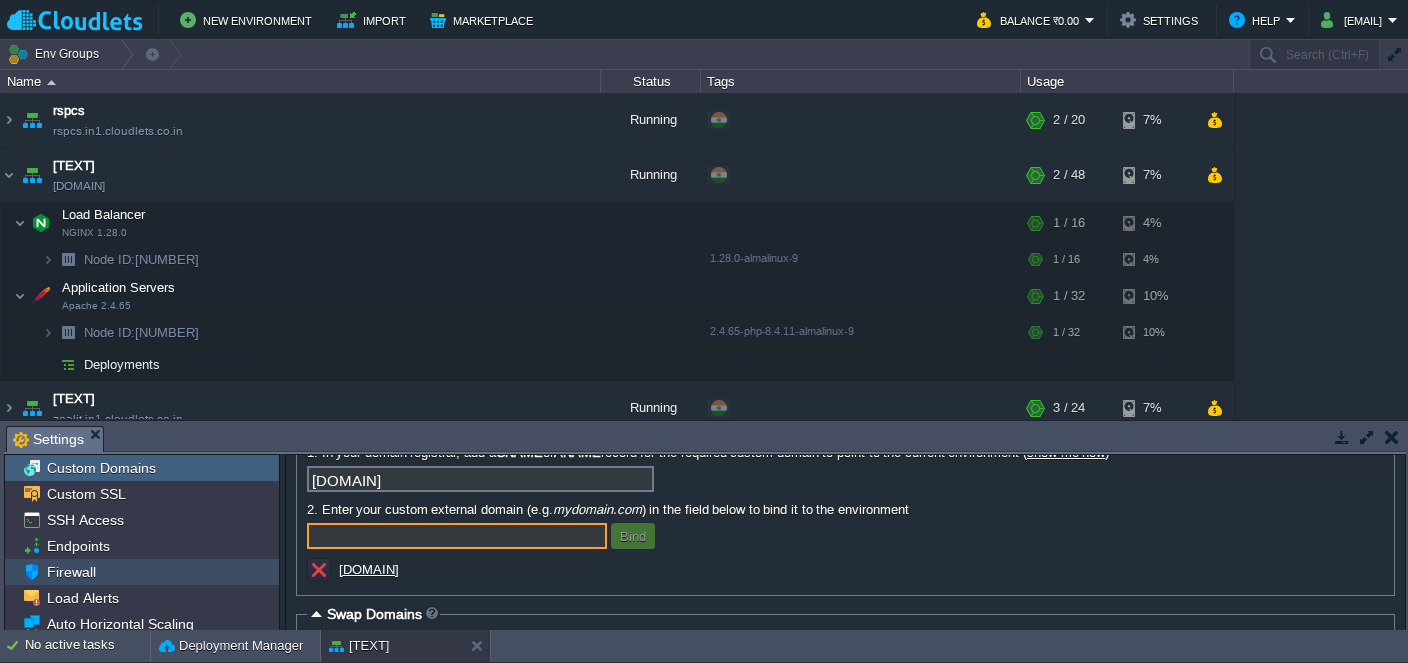 scroll, scrollTop: 117, scrollLeft: 0, axis: vertical 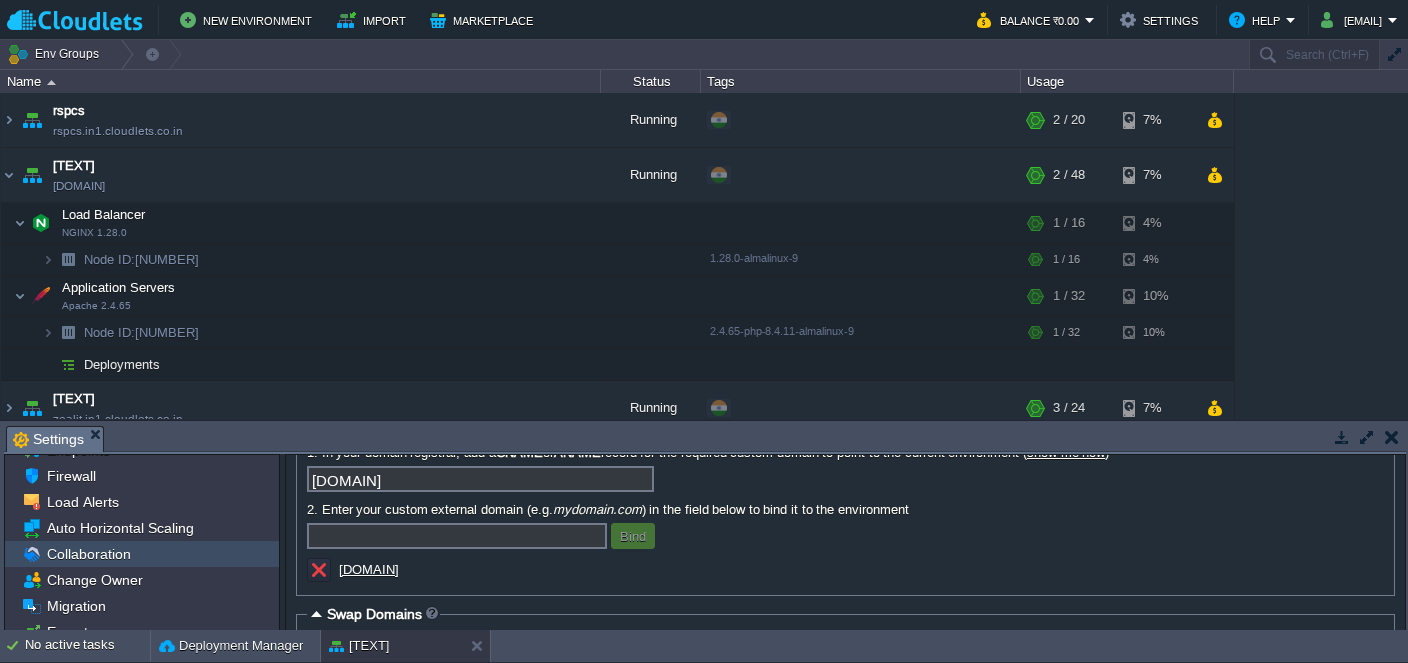 click on "Collaboration" at bounding box center (142, 554) 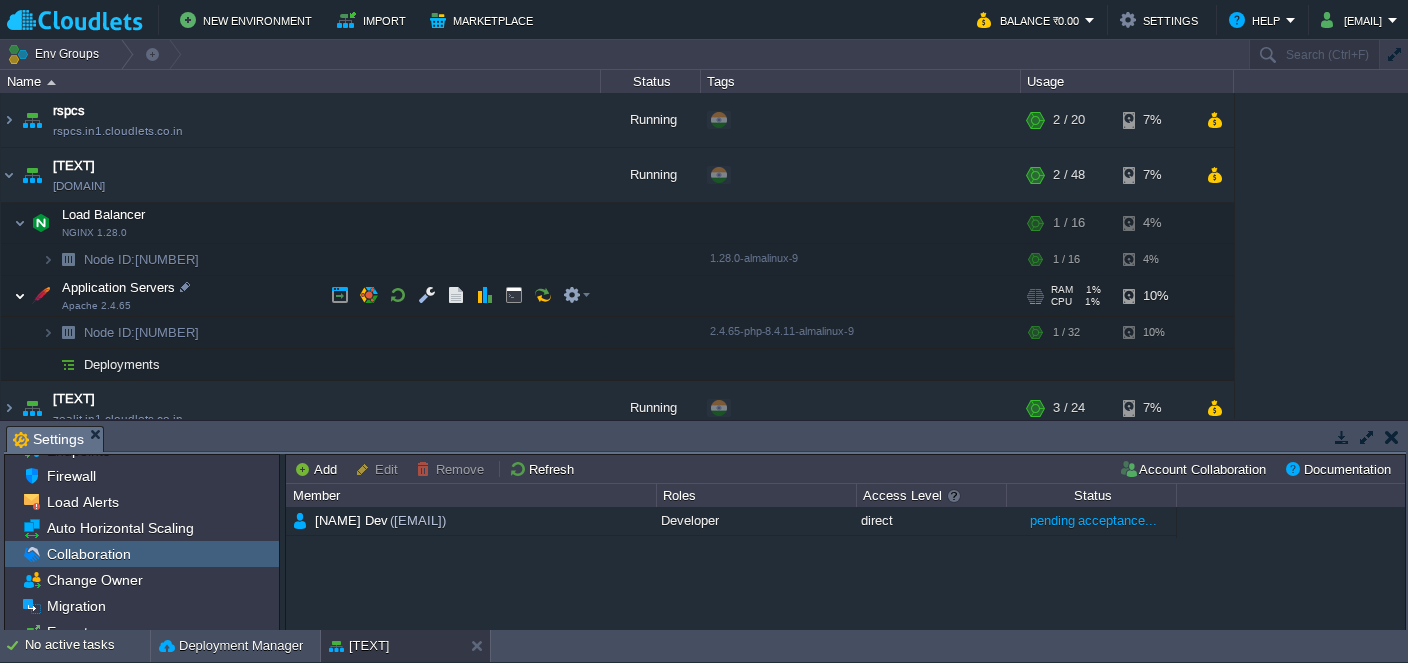 click at bounding box center [20, 296] 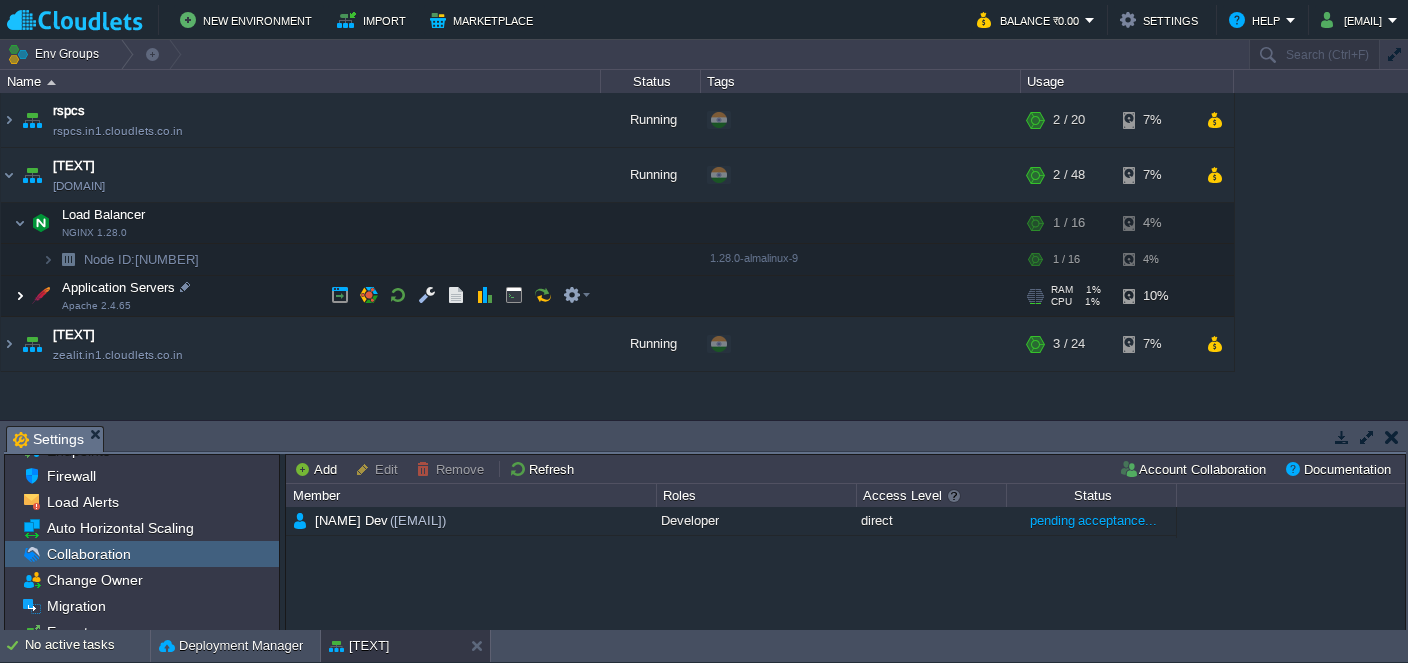 click at bounding box center (20, 296) 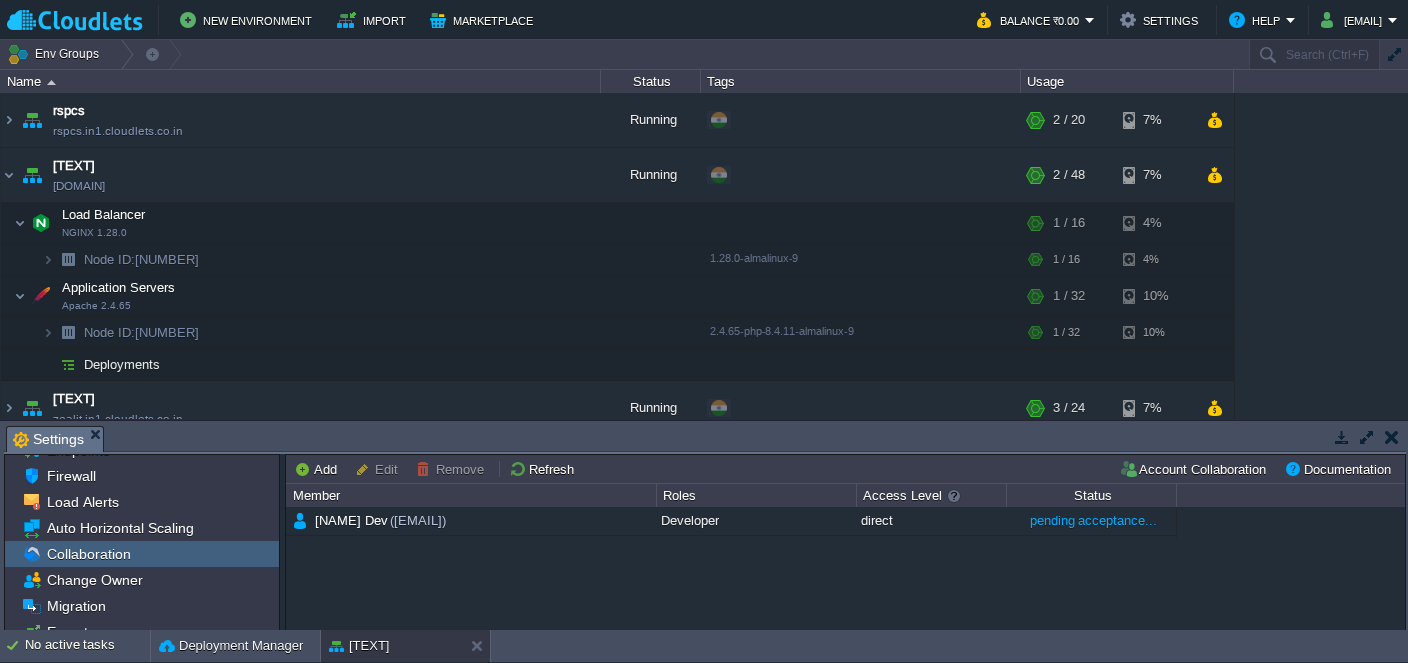click on "New Environment Import Marketplace Bonus ₹0.00 Upgrade Account Balance ₹0.00 Settings Help admin@aalphanet.com       Env Groups                     Search (Ctrl+F)         auto-gen Name Status Tags Usage rspcs rspcs.in1.cloudlets.co.in Running                                 + Add to Env Group                                                                                                                                                            RAM                 3%                                         CPU                 1%                             2 / 20                    7%       techpsna techpsna.in1.cloudlets.co.in Running                                 + Add to Env Group                                                                                                                                                            RAM                 1%                                         CPU                 1%                             2 / 48                    7%" at bounding box center (704, 331) 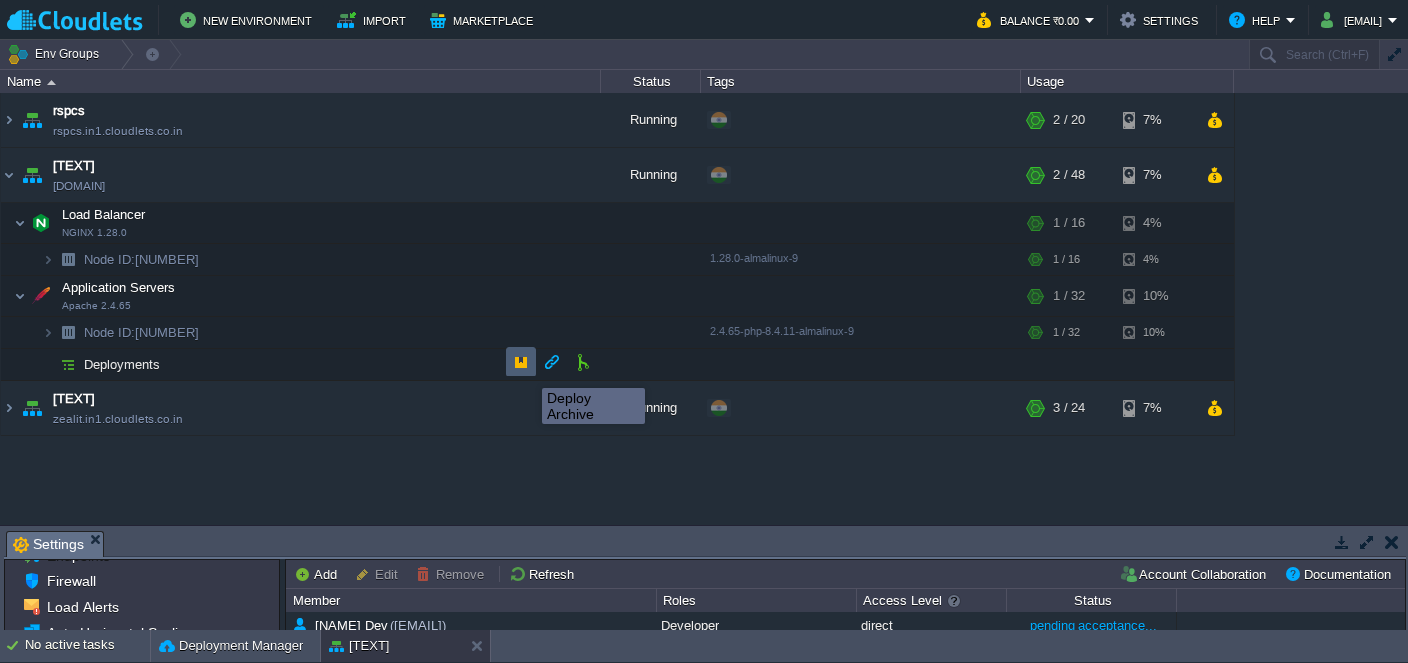 click at bounding box center (521, 362) 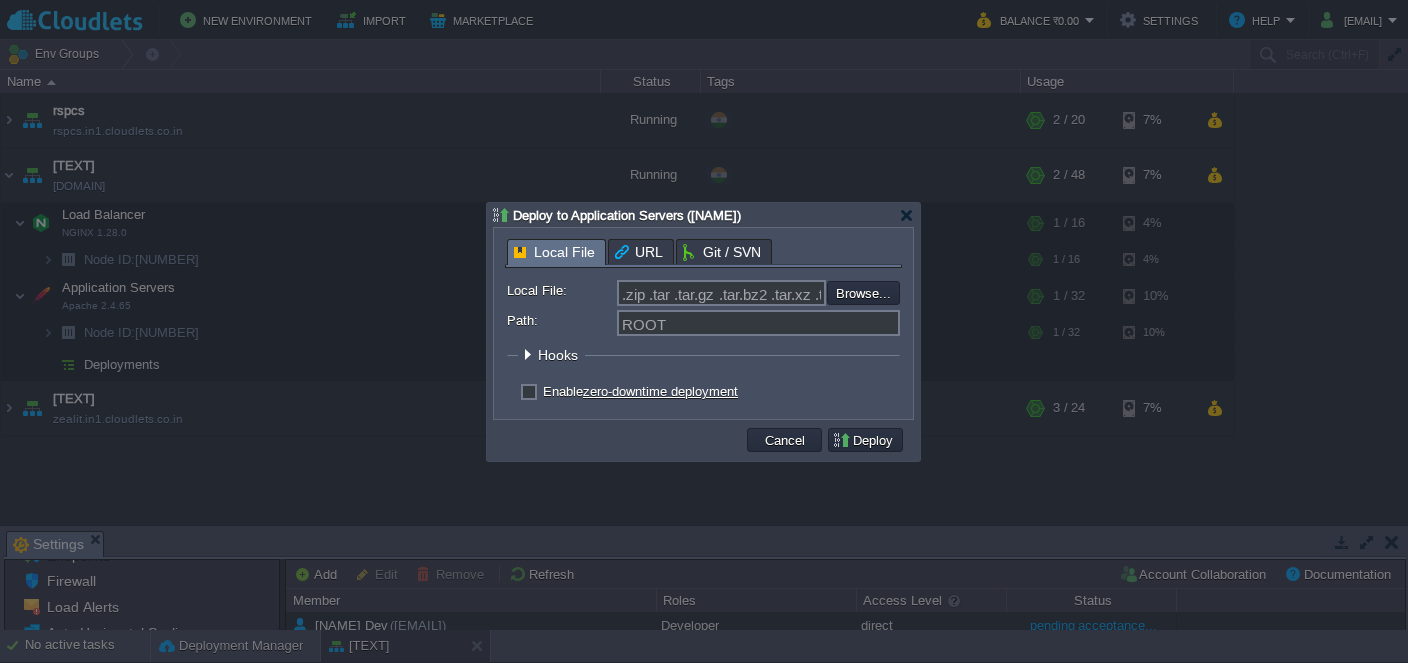 click on "URL" at bounding box center (639, 252) 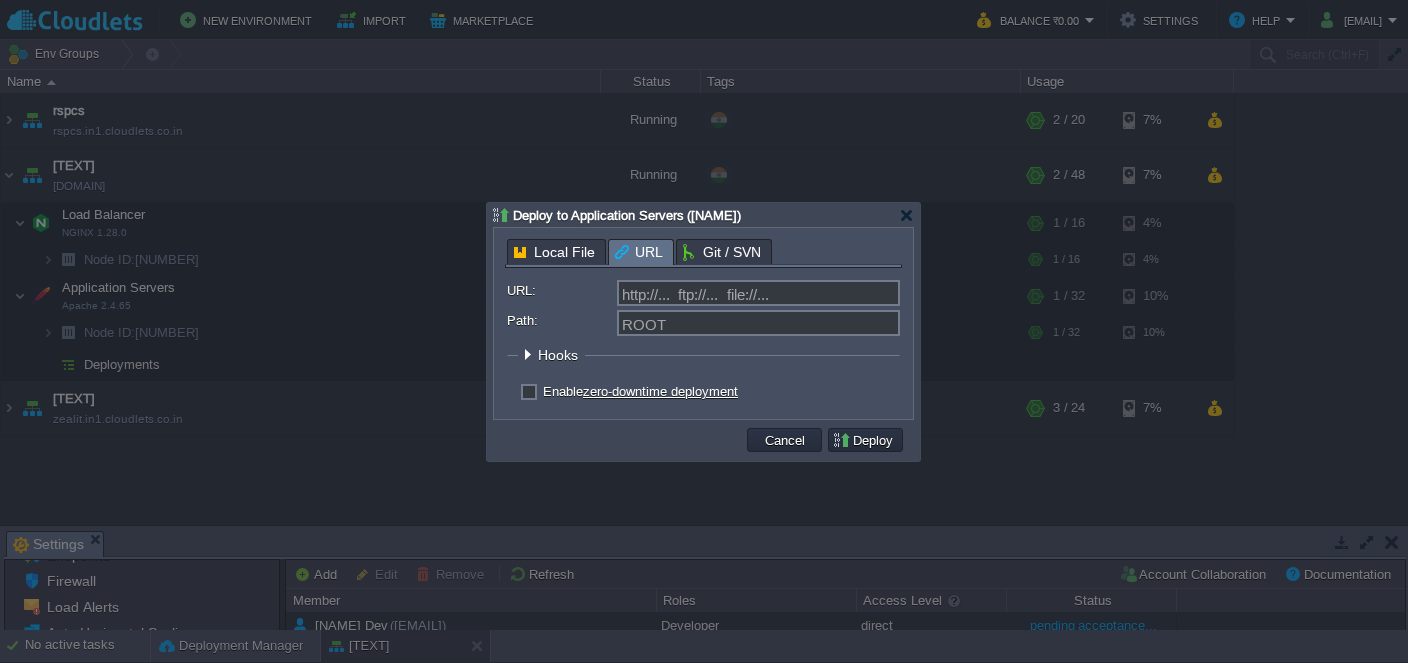 click on "Local File URL Git / SVN   Local File: .zip .tar .tar.gz .tar.bz2 .tar.xz .tar.lzma .tar.Z .tgz .tbz .taz .tlz .txz .gz .bz2 .xz .lzma .Z Browse... Path: ROOT   Hooks  Pre   Build Post   Pre   Deploy Post   Pre   Update Post   Deploy Strategy Simultaneous deployment Sequential deployment with delay   30 sec Enable  zero-downtime deployment How to enable zero-downtime deployment URL: http://...  ftp://...  file://... Path: ROOT   Hooks  Deploy Strategy Simultaneous deployment Sequential deployment with delay   30 sec Enable  zero-downtime deployment How to enable zero-downtime deployment" at bounding box center [703, 323] 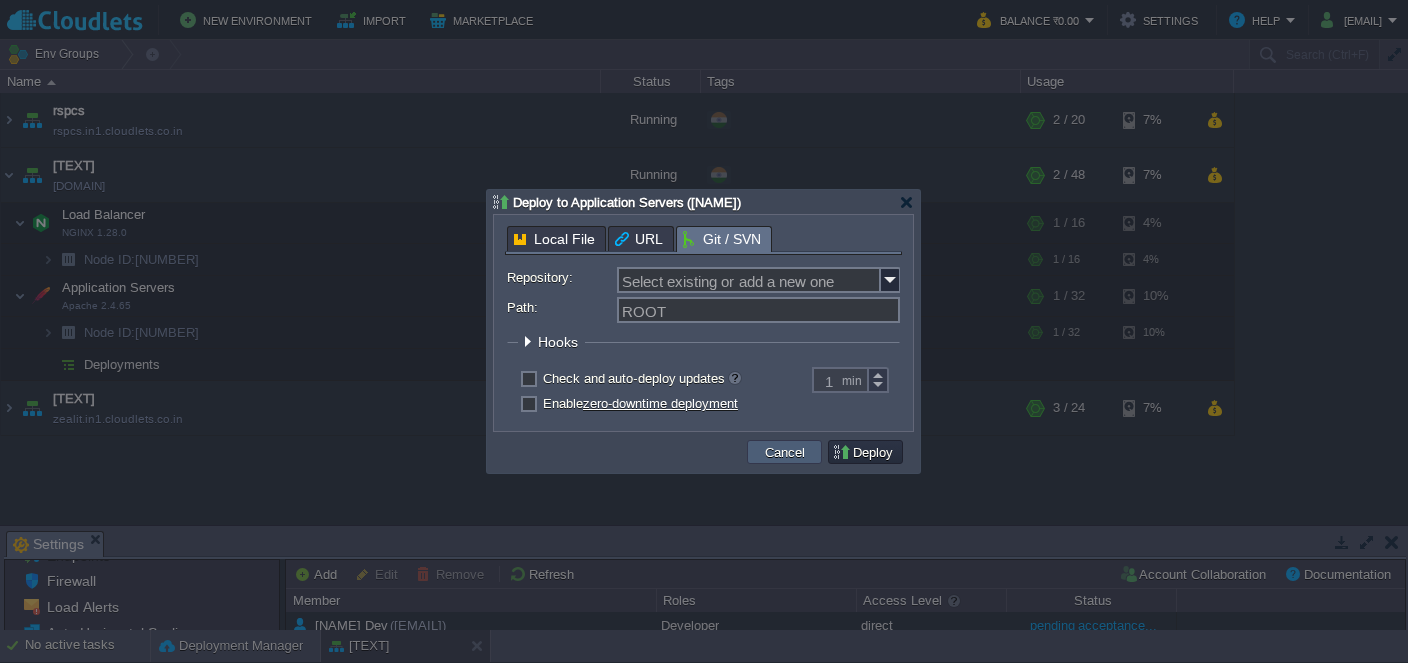 click on "Cancel" at bounding box center [785, 452] 